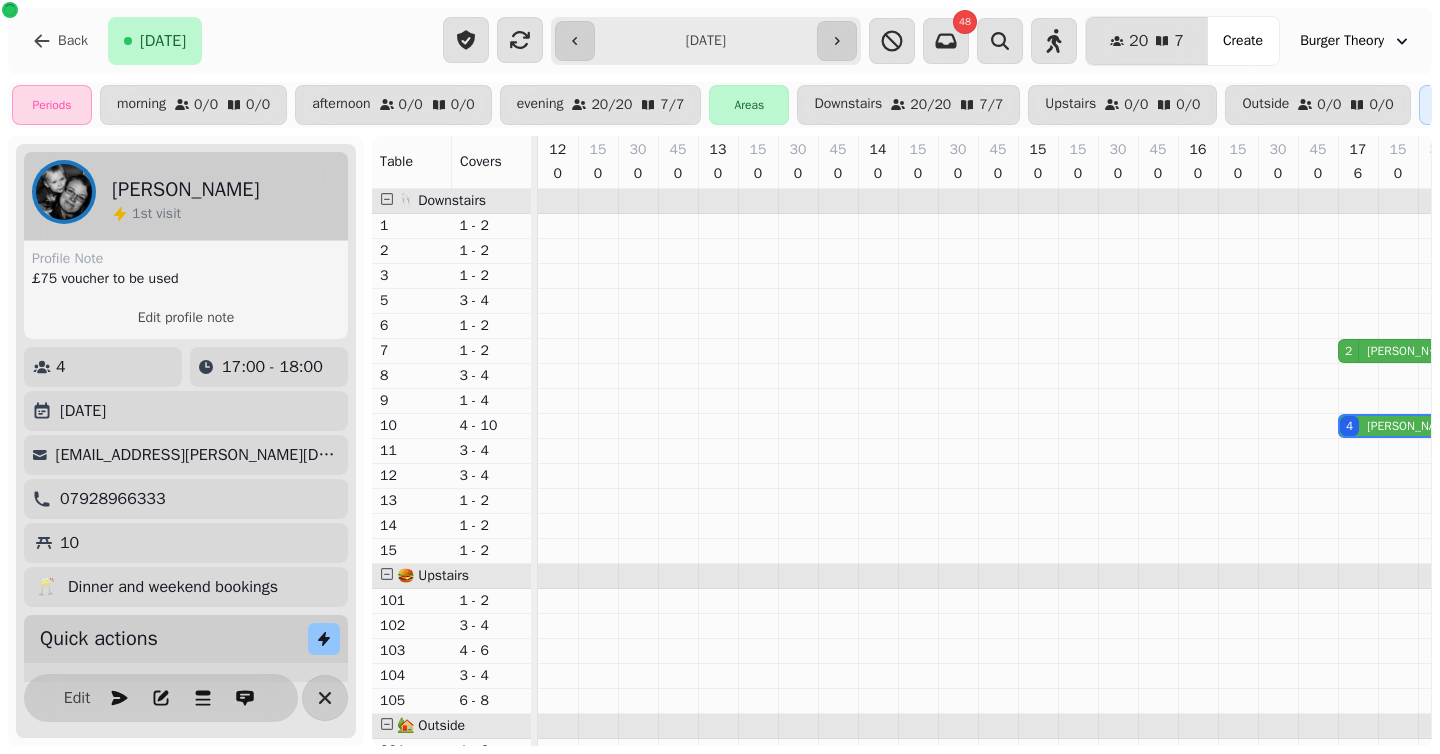 select on "**********" 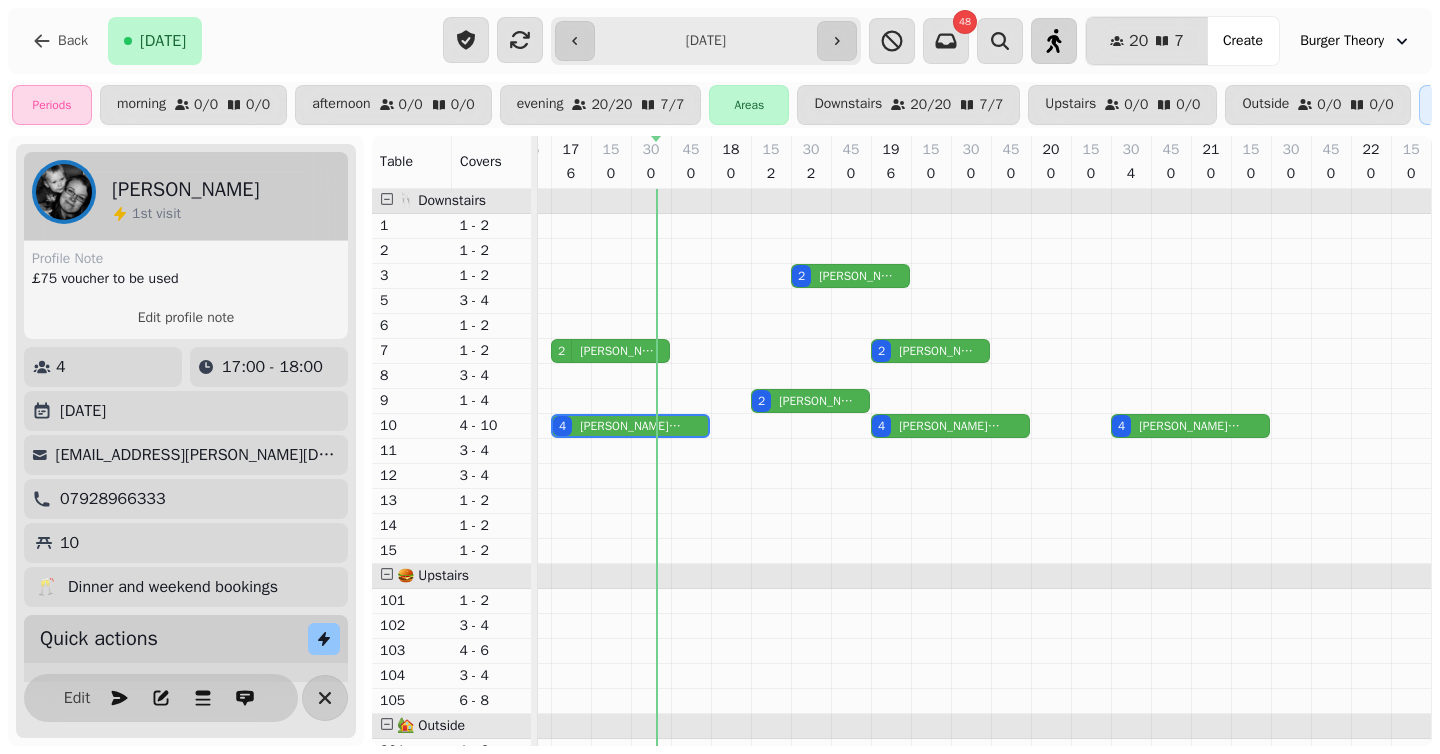 click 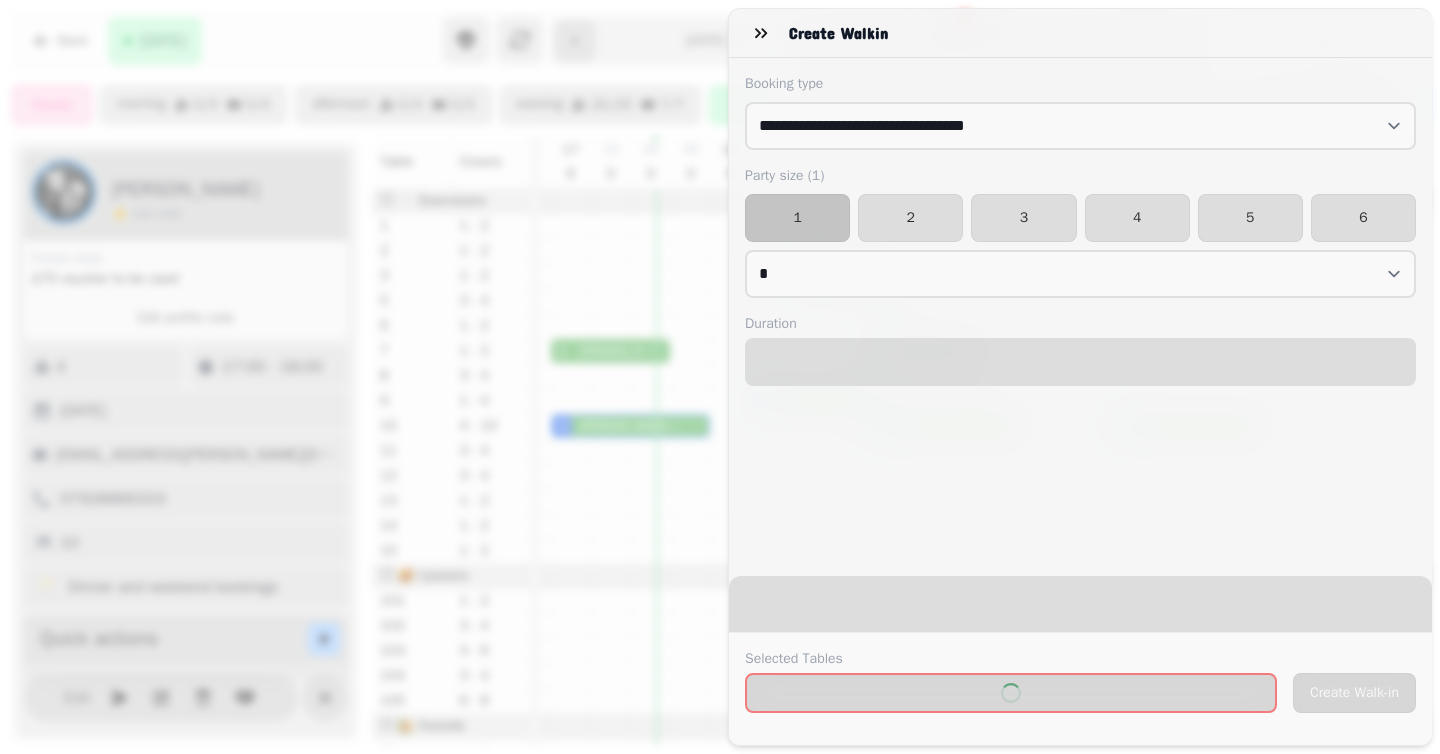 select on "****" 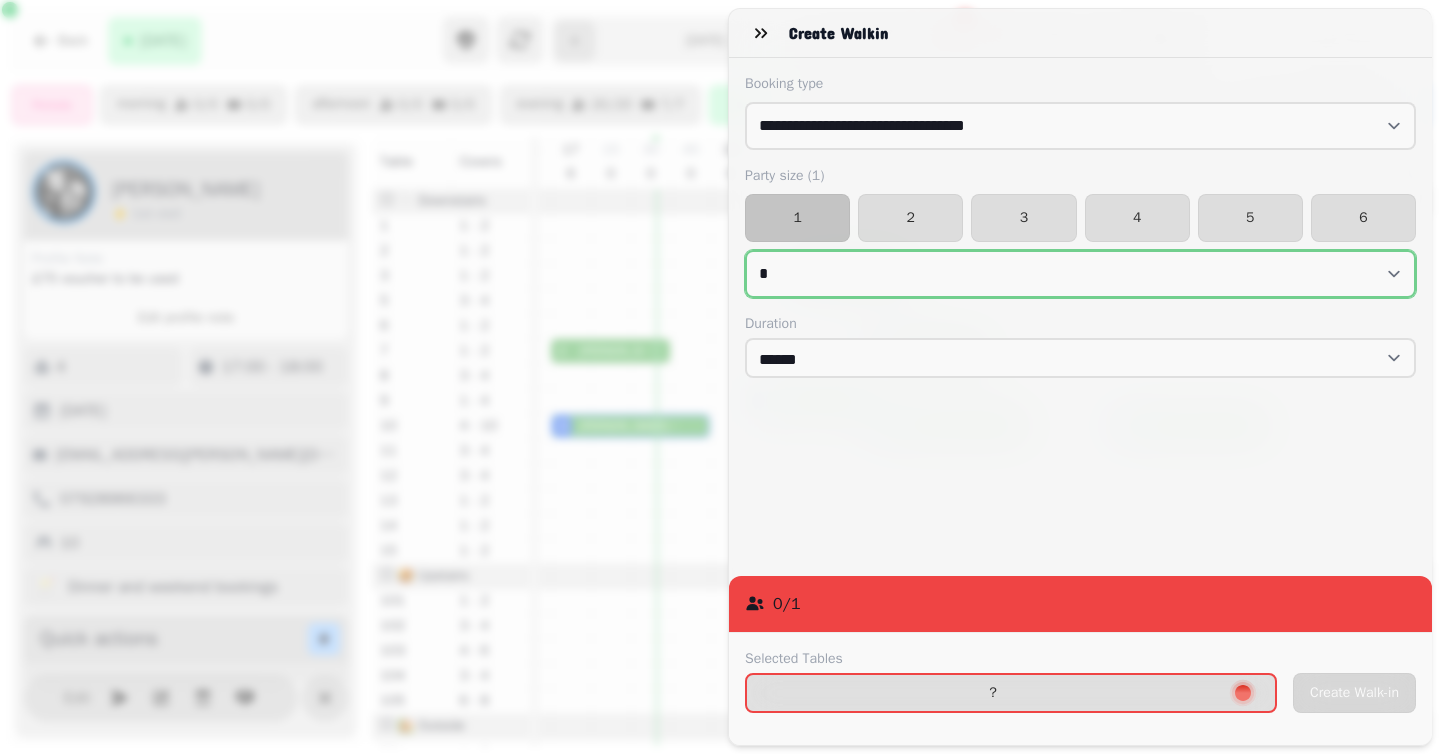 click on "* * * * * * * * * ** ** ** ** ** ** ** ** ** ** ** ** ** ** ** ** ** ** ** ** ** ** ** ** ** ** ** ** ** ** ** ** ** ** ** ** ** ** ** ** ** ** ** ** ** ** ** ** ** ** ** ** ** ** ** ** ** ** ** ** ** ** ** ** ** ** ** ** ** ** ** ** ** ** ** ** ** ** ** ** ** ** ** ** ** ** ** ** ** ** *** *** *** *** *** *** *** *** *** *** *** *** *** *** *** *** *** *** *** *** *** *** *** *** *** *** *** *** *** *** *** *** *** *** *** *** *** *** *** *** *** *** *** *** *** *** *** *** *** *** *** *** *** *** *** *** *** *** *** *** *** *** *** *** *** *** *** *** *** *** *** *** *** *** *** *** *** *** *** *** *** *** *** *** *** *** *** *** *** *** *** *** *** *** *** *** *** *** *** *** *** *** *** *** *** *** *** *** *** *** *** *** *** *** *** *** *** *** *** *** *** *** *** *** *** *** *** *** *** *** *** *** *** *** *** *** *** *** *** *** *** *** *** *** *** *** *** *** *** *** ***" at bounding box center (1080, 274) 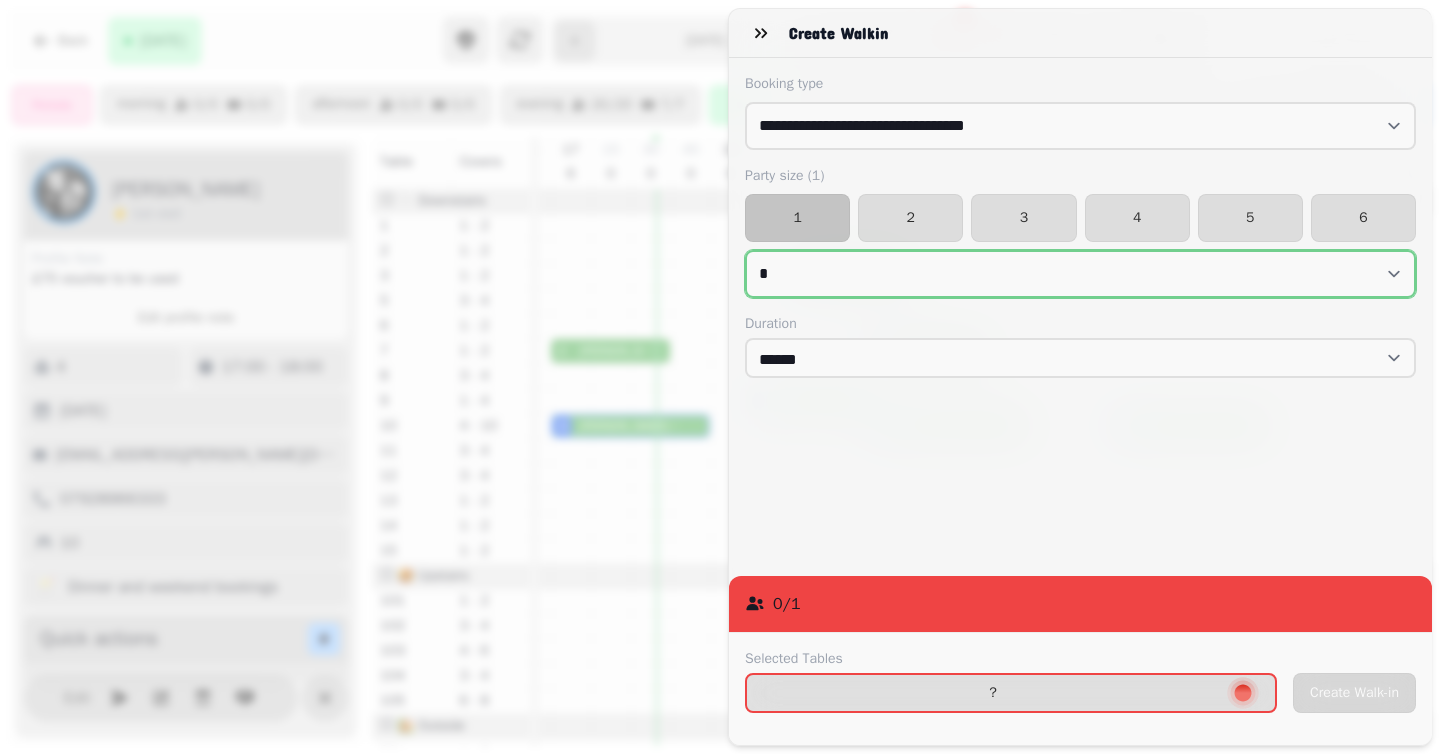 select on "**" 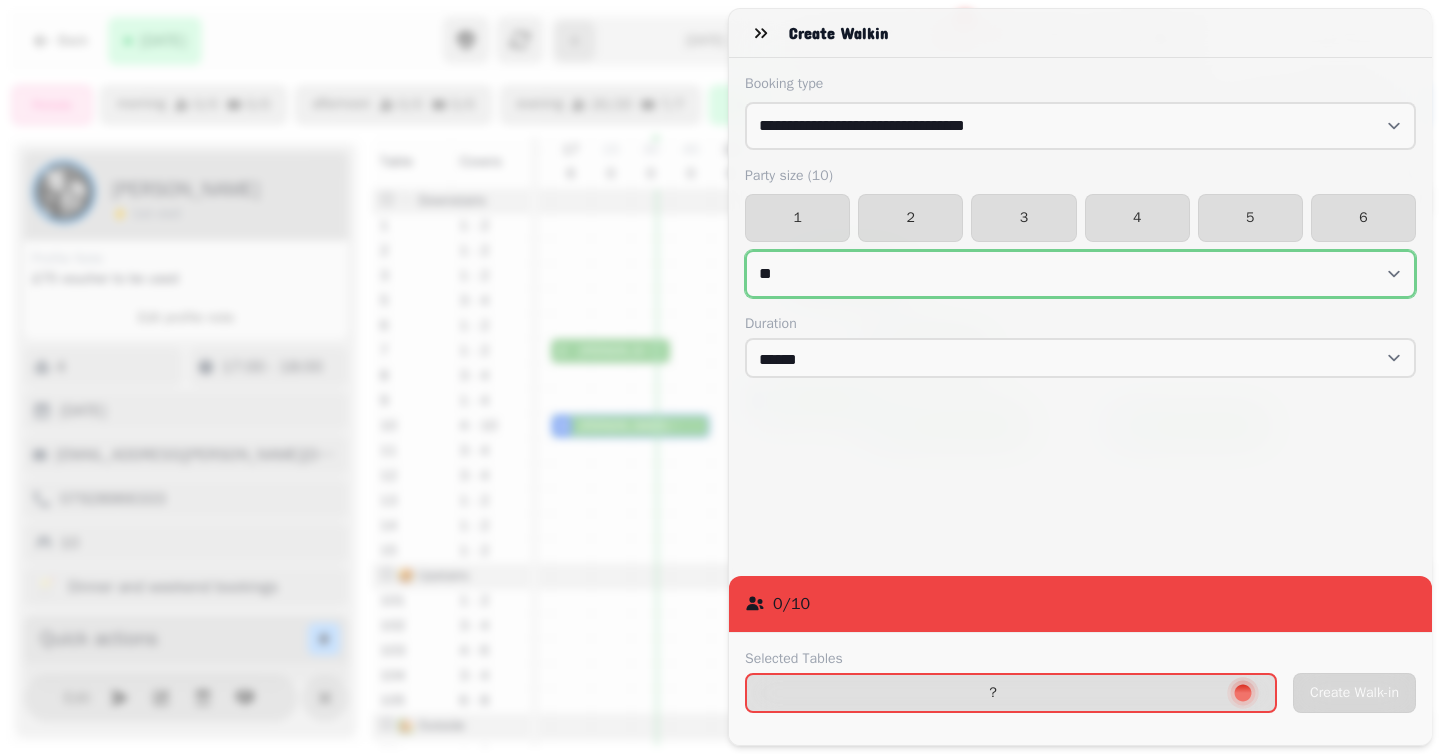 select on "****" 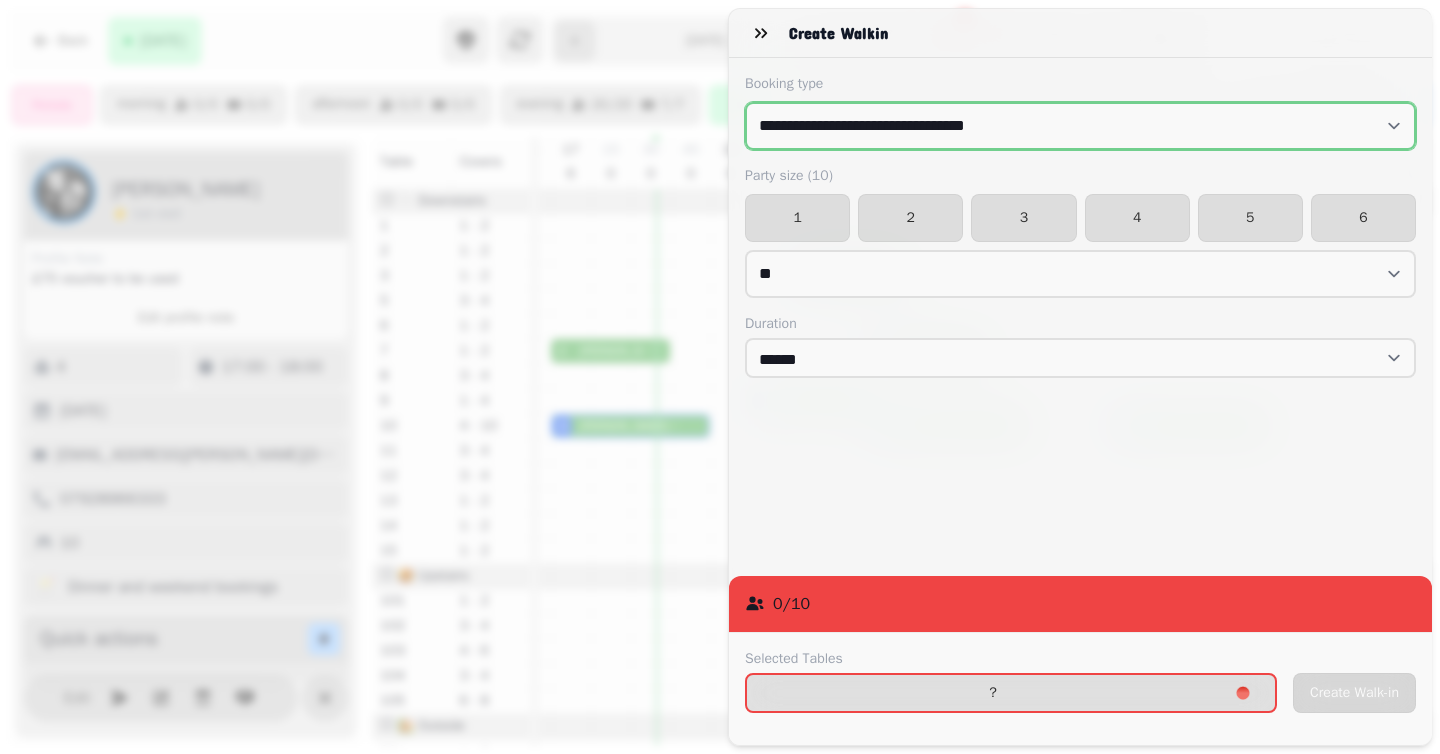 click on "**********" at bounding box center (1080, 126) 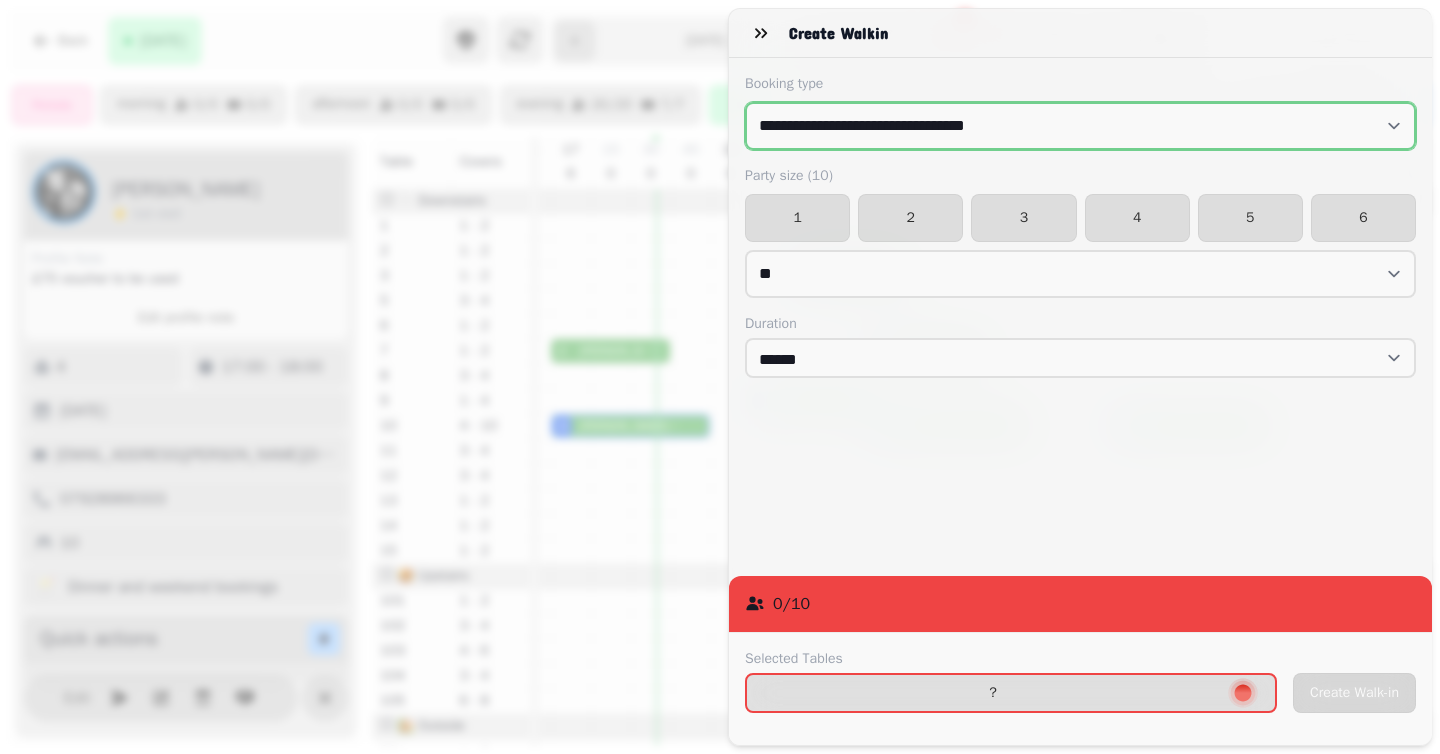 select on "**********" 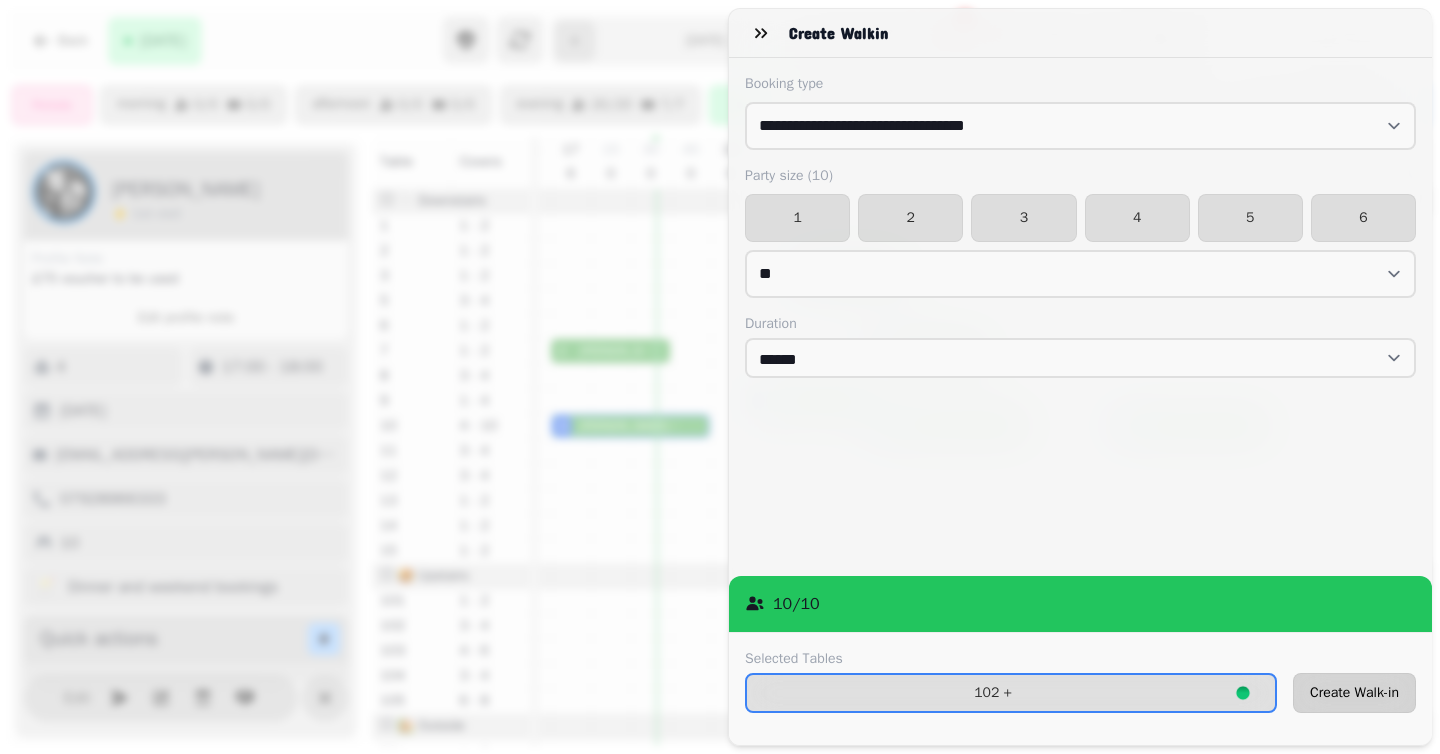 click on "Create Walk-in" at bounding box center [1354, 693] 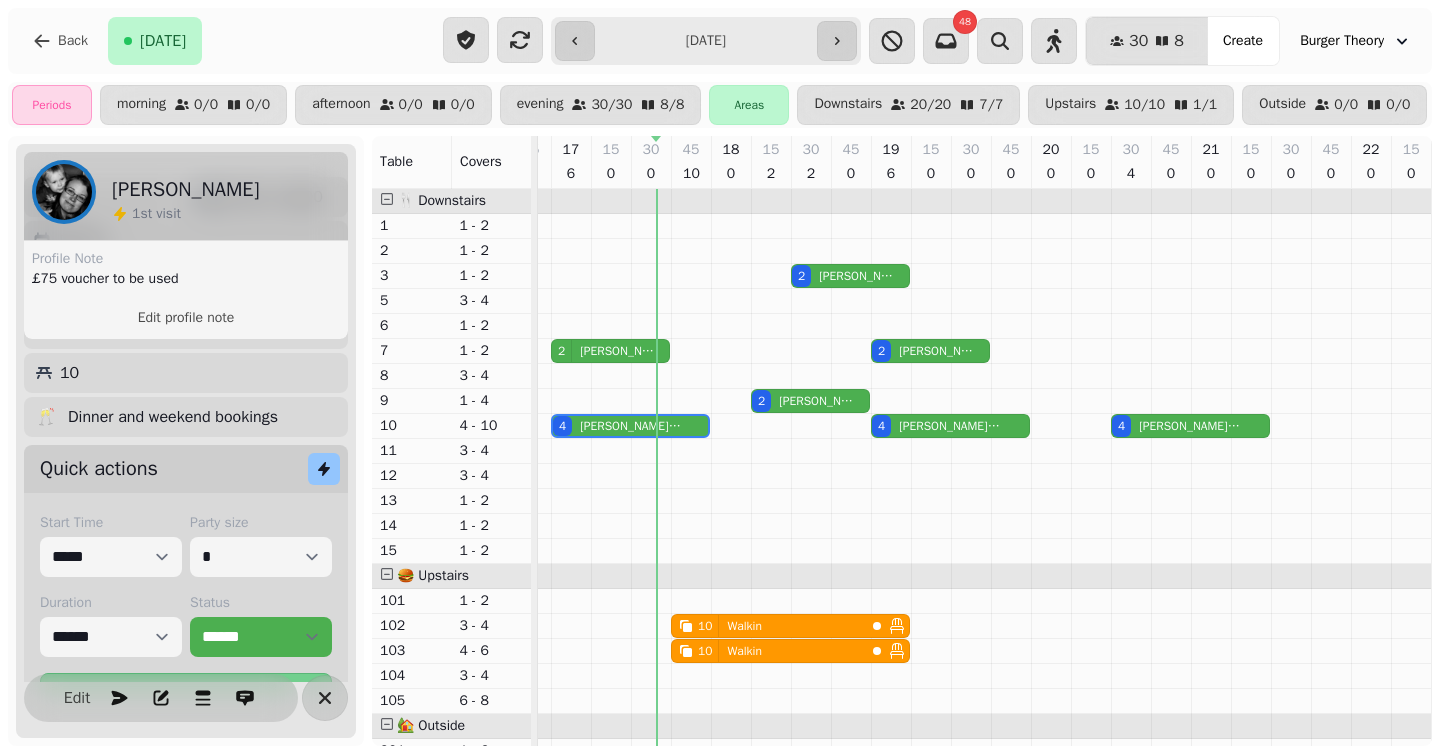 scroll, scrollTop: 188, scrollLeft: 0, axis: vertical 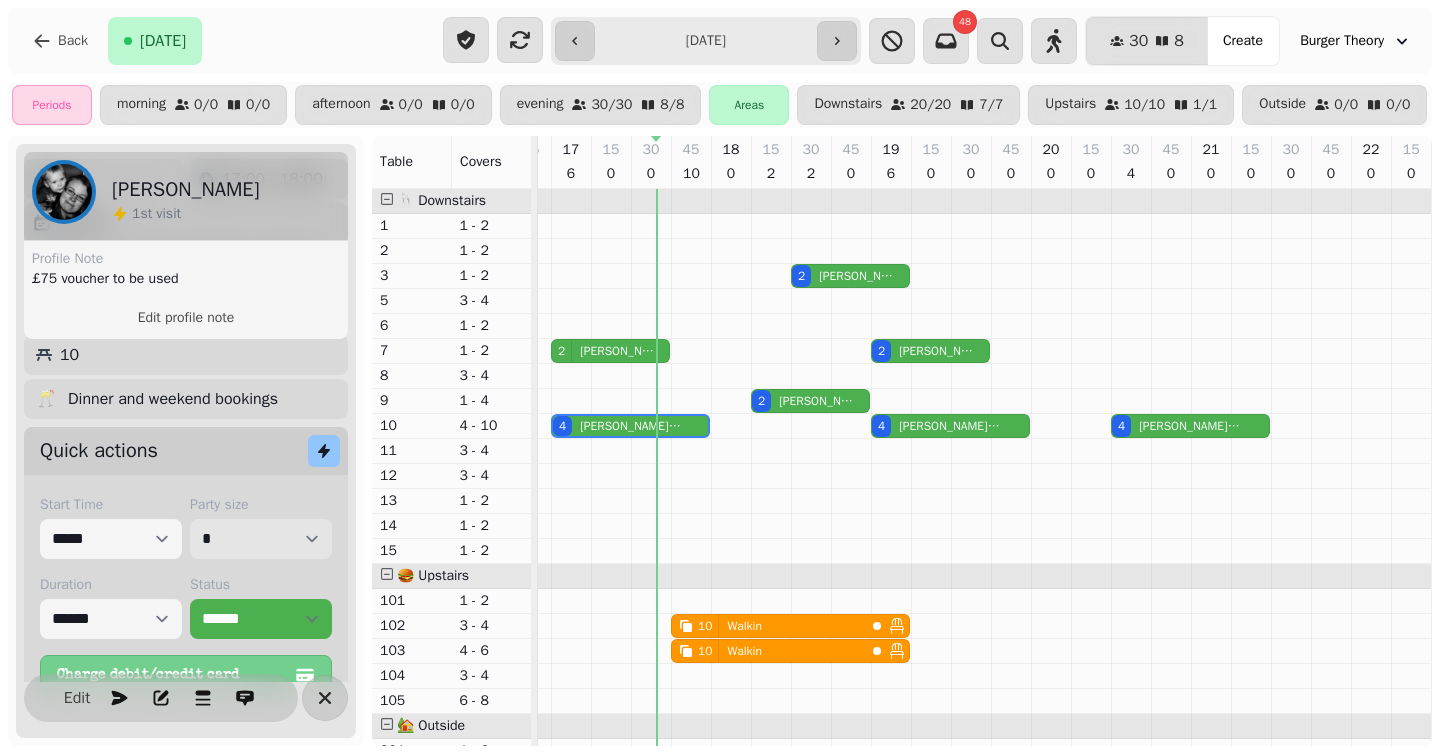 click on "* * * * * * * * * ** ** ** ** ** ** ** ** ** ** ** ** ** ** ** ** ** ** ** ** ** ** ** ** ** ** ** ** ** ** ** ** ** ** ** ** ** ** ** ** ** ** ** ** ** ** ** ** ** ** ** ** ** ** ** ** ** ** ** ** ** ** ** ** ** ** ** ** ** ** ** ** ** ** ** ** ** ** ** ** ** ** ** ** ** ** ** ** ** ** *** *** *** *** *** *** *** *** *** *** *** *** *** *** *** *** *** *** *** *** *** *** *** *** *** *** *** *** *** *** *** *** *** *** *** *** *** *** *** *** *** *** *** *** *** *** *** *** *** *** *** *** *** *** *** *** *** *** *** *** *** *** *** *** *** *** *** *** *** *** *** *** *** *** *** *** *** *** *** *** *** *** *** *** *** *** *** *** *** *** *** *** *** *** *** *** *** *** *** *** *** *** *** *** *** *** *** *** *** *** *** *** *** *** *** *** *** *** *** *** *** *** *** *** *** *** *** *** *** *** *** *** *** *** *** *** *** *** *** *** *** *** *** *** *** *** *** *** *** *** ***" at bounding box center [261, 539] 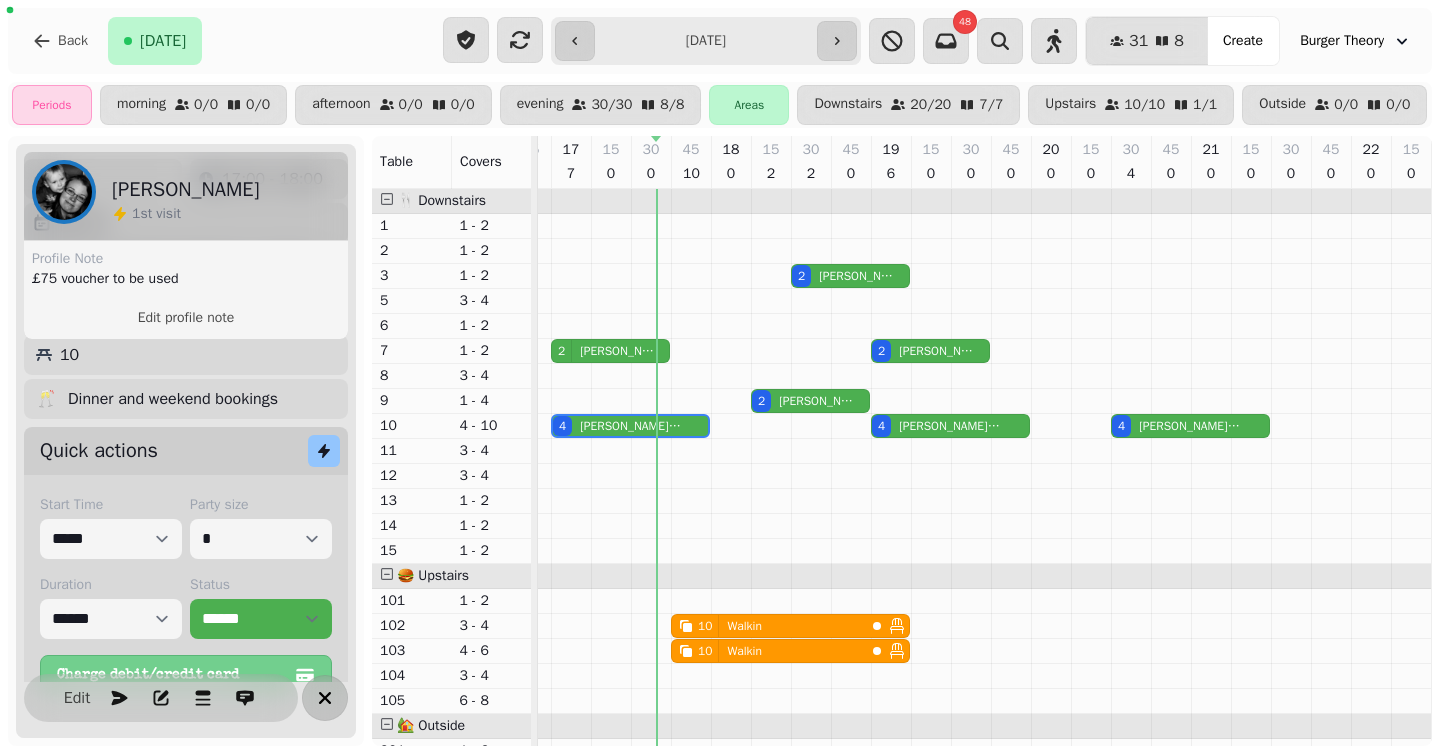 click 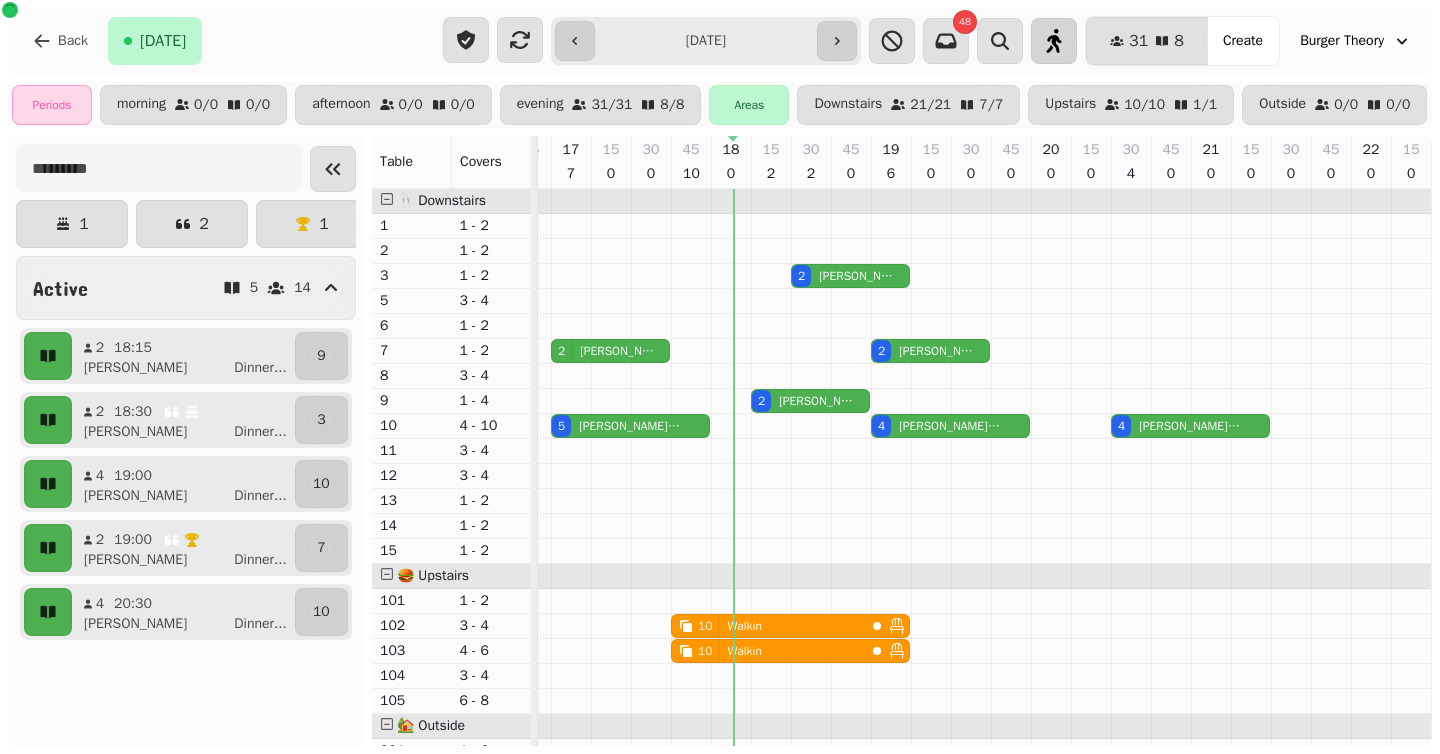 click 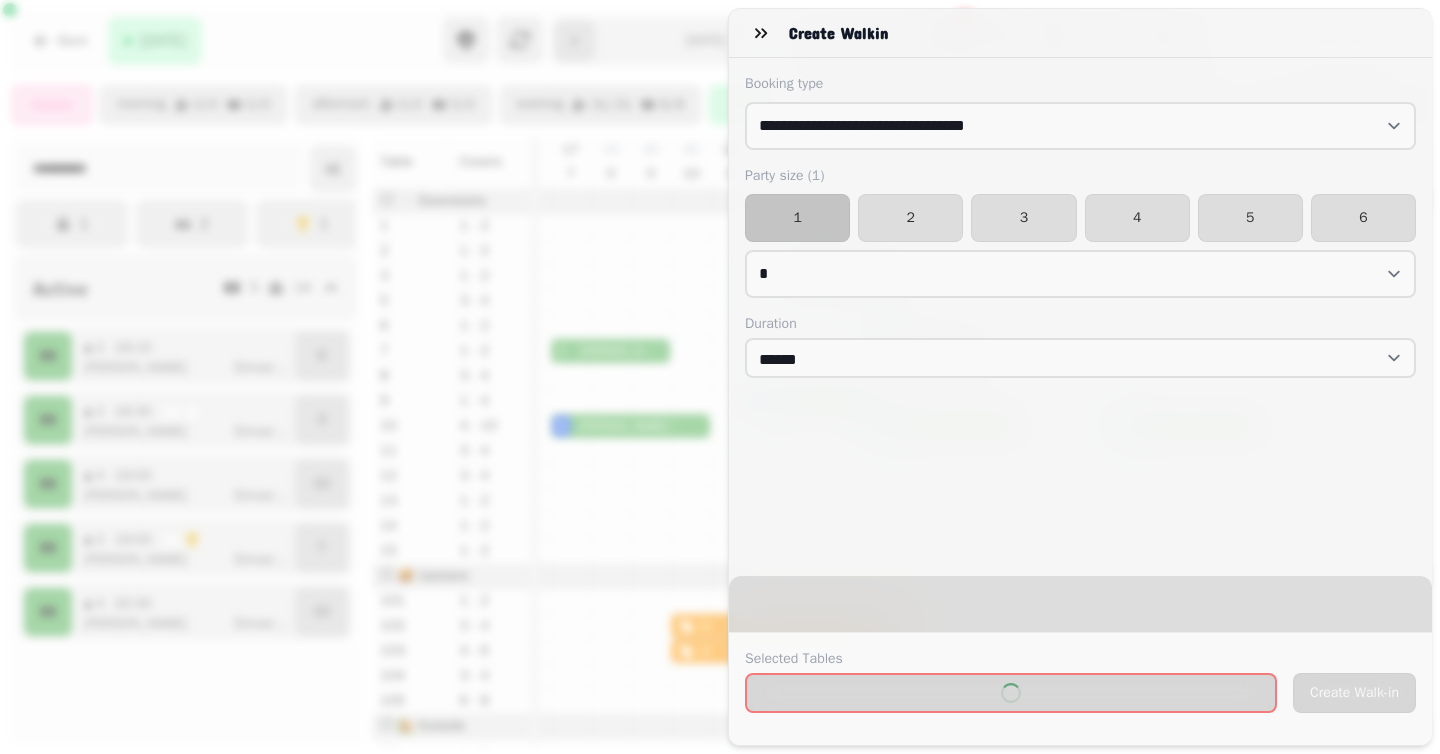 select on "****" 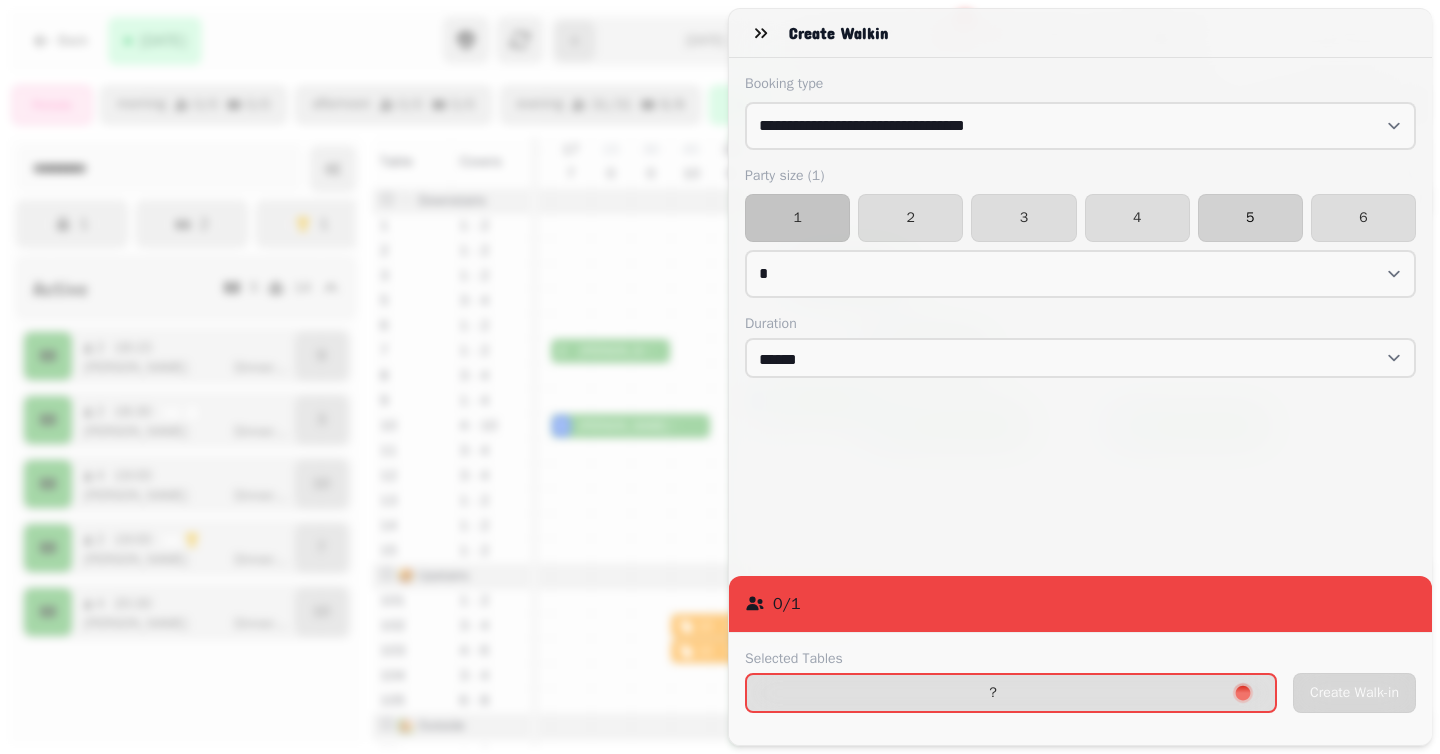 click on "5" at bounding box center [1250, 218] 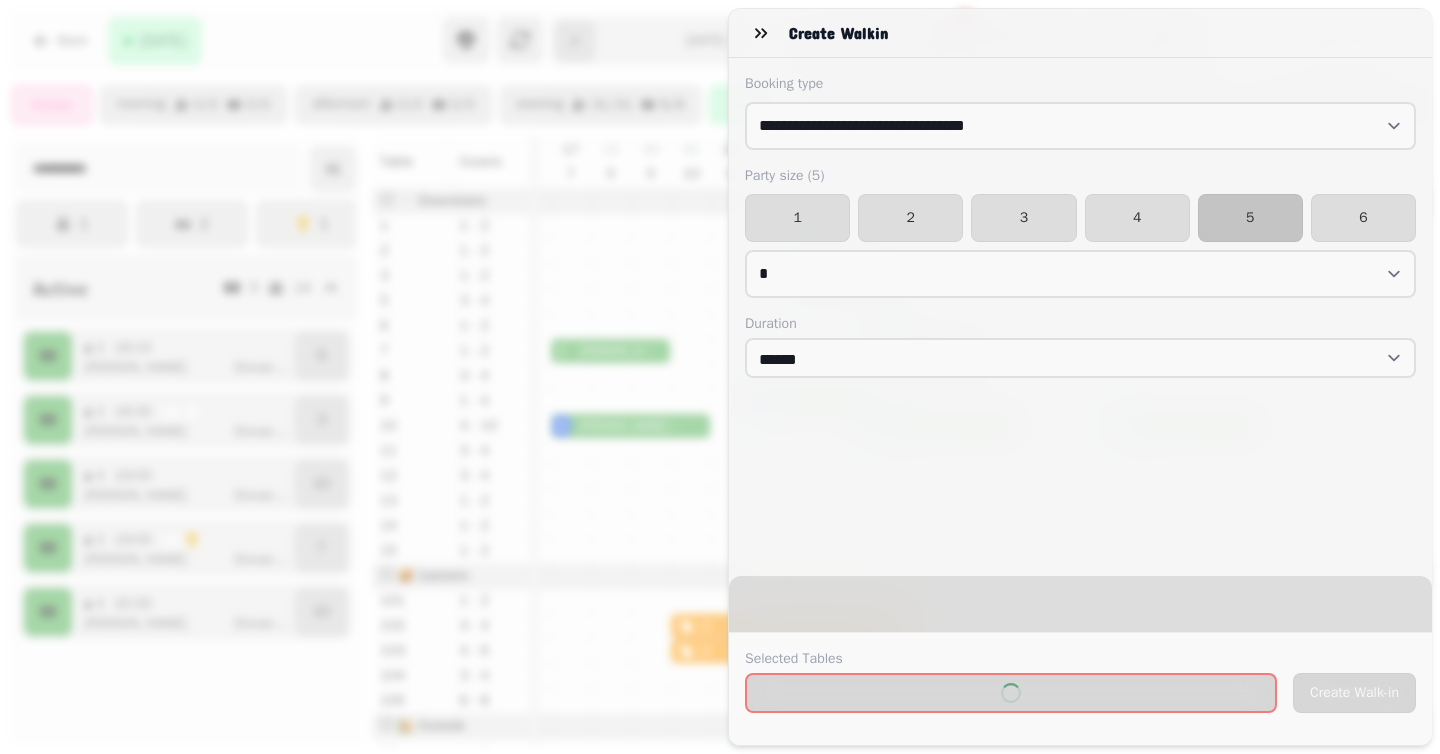 select on "****" 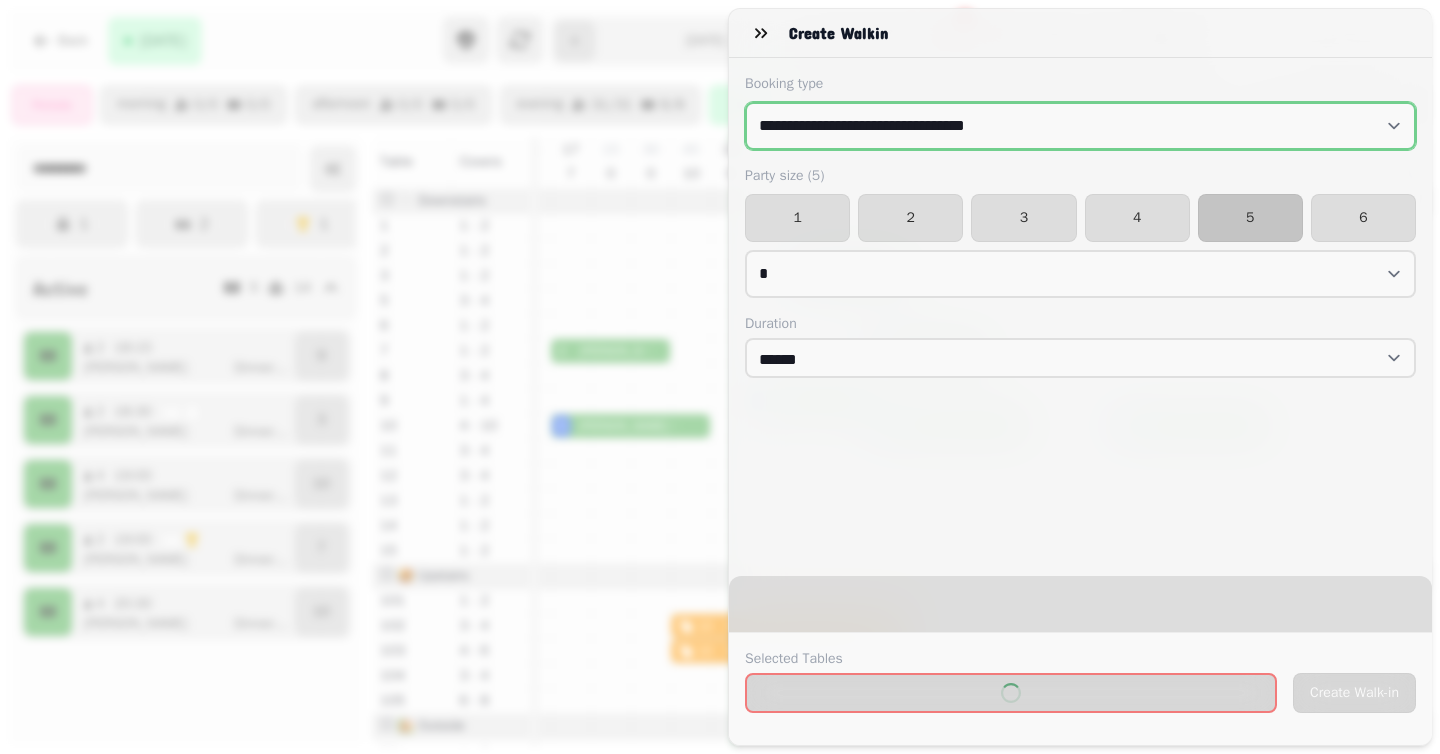 click on "**********" at bounding box center [1080, 126] 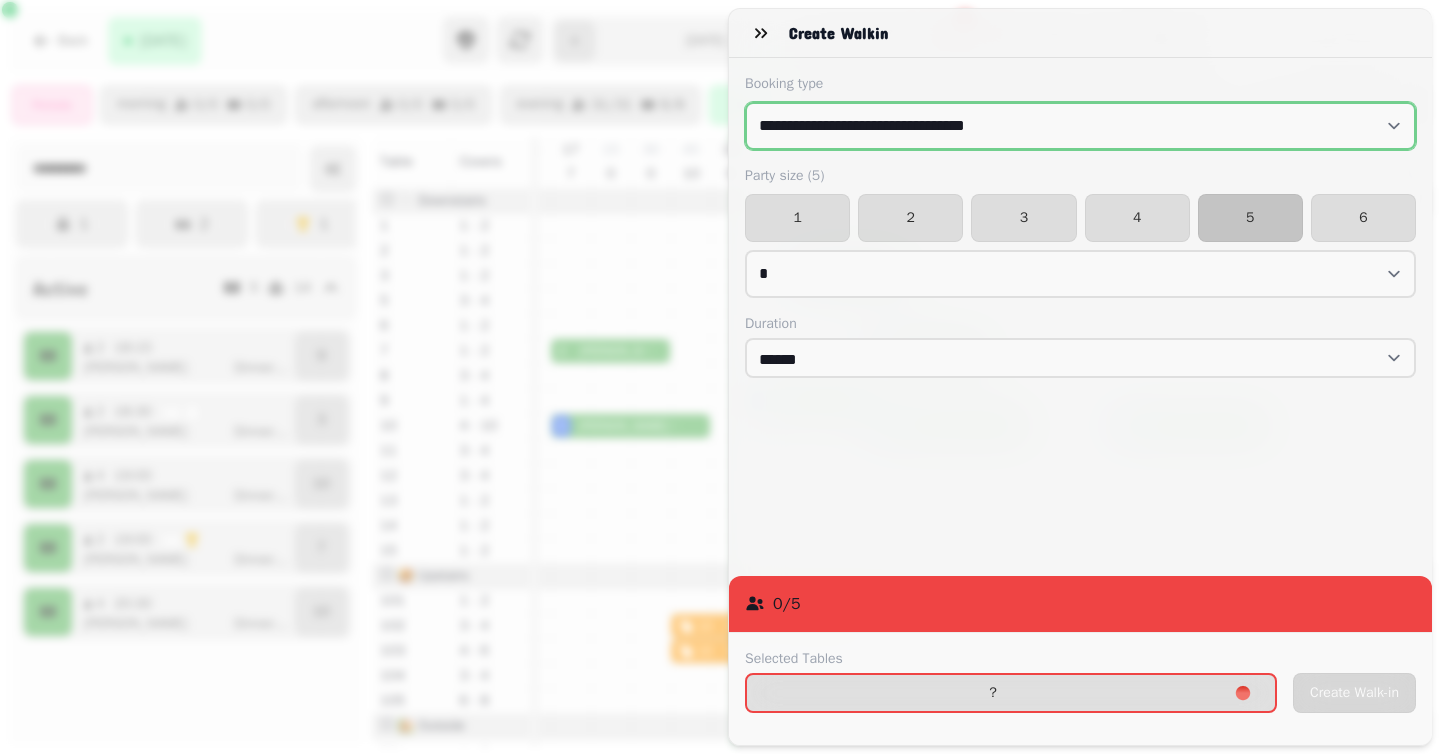 select on "**********" 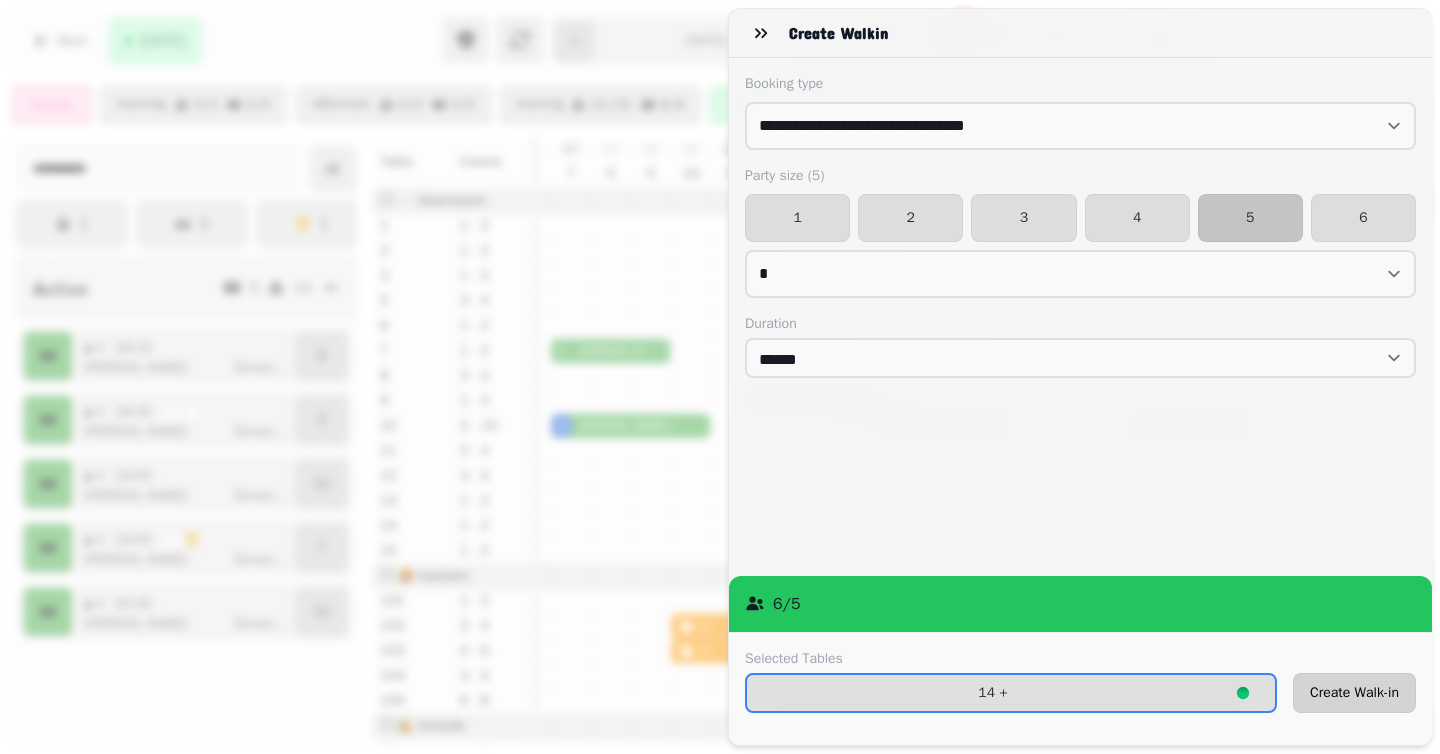 click on "Create Walk-in" at bounding box center [1354, 693] 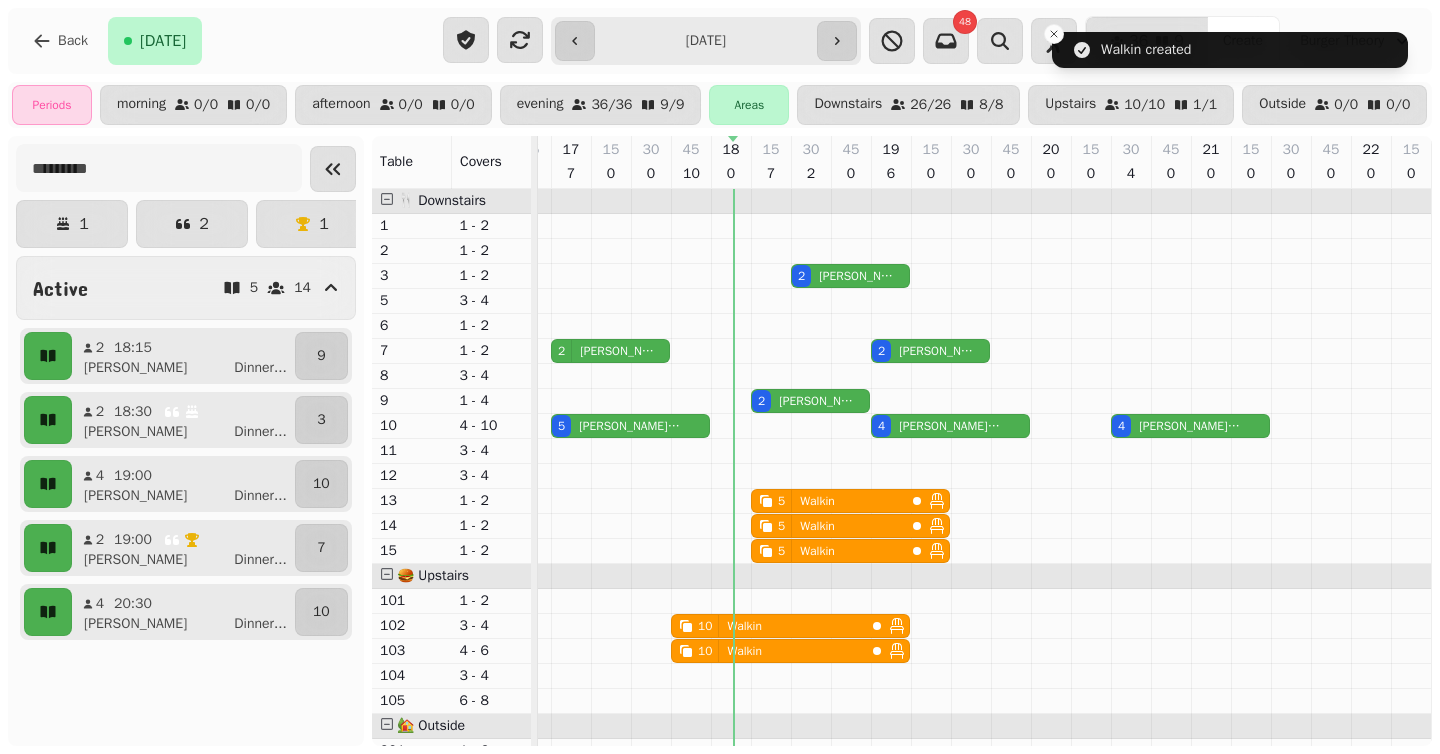 click on "Walkin" at bounding box center [813, 501] 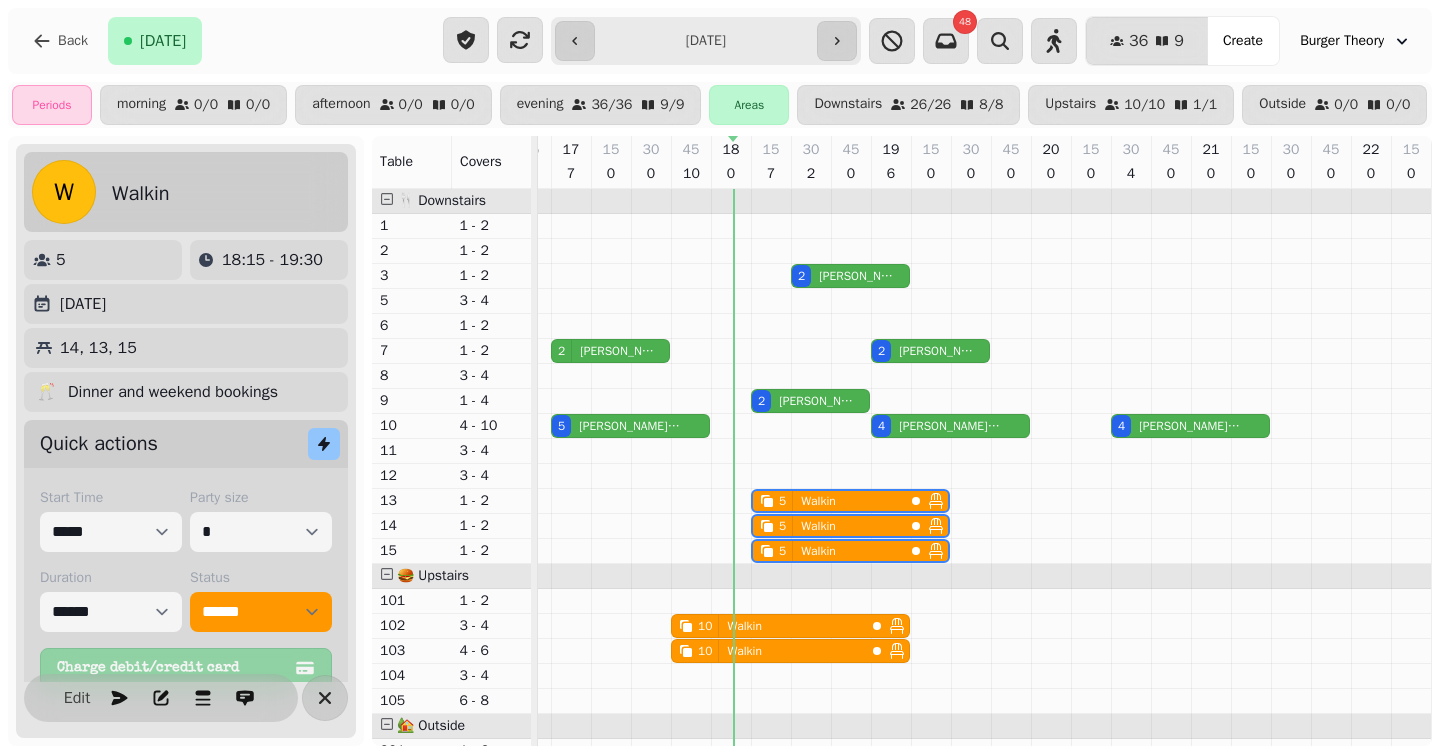 scroll, scrollTop: 38, scrollLeft: 0, axis: vertical 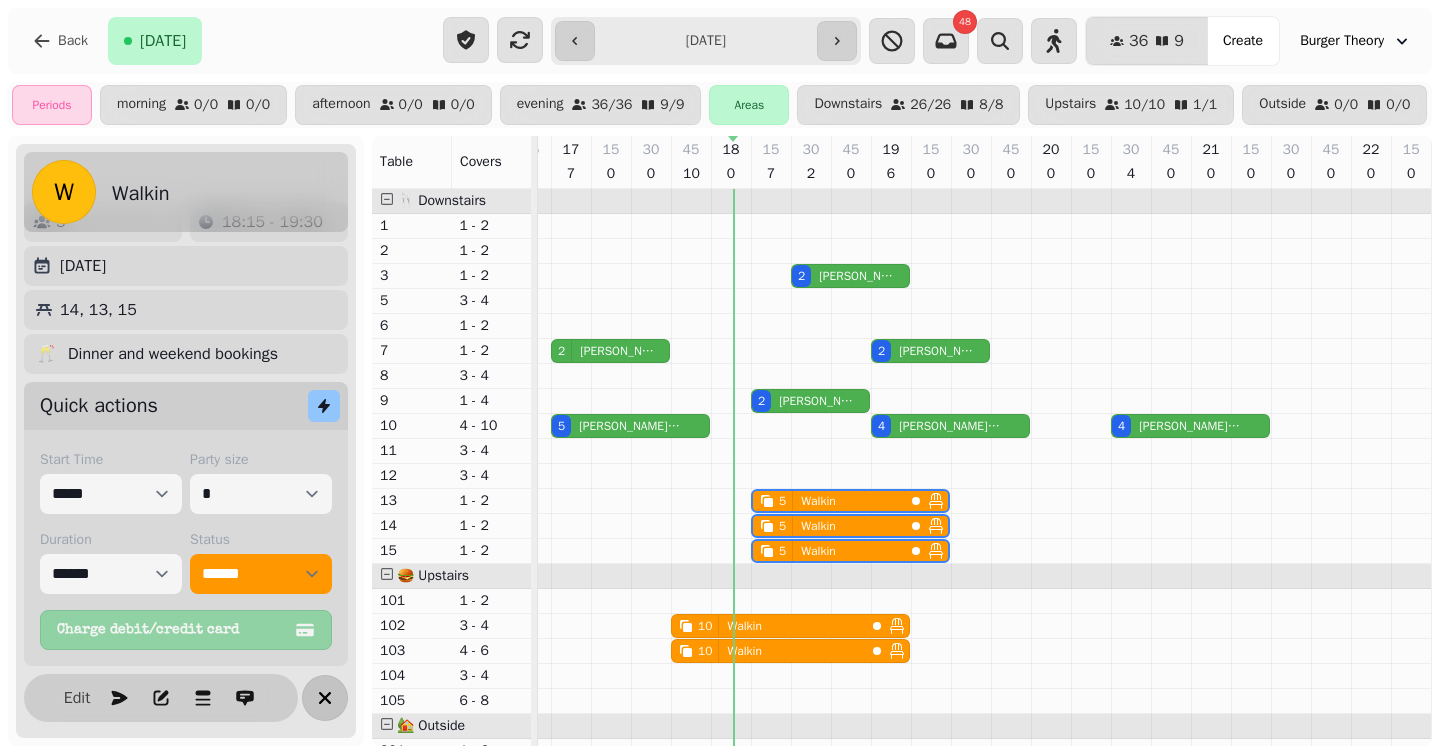 click 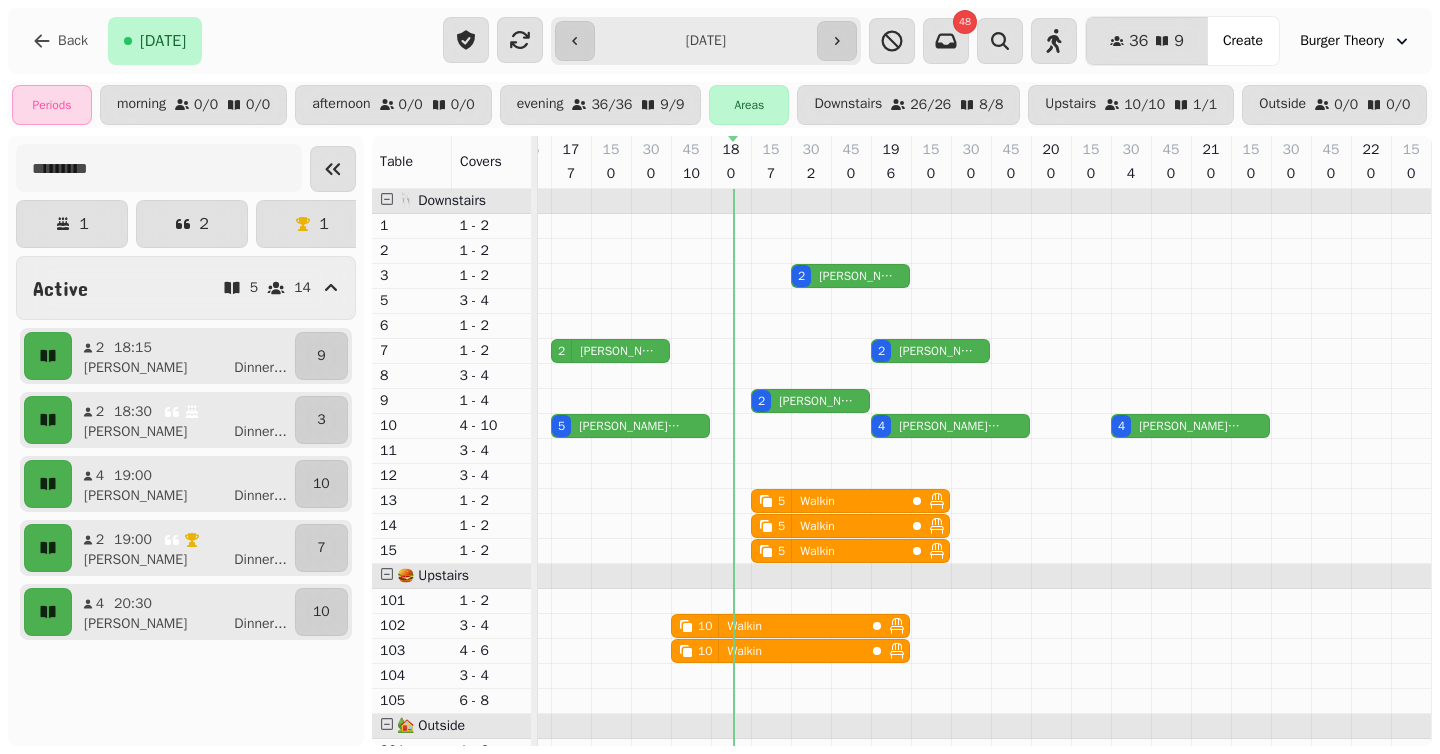 click on "[PERSON_NAME]" at bounding box center (630, 426) 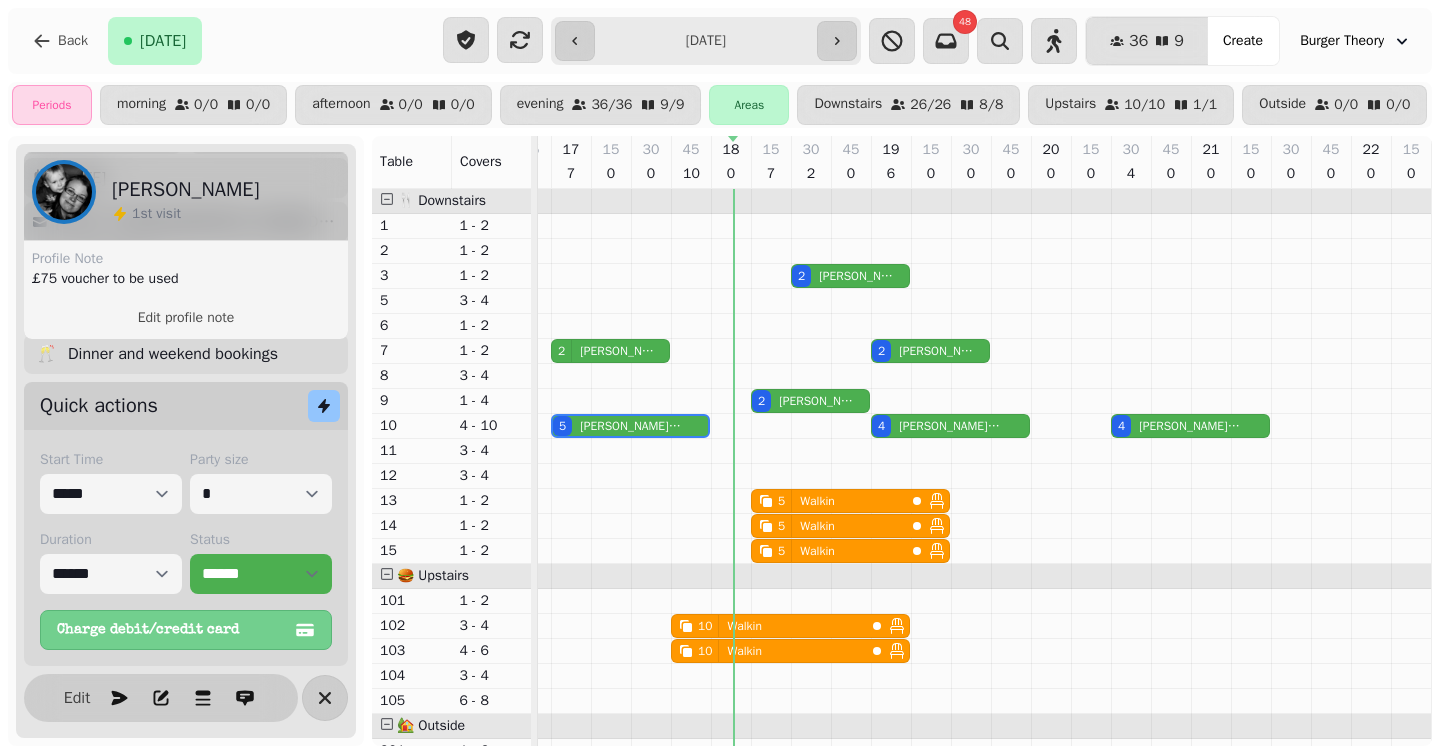 scroll, scrollTop: 232, scrollLeft: 0, axis: vertical 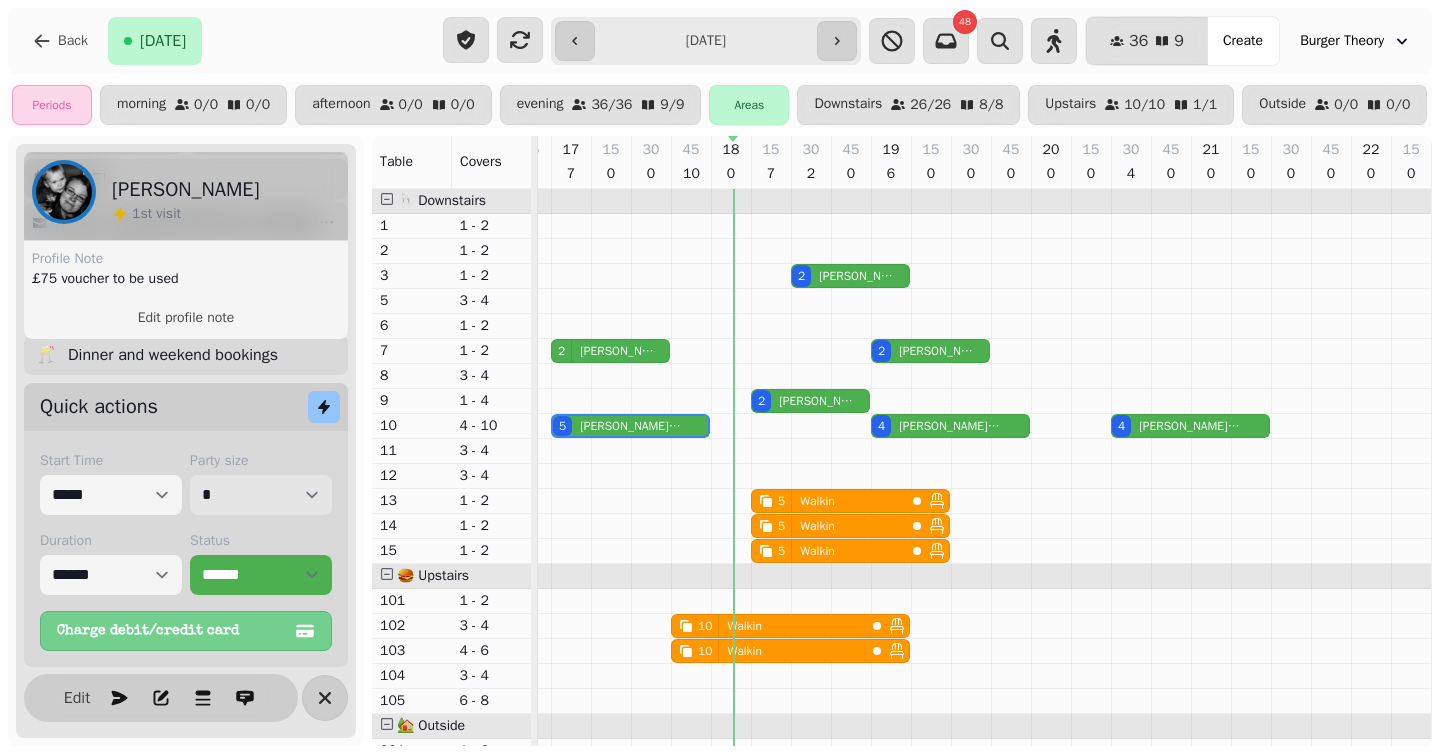 click on "* * * * * * * * * ** ** ** ** ** ** ** ** ** ** ** ** ** ** ** ** ** ** ** ** ** ** ** ** ** ** ** ** ** ** ** ** ** ** ** ** ** ** ** ** ** ** ** ** ** ** ** ** ** ** ** ** ** ** ** ** ** ** ** ** ** ** ** ** ** ** ** ** ** ** ** ** ** ** ** ** ** ** ** ** ** ** ** ** ** ** ** ** ** ** *** *** *** *** *** *** *** *** *** *** *** *** *** *** *** *** *** *** *** *** *** *** *** *** *** *** *** *** *** *** *** *** *** *** *** *** *** *** *** *** *** *** *** *** *** *** *** *** *** *** *** *** *** *** *** *** *** *** *** *** *** *** *** *** *** *** *** *** *** *** *** *** *** *** *** *** *** *** *** *** *** *** *** *** *** *** *** *** *** *** *** *** *** *** *** *** *** *** *** *** *** *** *** *** *** *** *** *** *** *** *** *** *** *** *** *** *** *** *** *** *** *** *** *** *** *** *** *** *** *** *** *** *** *** *** *** *** *** *** *** *** *** *** *** *** *** *** *** *** *** ***" at bounding box center [261, 495] 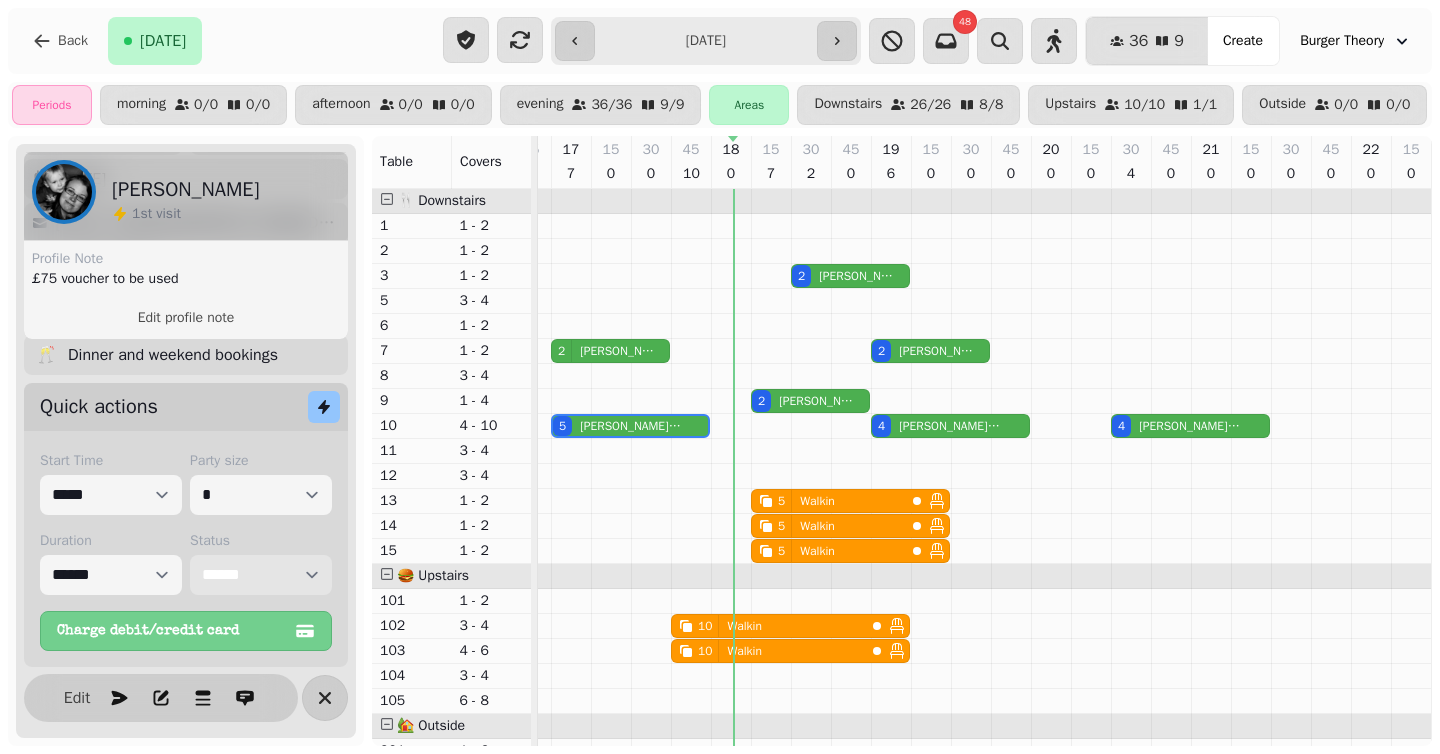 click on "**********" at bounding box center (261, 575) 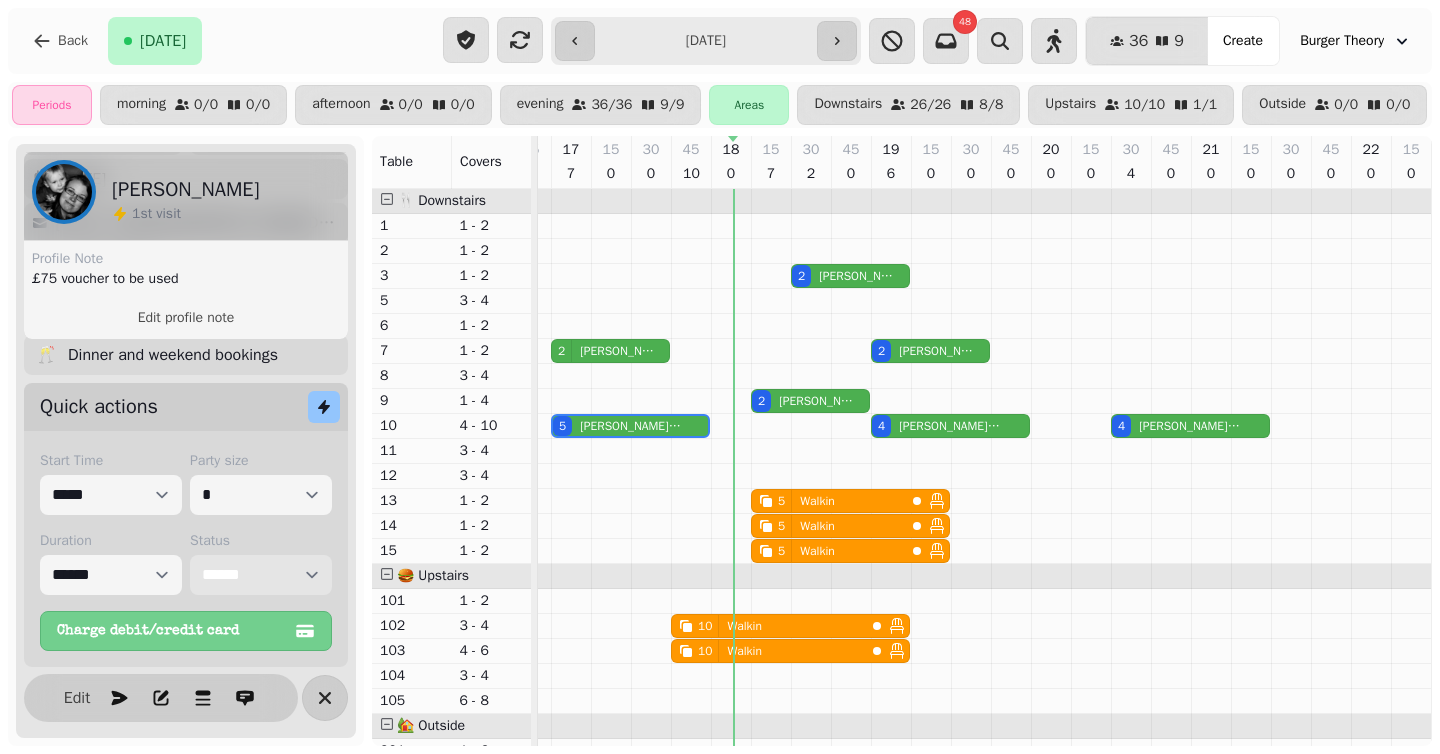 select on "******" 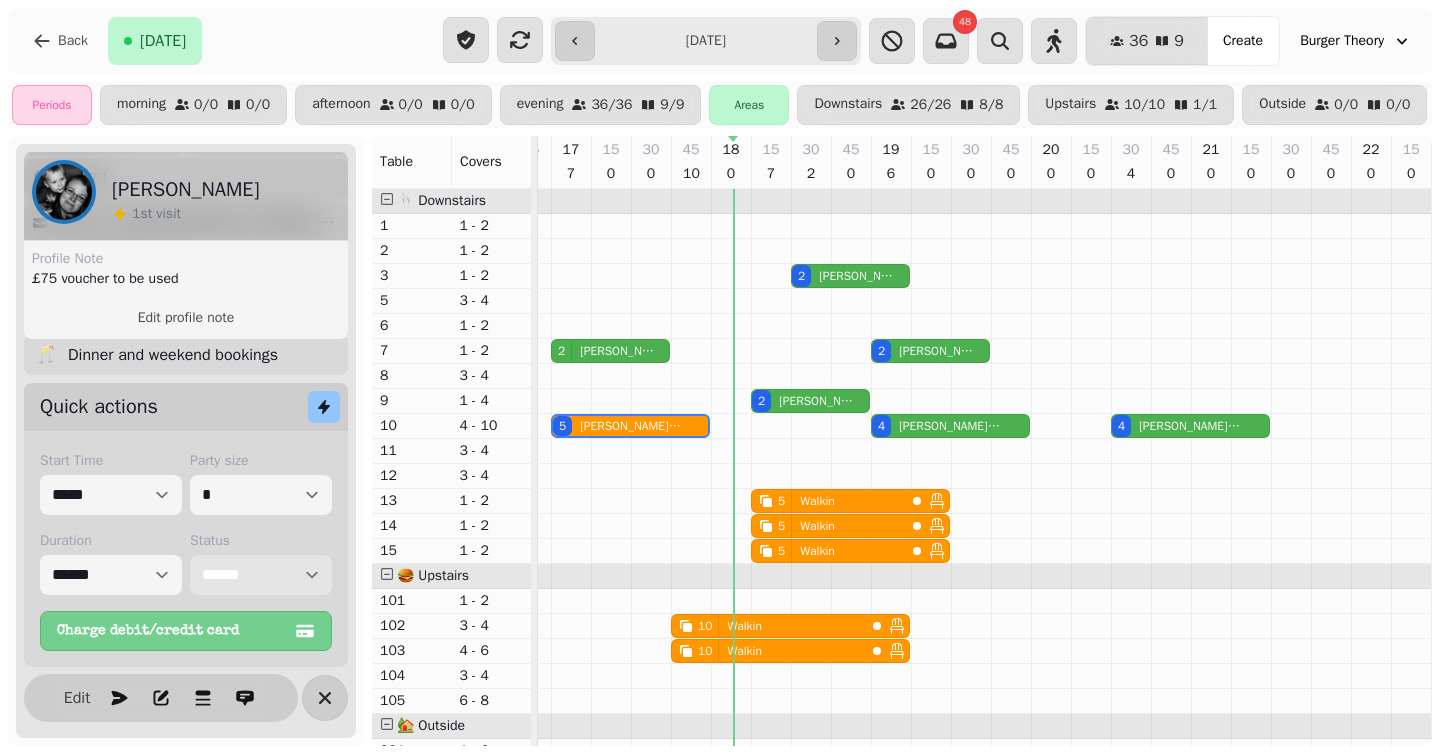 click on "[PERSON_NAME] FT" at bounding box center [617, 351] 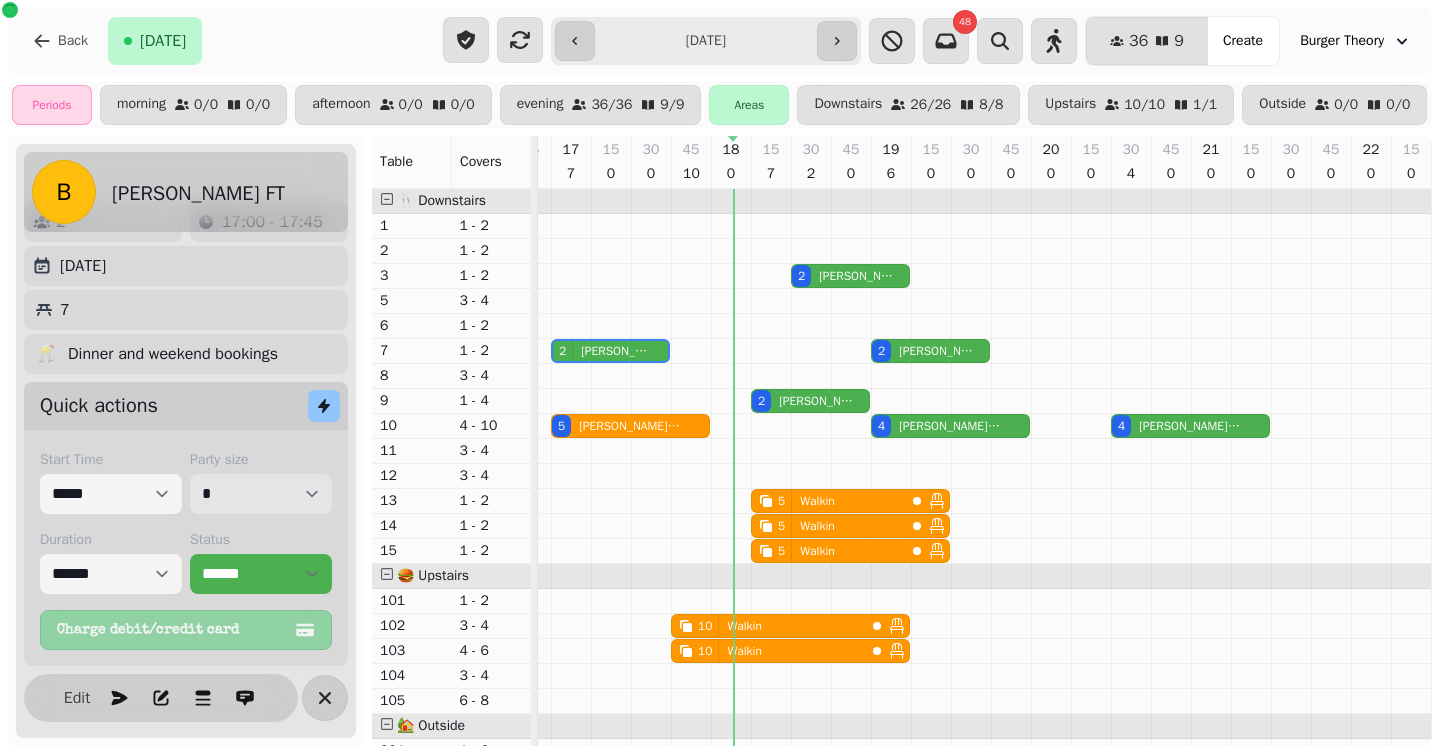 click on "* * * * * * * * * ** ** ** ** ** ** ** ** ** ** ** ** ** ** ** ** ** ** ** ** ** ** ** ** ** ** ** ** ** ** ** ** ** ** ** ** ** ** ** ** ** ** ** ** ** ** ** ** ** ** ** ** ** ** ** ** ** ** ** ** ** ** ** ** ** ** ** ** ** ** ** ** ** ** ** ** ** ** ** ** ** ** ** ** ** ** ** ** ** ** *** *** *** *** *** *** *** *** *** *** *** *** *** *** *** *** *** *** *** *** *** *** *** *** *** *** *** *** *** *** *** *** *** *** *** *** *** *** *** *** *** *** *** *** *** *** *** *** *** *** *** *** *** *** *** *** *** *** *** *** *** *** *** *** *** *** *** *** *** *** *** *** *** *** *** *** *** *** *** *** *** *** *** *** *** *** *** *** *** *** *** *** *** *** *** *** *** *** *** *** *** *** *** *** *** *** *** *** *** *** *** *** *** *** *** *** *** *** *** *** *** *** *** *** *** *** *** *** *** *** *** *** *** *** *** *** *** *** *** *** *** *** *** *** *** *** *** *** *** *** ***" at bounding box center (261, 494) 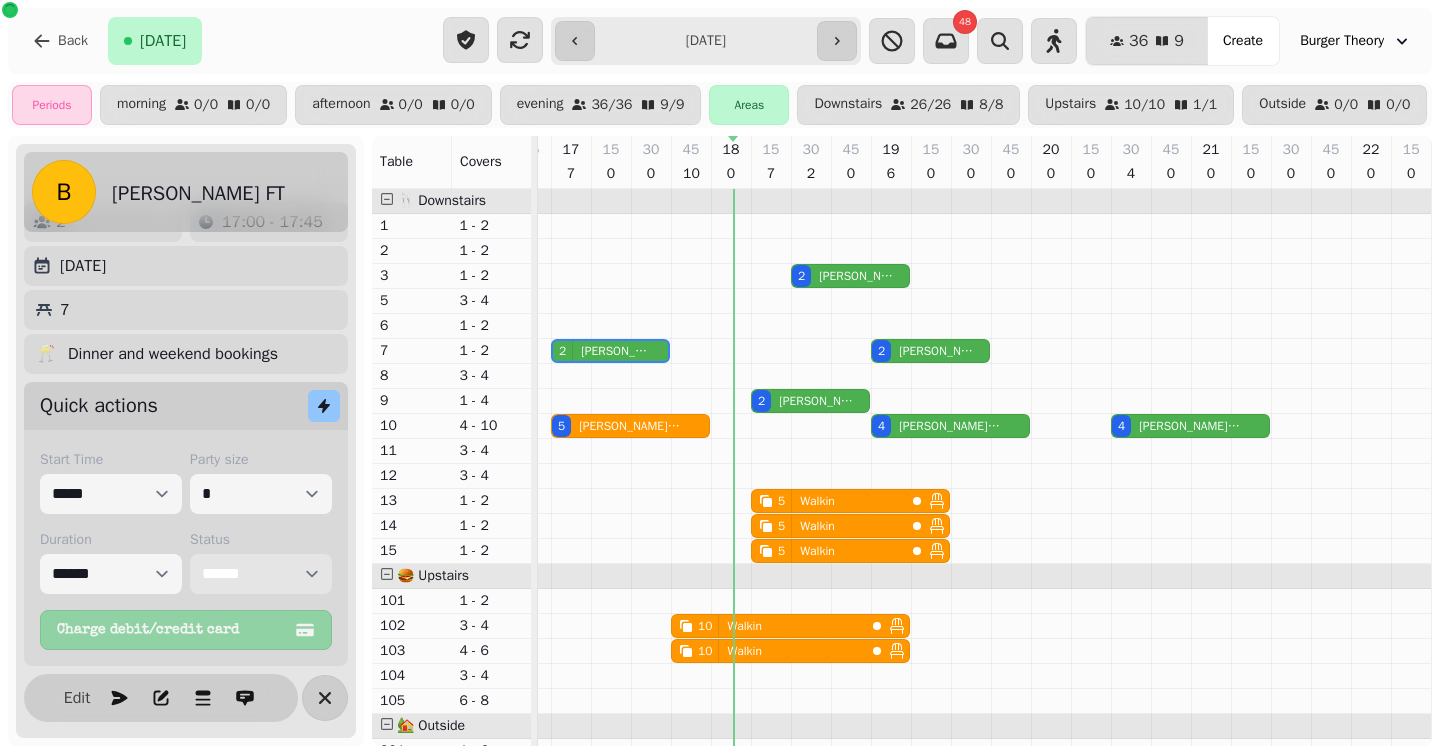 click on "**********" at bounding box center [261, 574] 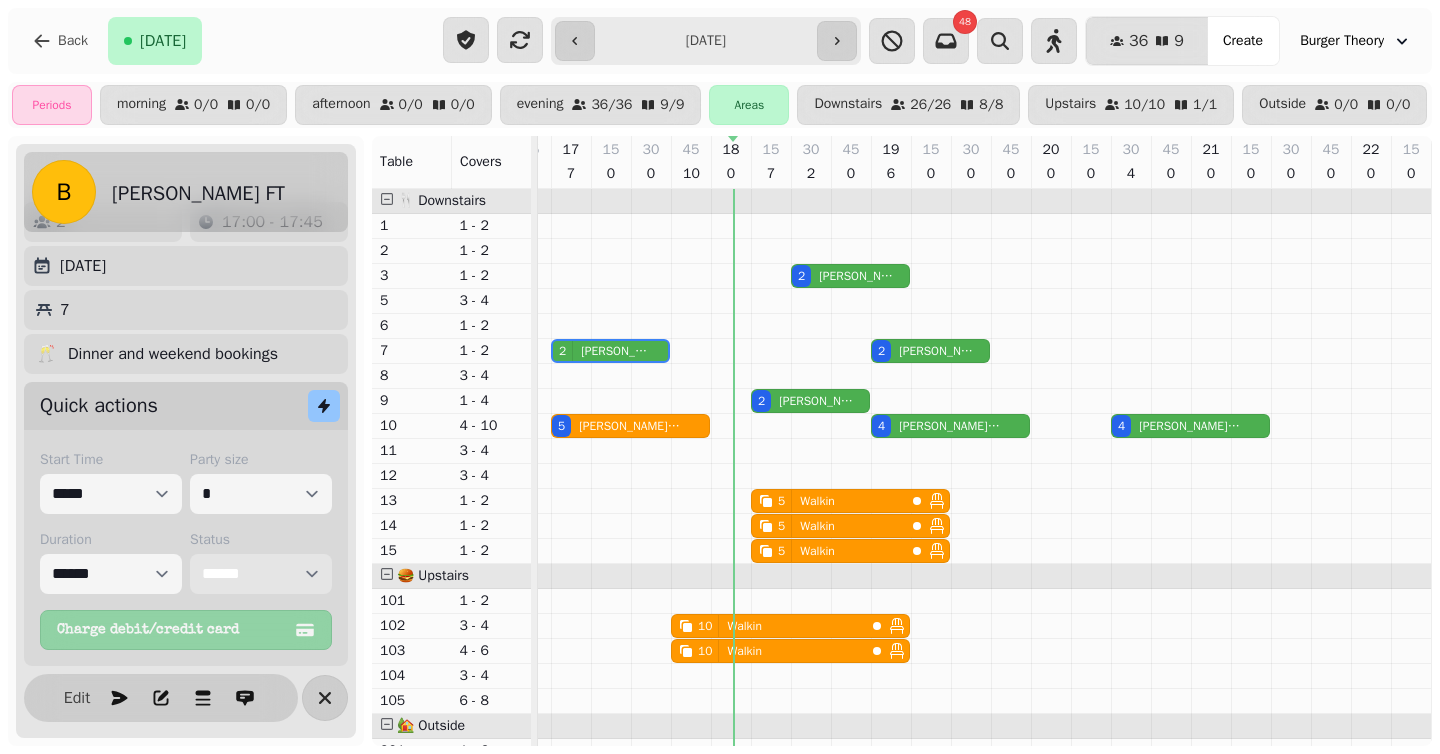 select on "******" 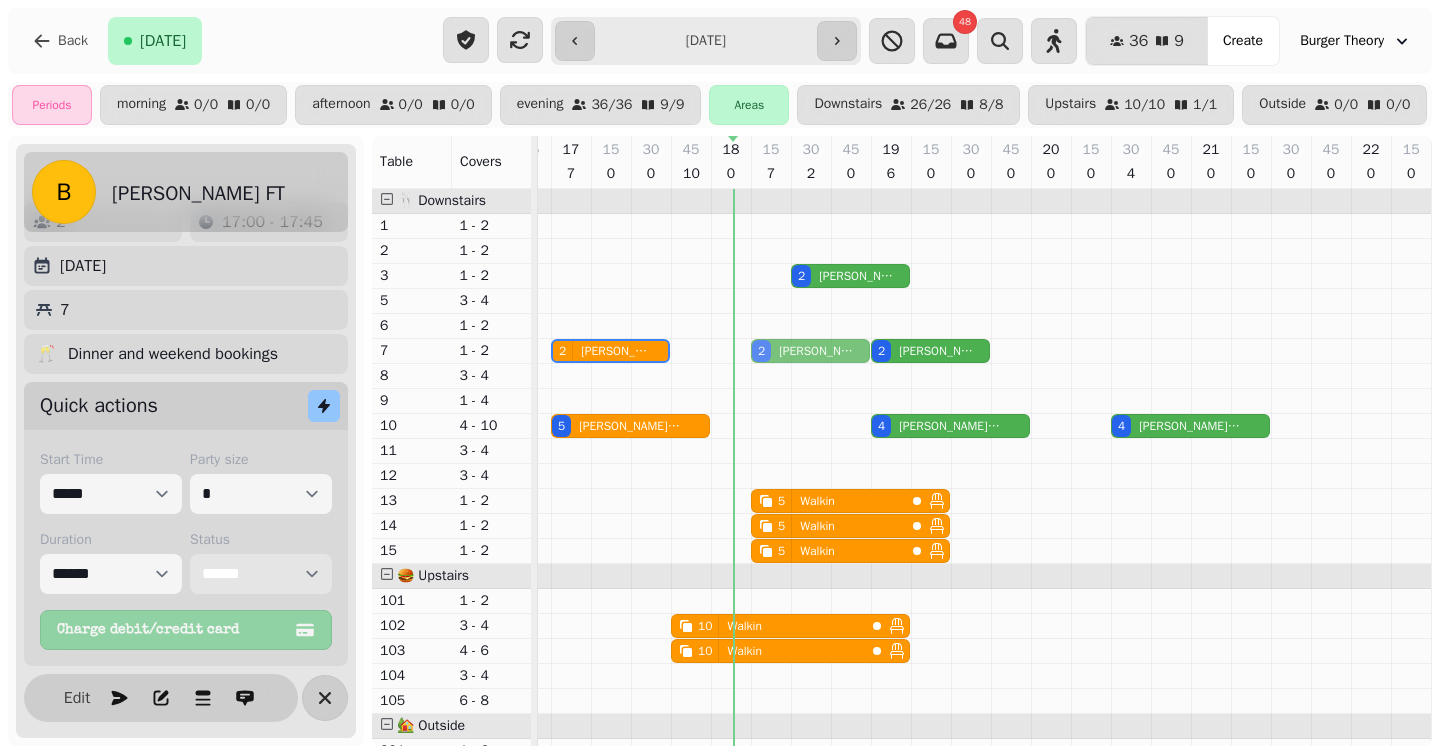 drag, startPoint x: 777, startPoint y: 402, endPoint x: 770, endPoint y: 363, distance: 39.623226 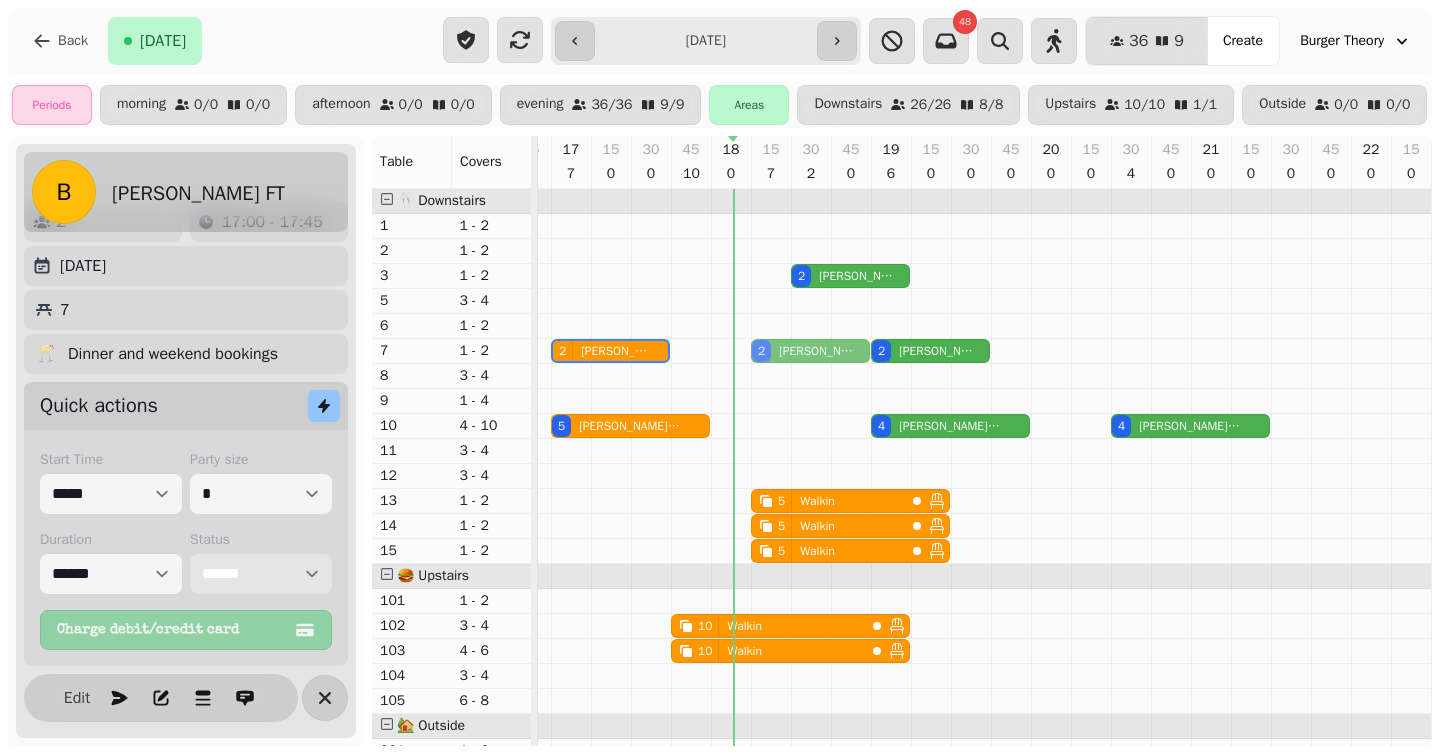 click on "2 [PERSON_NAME] 2 [PERSON_NAME] FT   2 [PERSON_NAME] 2 [PERSON_NAME] 2 [PERSON_NAME] 5 [PERSON_NAME] 4 [PERSON_NAME] 4 [PERSON_NAME] 5 Walkin   5 Walkin   5 Walkin   10 Walkin   10 Walkin" at bounding box center [591, 576] 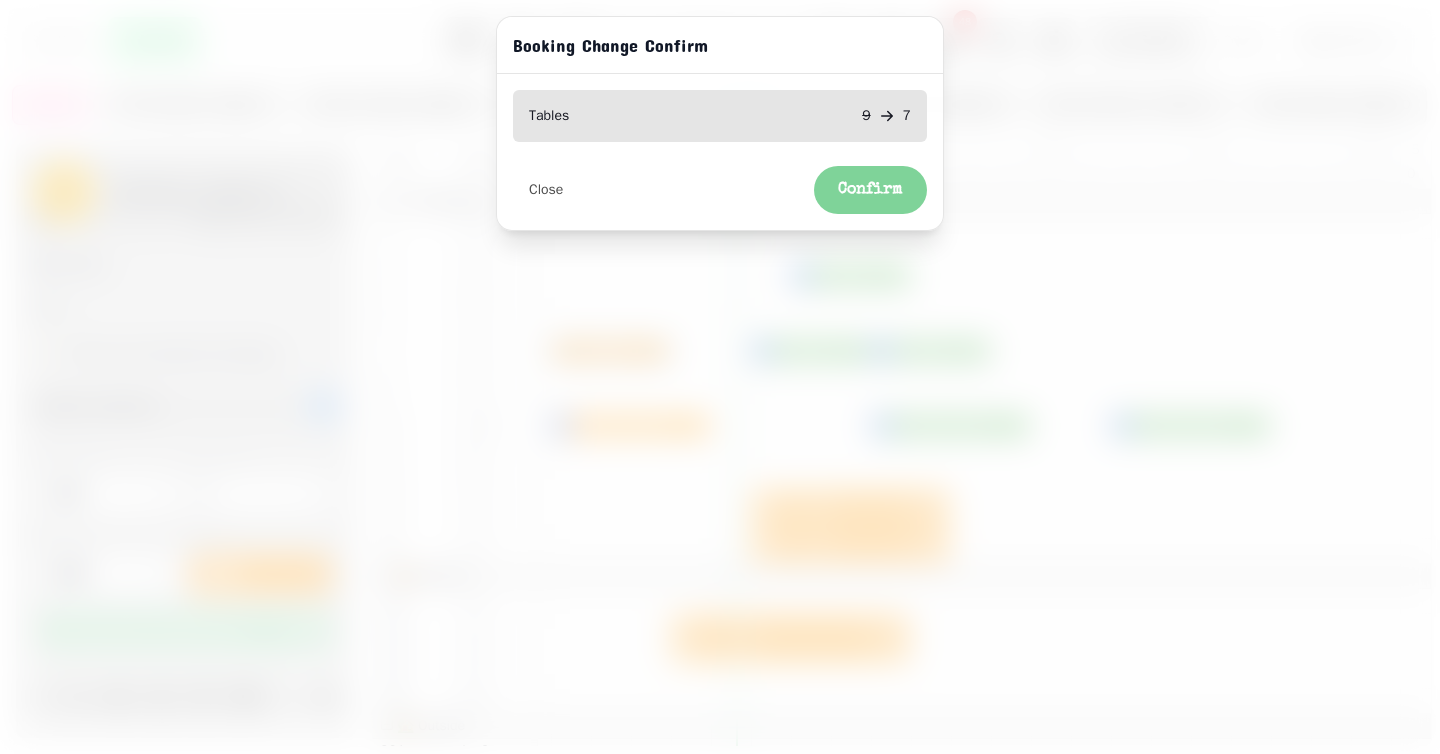 click on "Confirm" at bounding box center (870, 190) 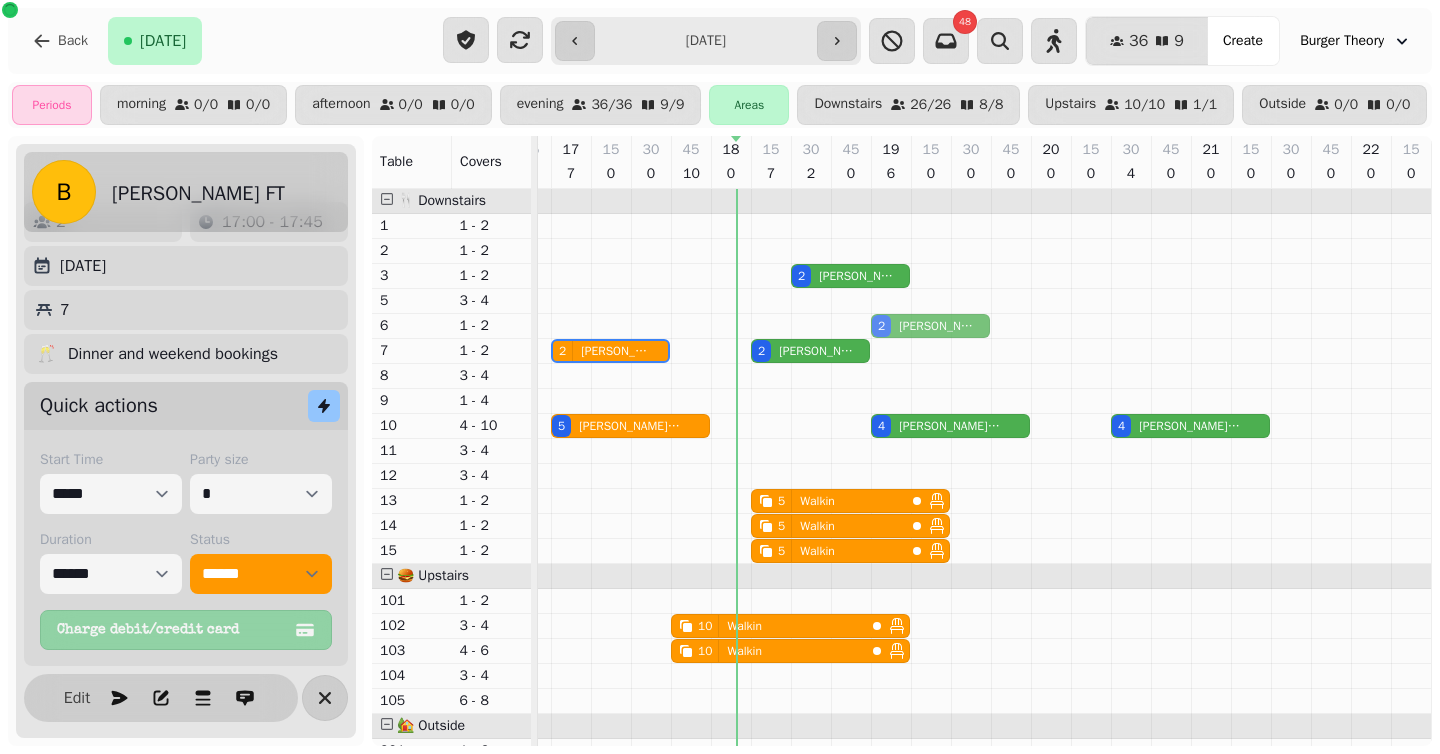 drag, startPoint x: 905, startPoint y: 346, endPoint x: 902, endPoint y: 330, distance: 16.27882 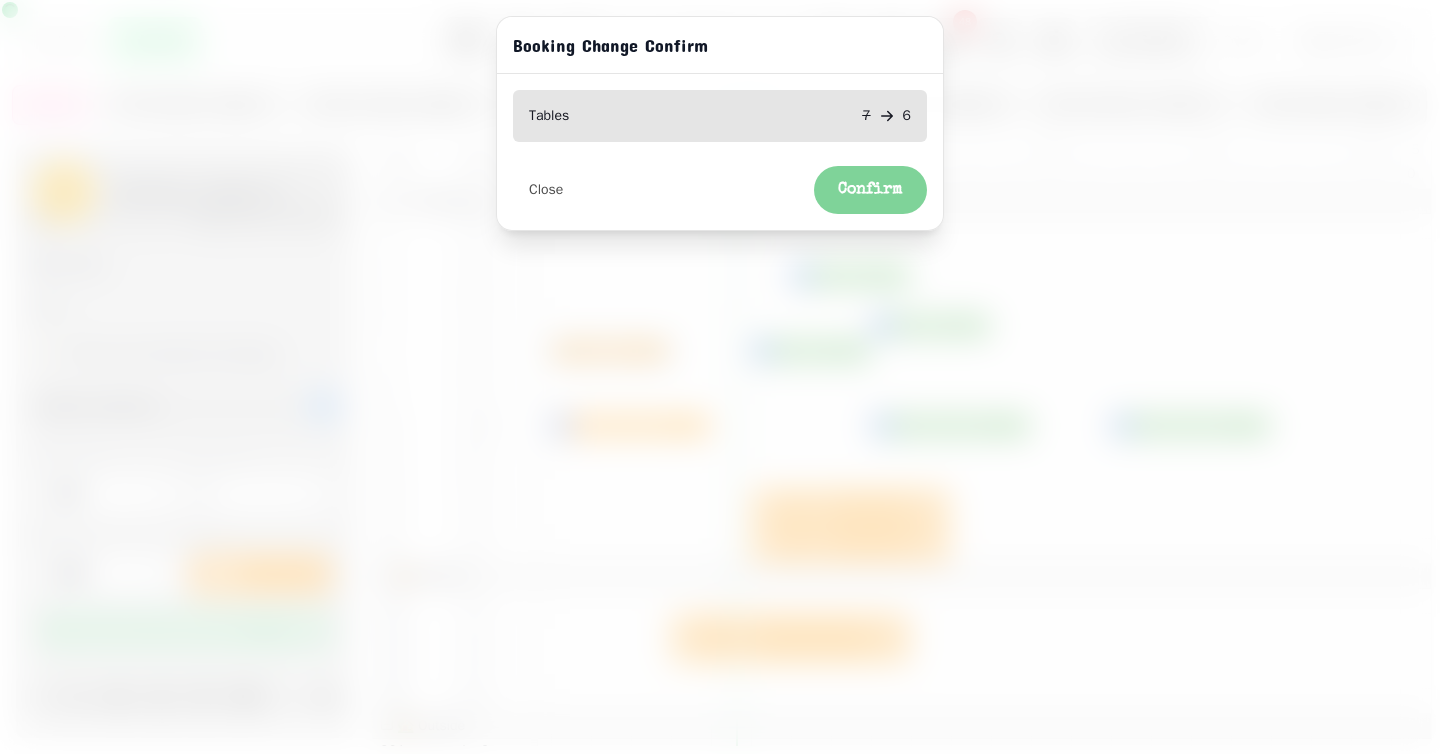 click on "Confirm" at bounding box center (870, 190) 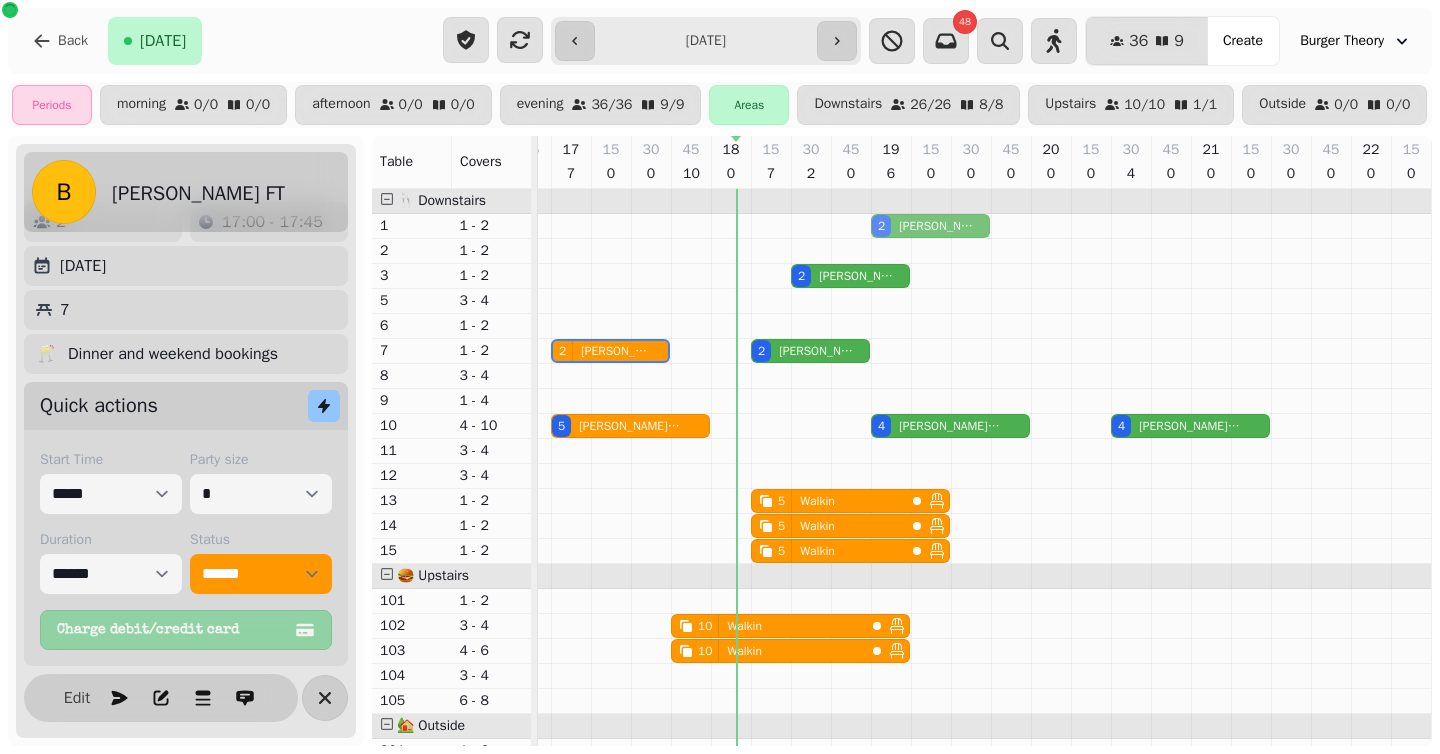 drag, startPoint x: 901, startPoint y: 323, endPoint x: 897, endPoint y: 225, distance: 98.0816 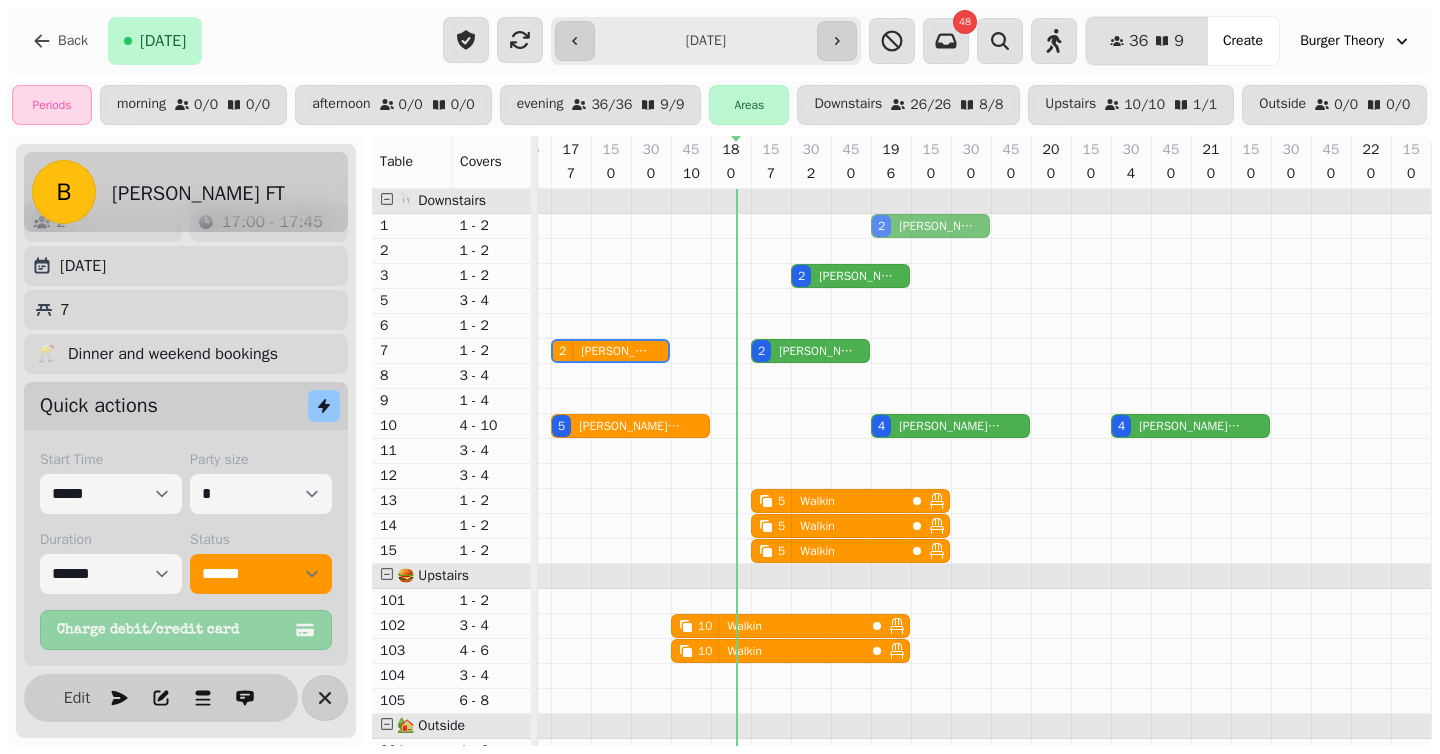 drag, startPoint x: 891, startPoint y: 323, endPoint x: 883, endPoint y: 224, distance: 99.32271 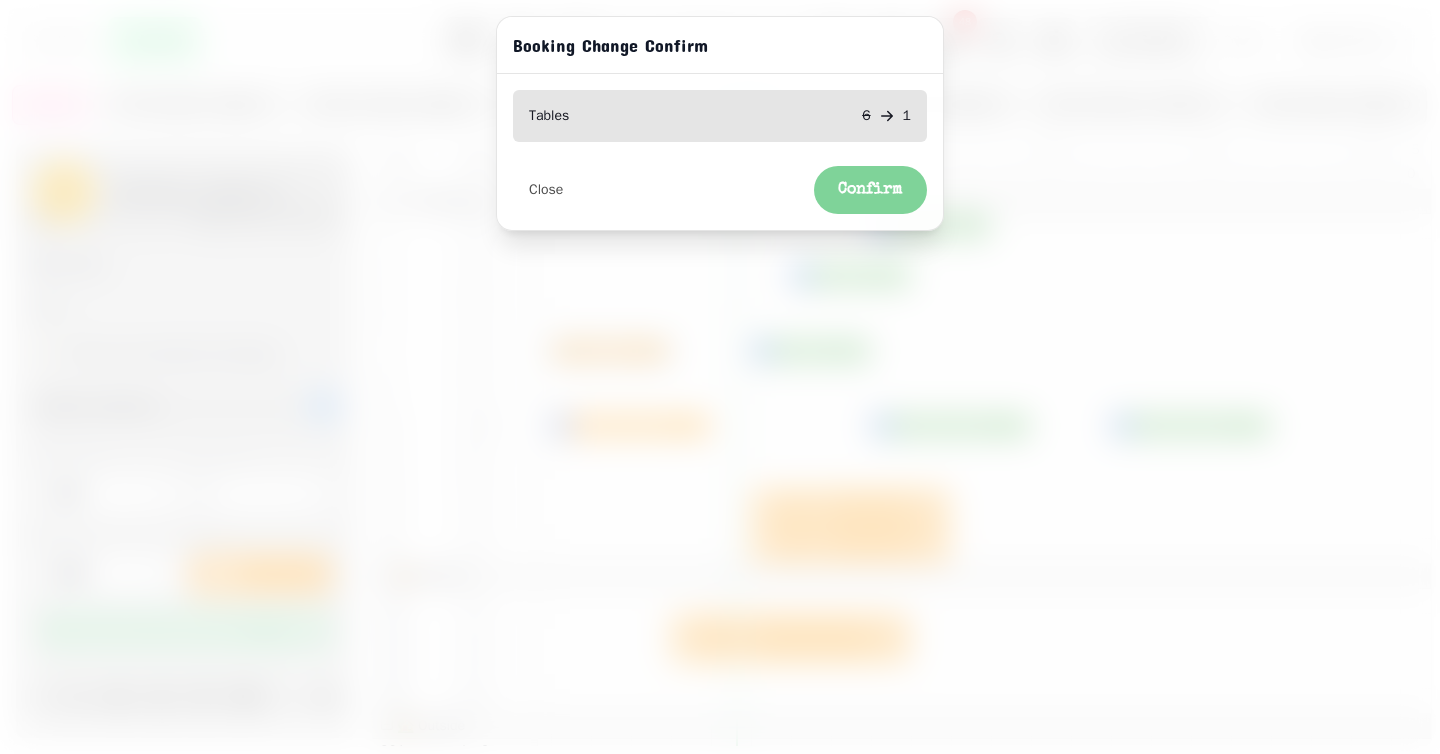 click on "Confirm" at bounding box center (870, 190) 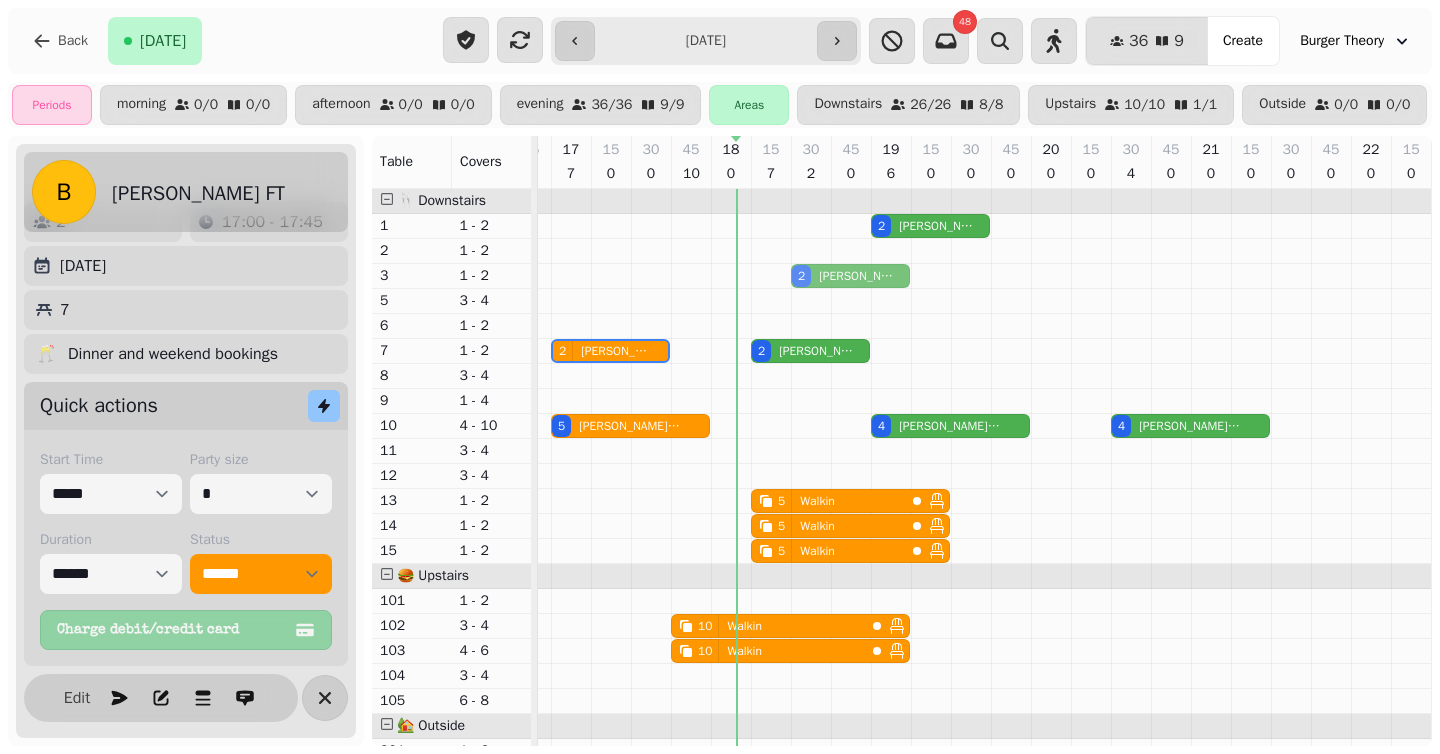 click on "2 [PERSON_NAME] 2 [PERSON_NAME]" at bounding box center (-249, 276) 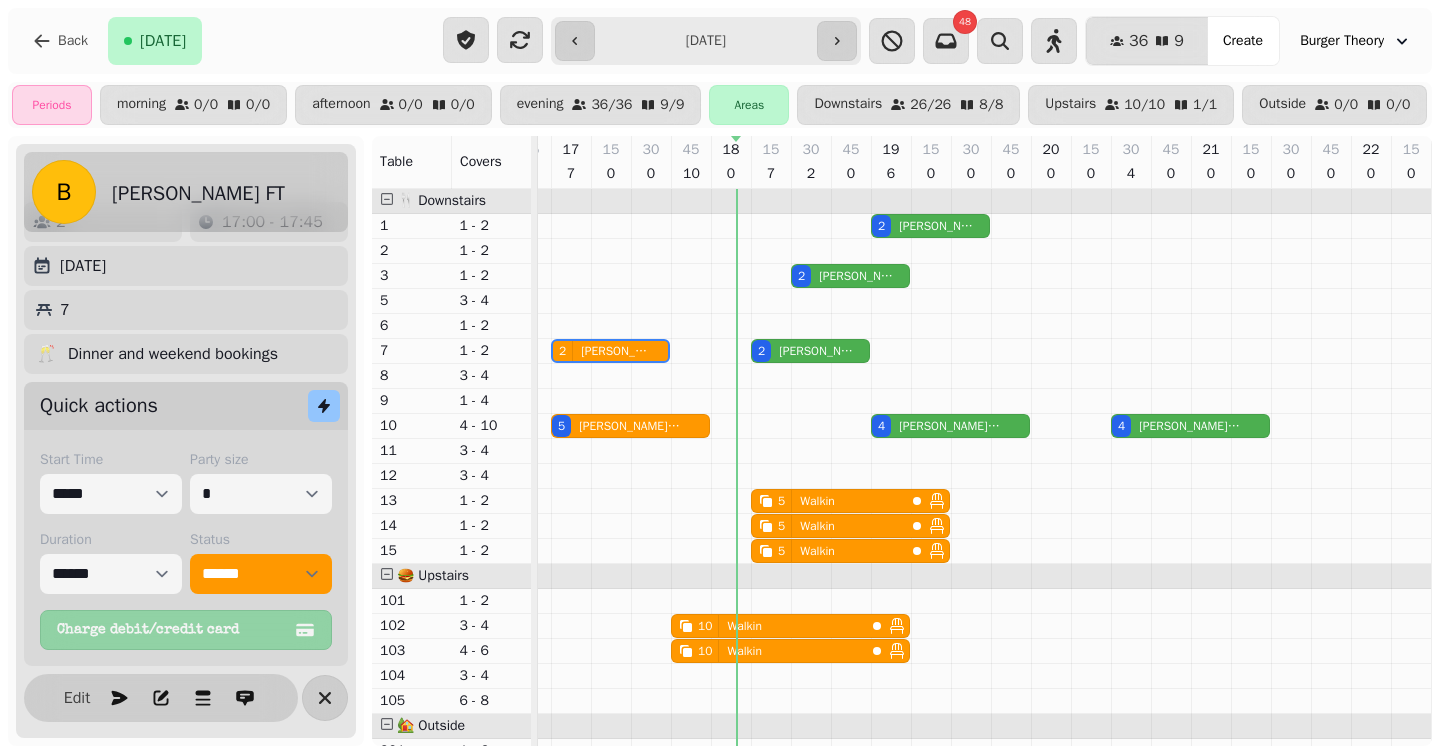 scroll, scrollTop: 0, scrollLeft: 786, axis: horizontal 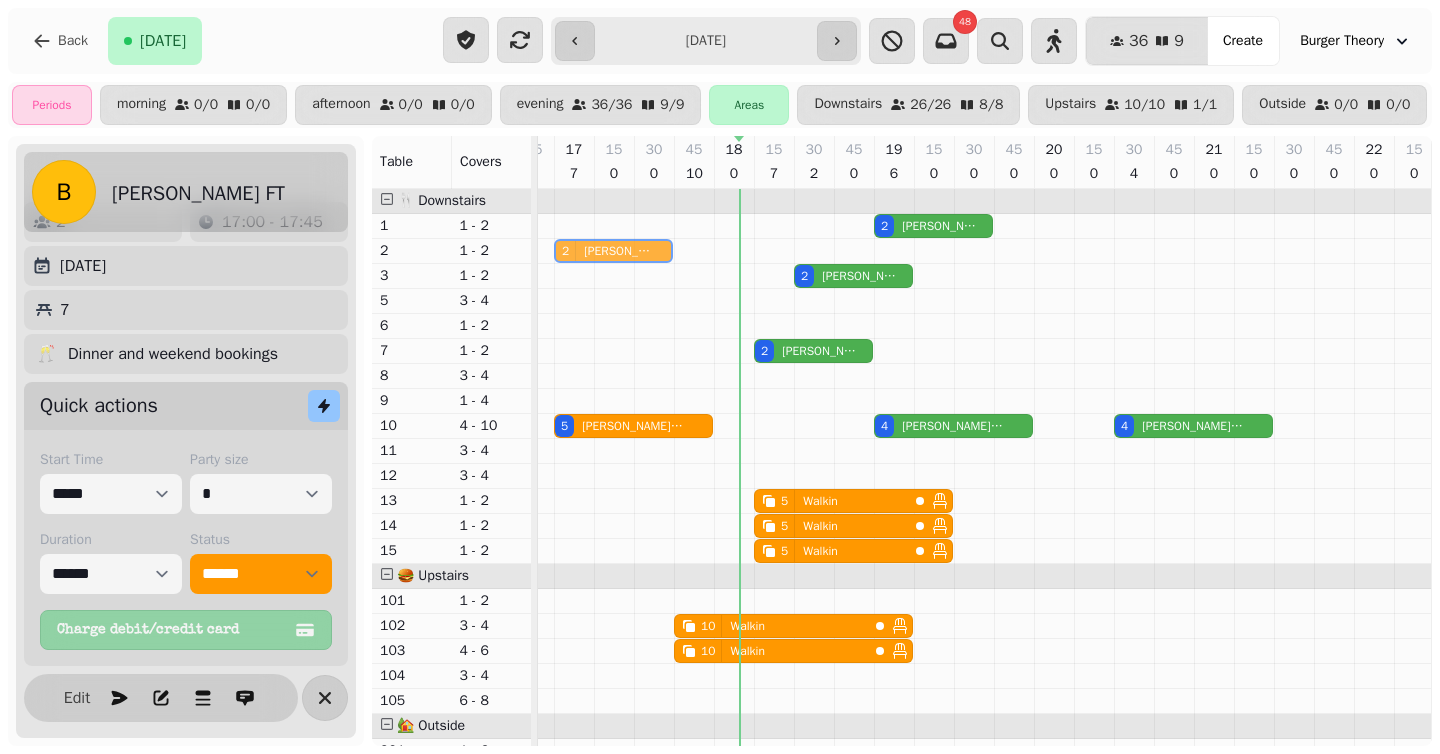 drag, startPoint x: 588, startPoint y: 349, endPoint x: 583, endPoint y: 257, distance: 92.13577 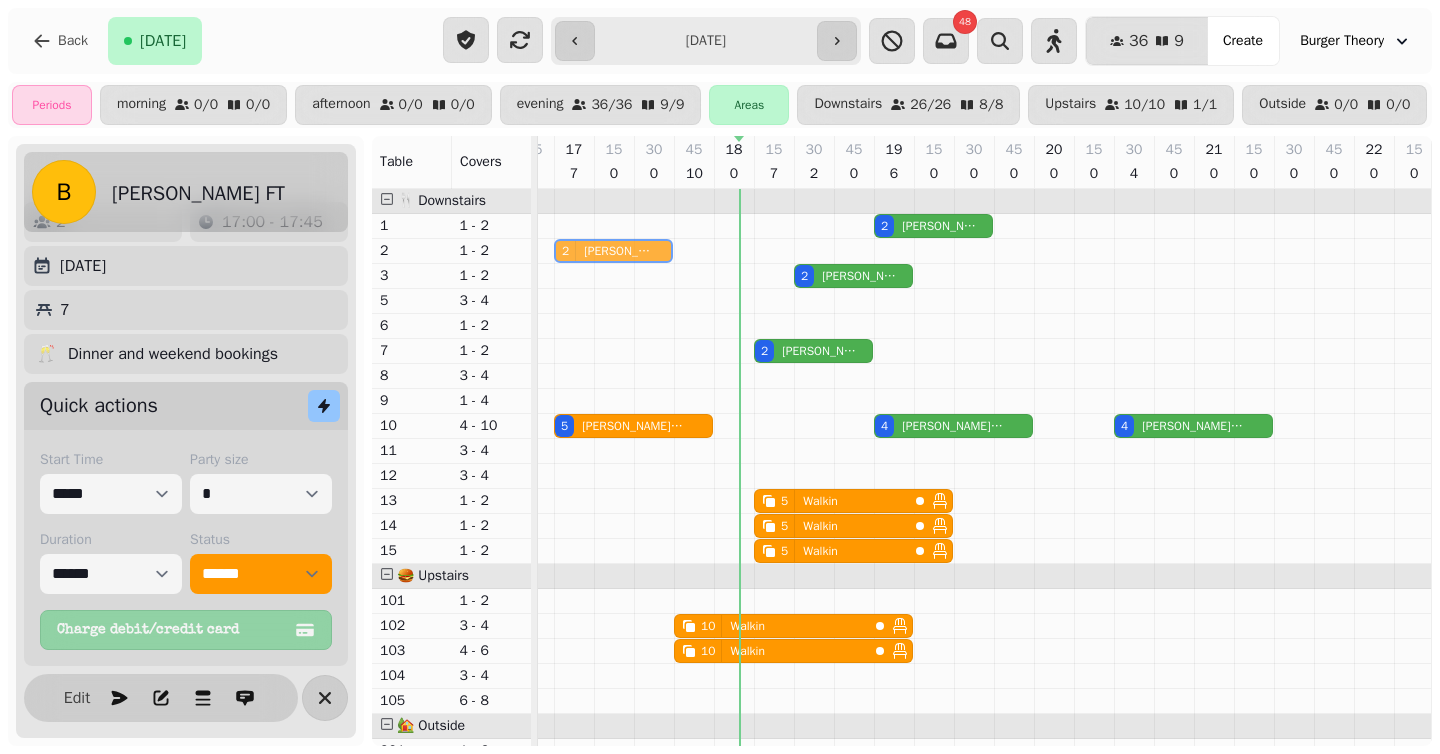 click on "2 [PERSON_NAME] 2 [PERSON_NAME] FT   2 [PERSON_NAME] 2 [PERSON_NAME] FT   2 [PERSON_NAME] 5 [PERSON_NAME] 4 [PERSON_NAME] 4 [PERSON_NAME] 5 Walkin   5 Walkin   5 Walkin   10 Walkin   10 Walkin" at bounding box center [594, 576] 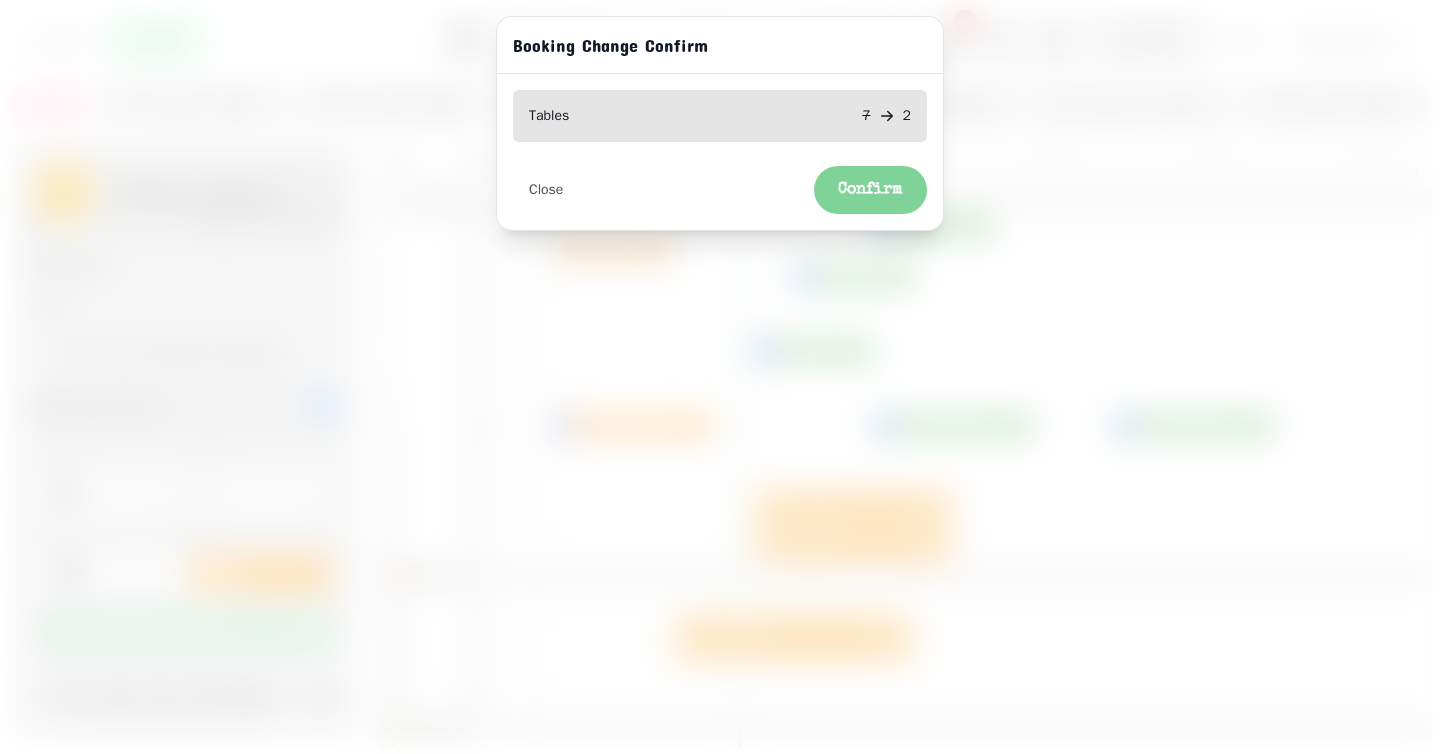 click on "Confirm" at bounding box center [870, 190] 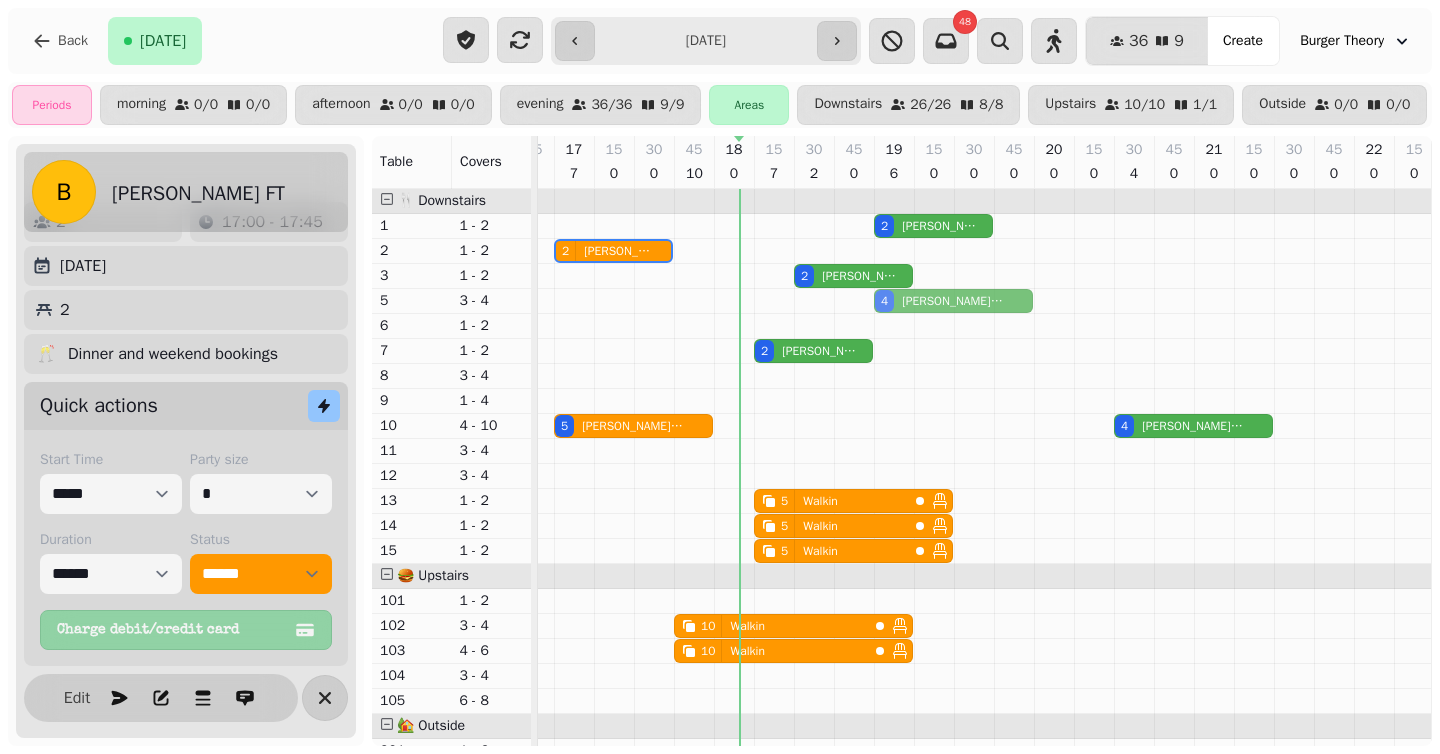 drag, startPoint x: 910, startPoint y: 421, endPoint x: 901, endPoint y: 299, distance: 122.33152 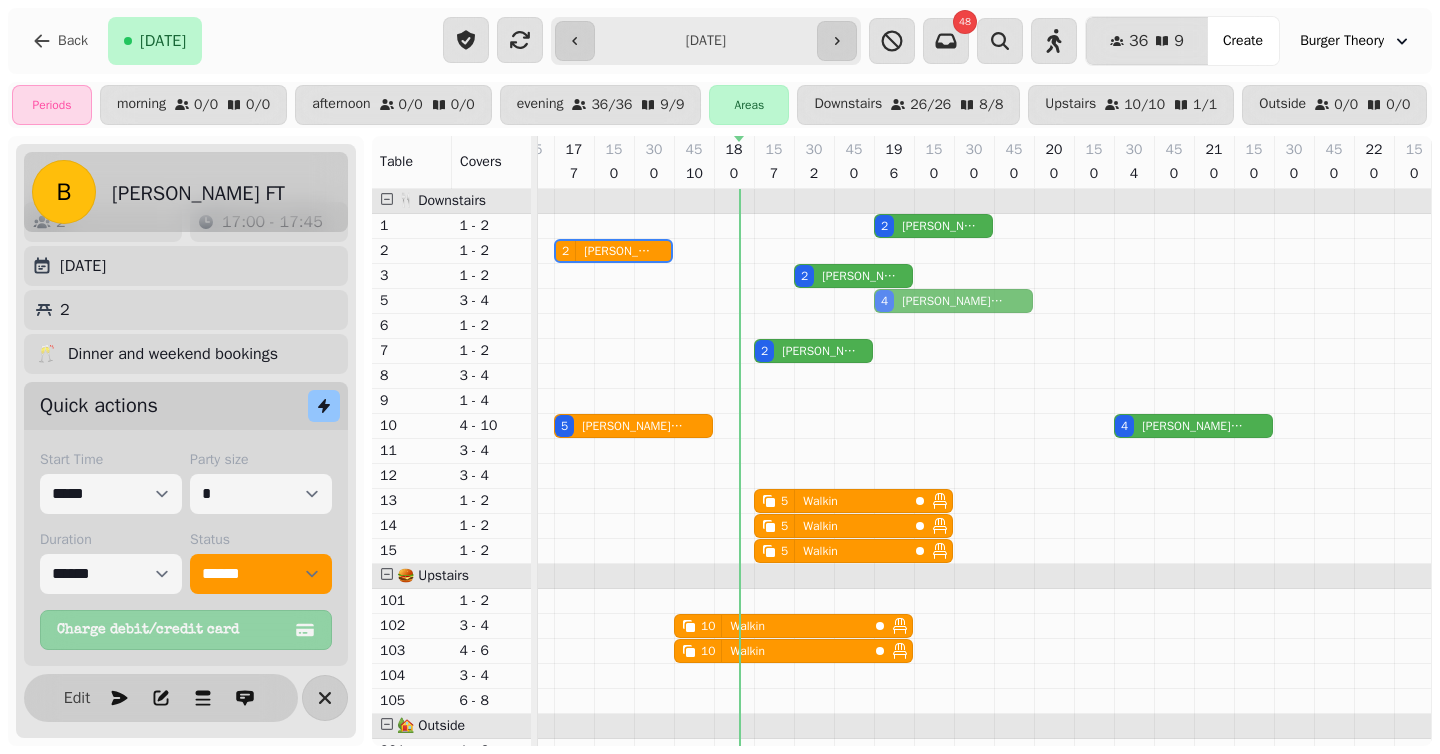 click on "2 [PERSON_NAME] 2 [PERSON_NAME] FT   2 [PERSON_NAME] 4 [PERSON_NAME] 2 [PERSON_NAME] 5 [PERSON_NAME] 4 [PERSON_NAME] 4 [PERSON_NAME] 5 Walkin   5 Walkin   5 Walkin   10 Walkin   10 Walkin" at bounding box center [594, 576] 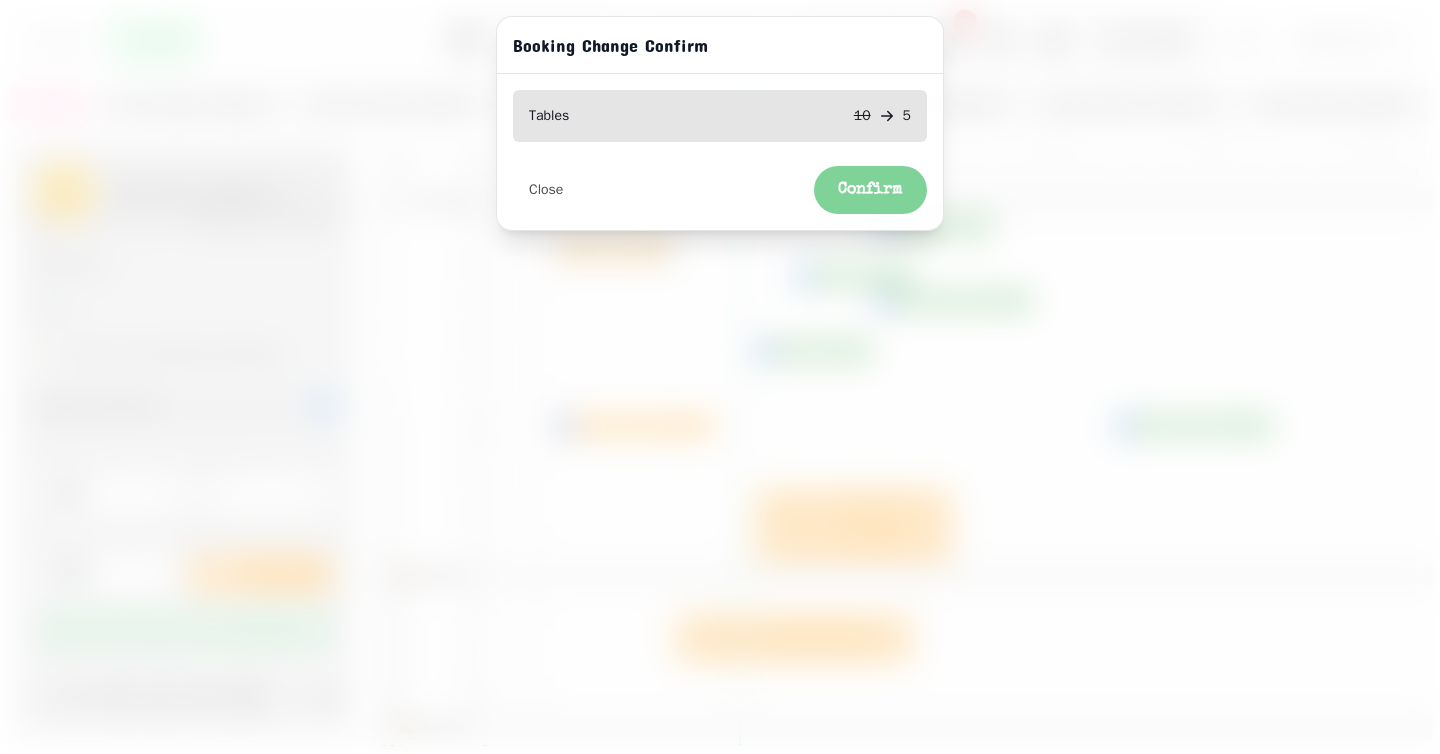 click on "Confirm" at bounding box center (870, 190) 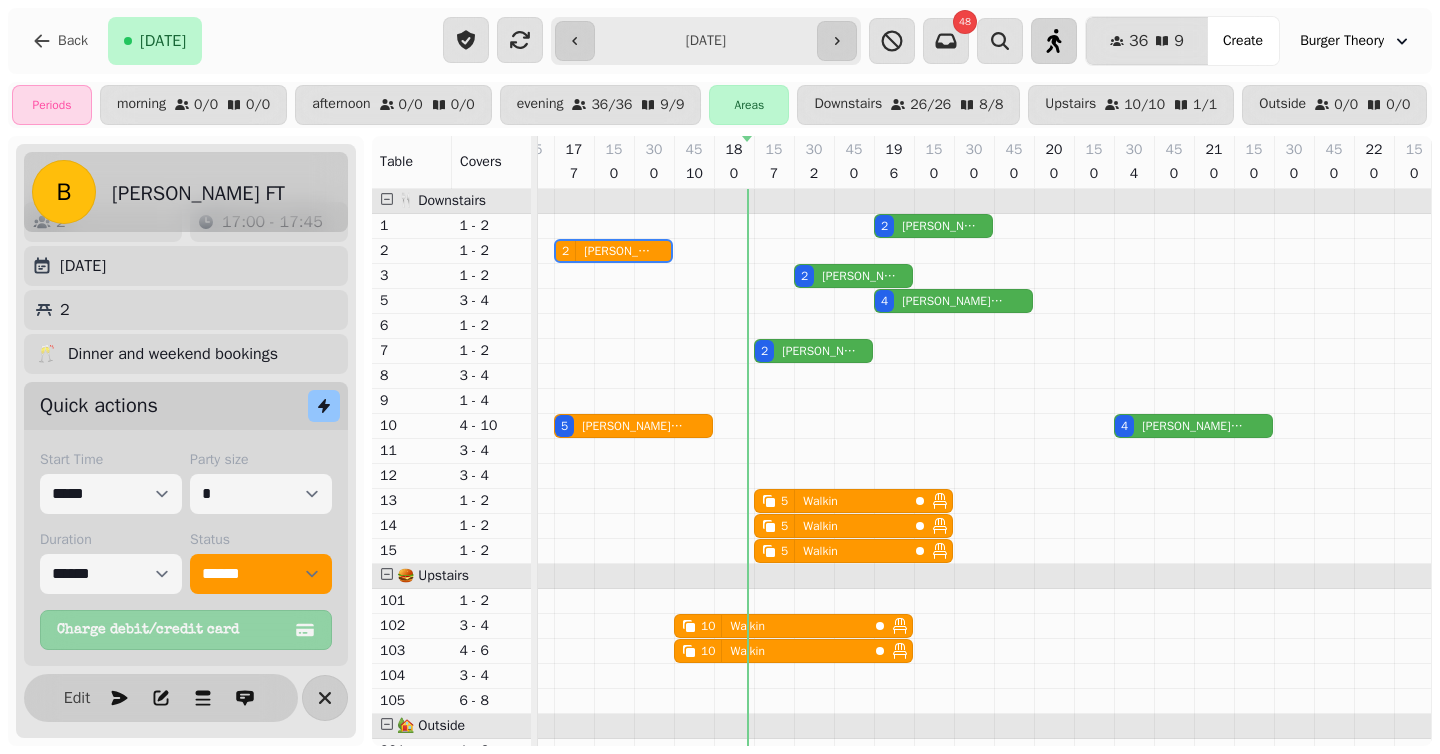 click 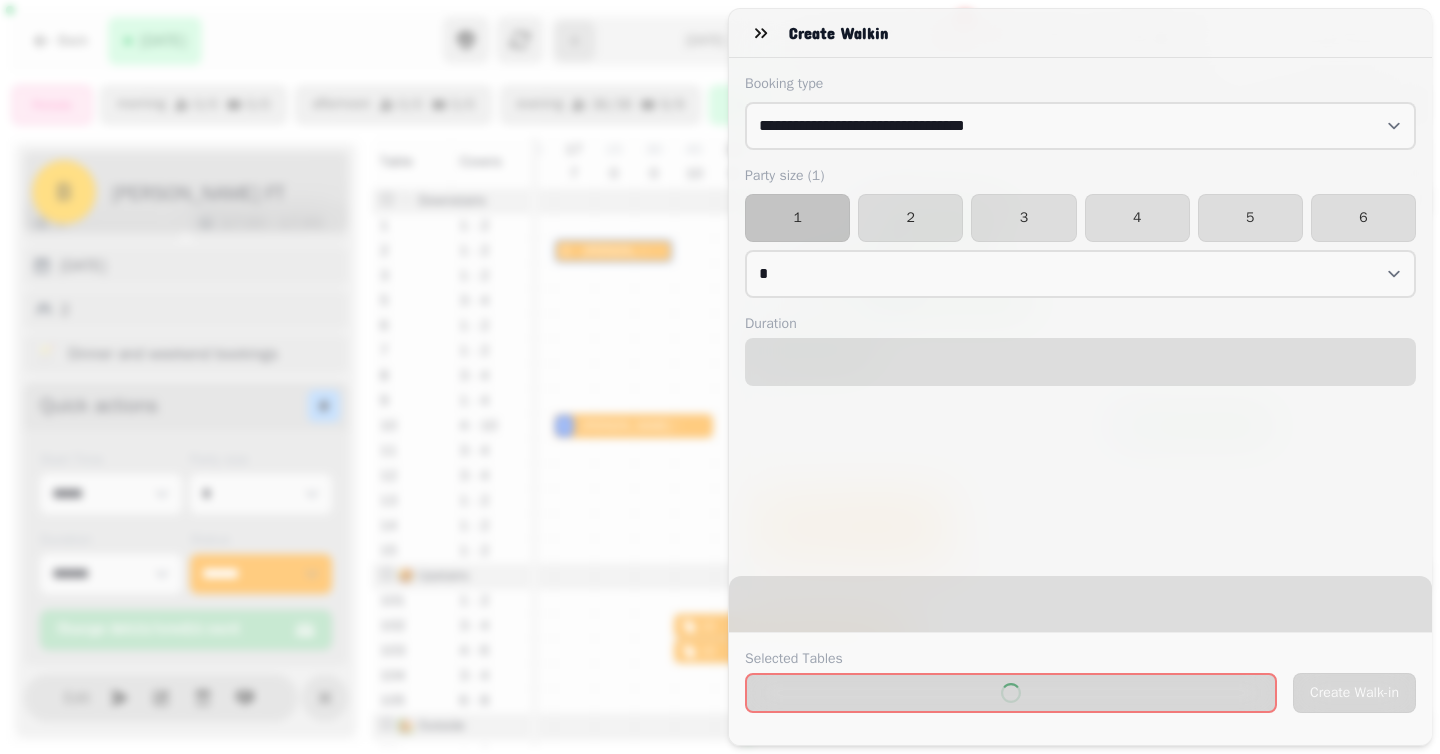 select on "****" 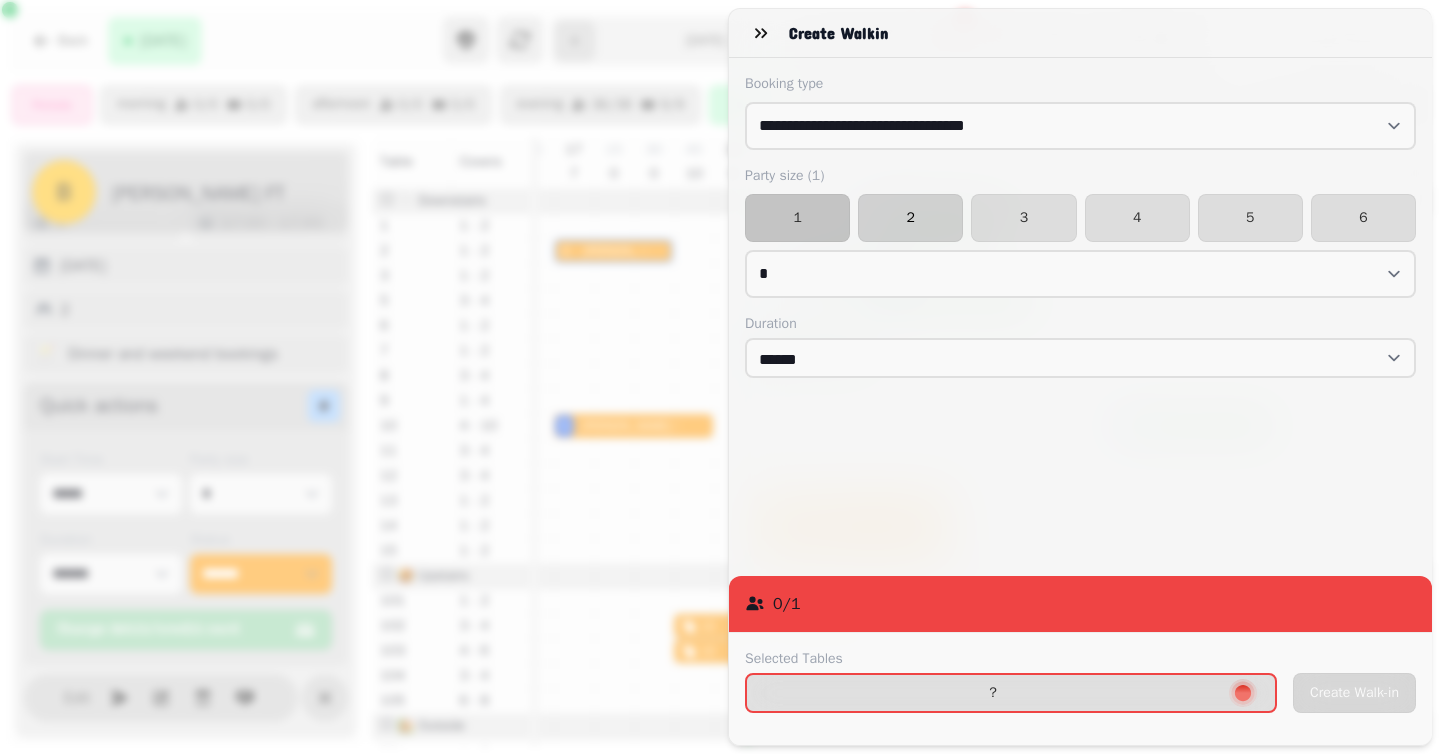 click on "2" at bounding box center [910, 218] 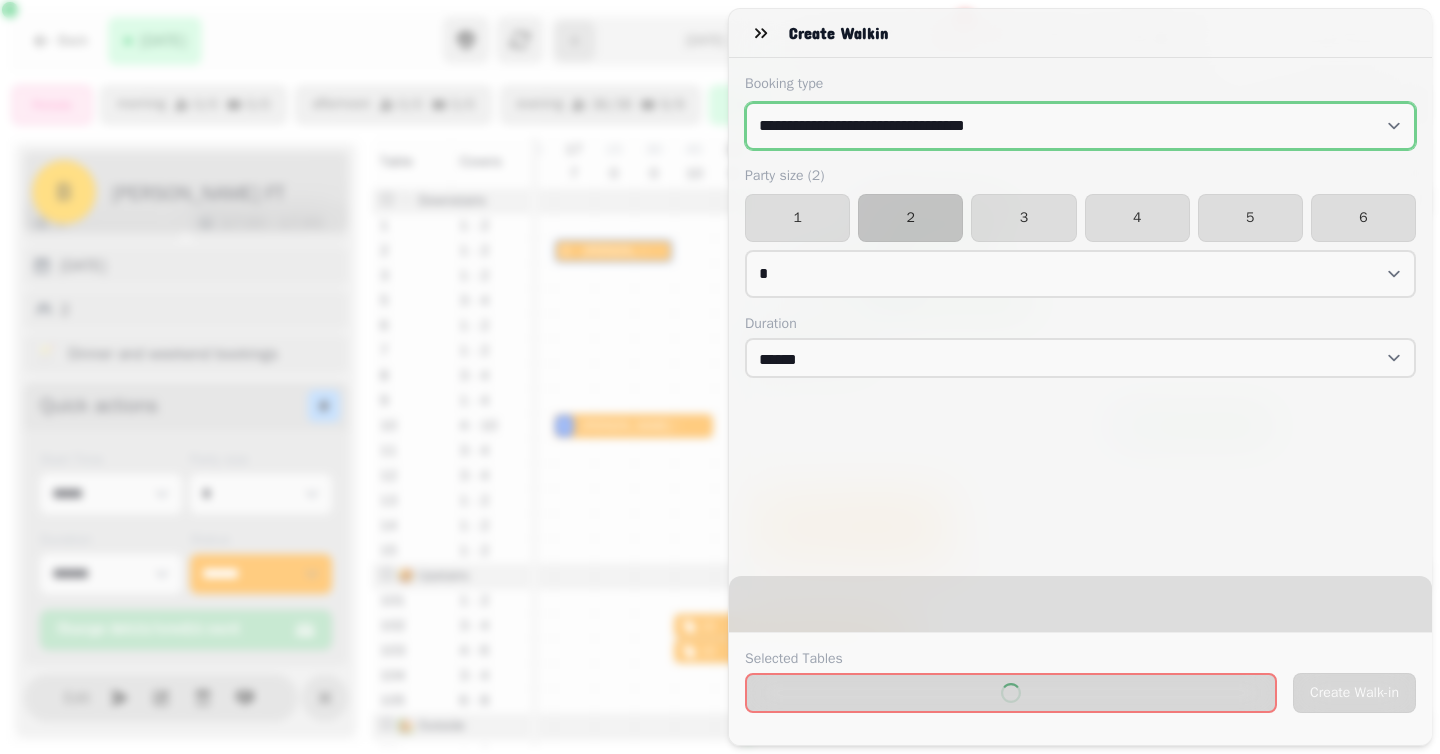 click on "**********" at bounding box center [1080, 126] 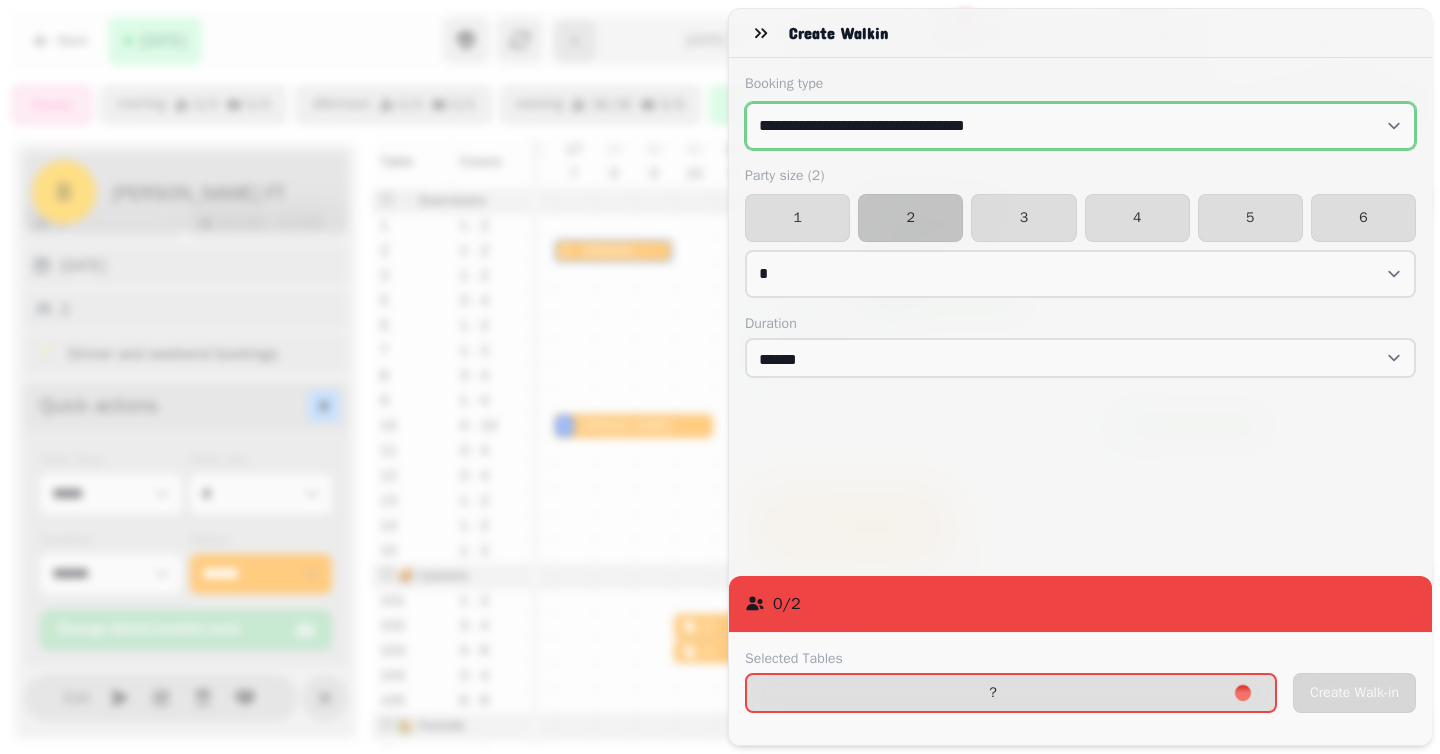 select on "**********" 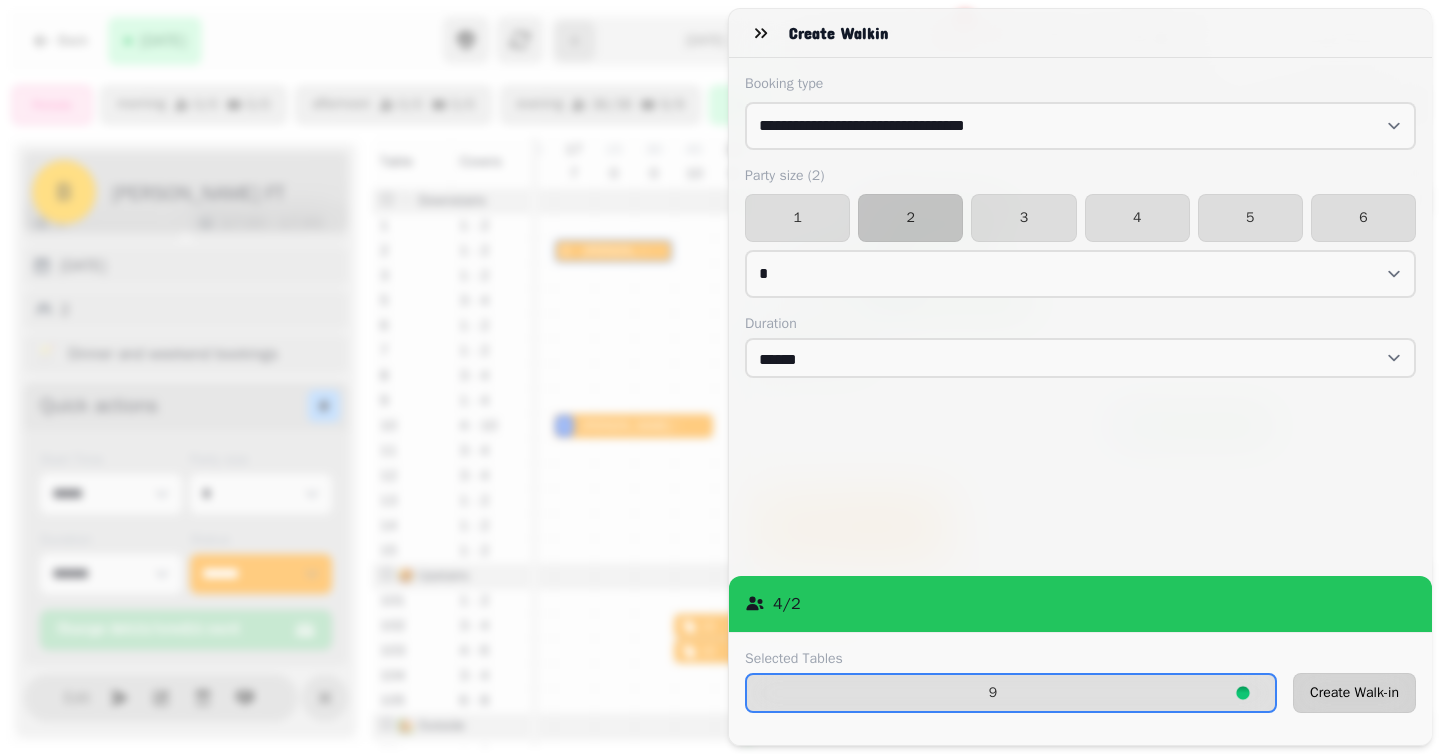 click on "Create Walk-in" at bounding box center [1354, 693] 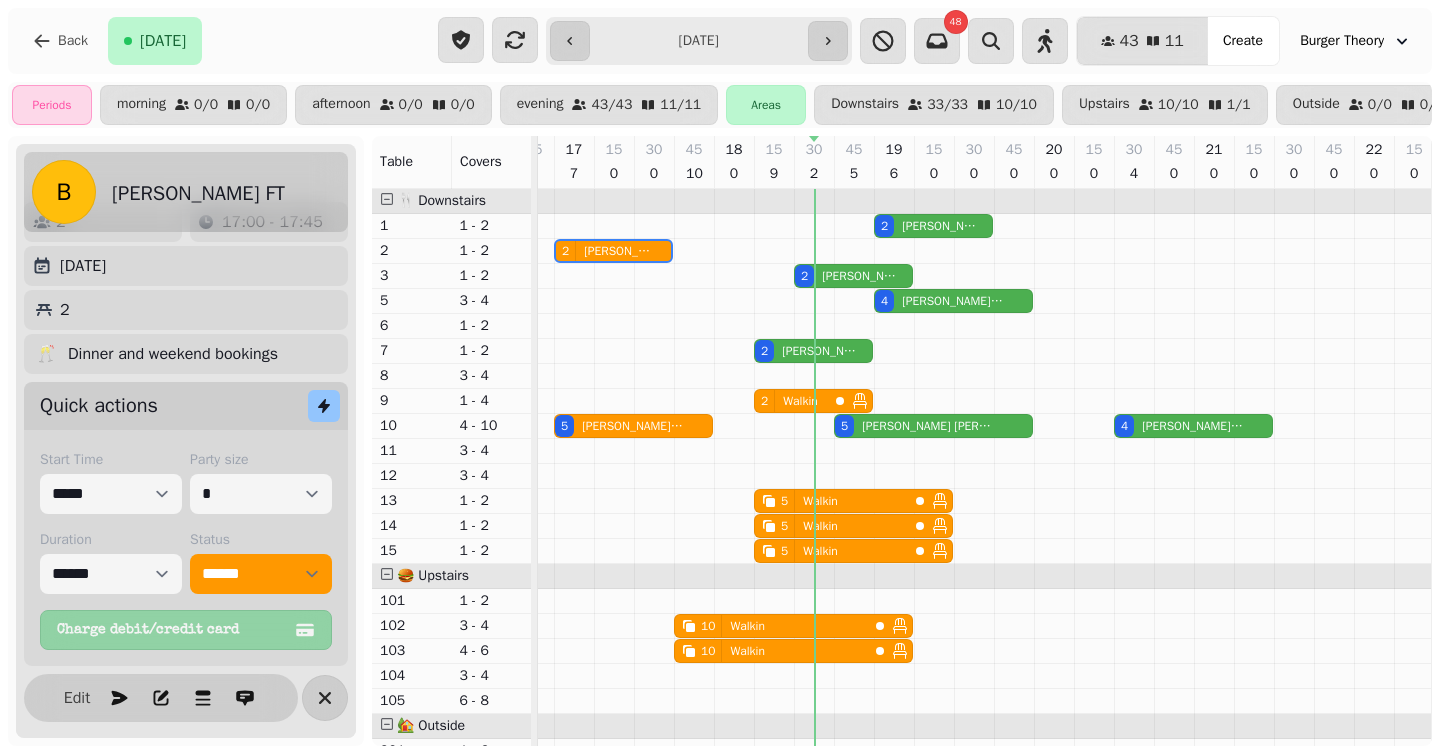 click on "[PERSON_NAME]" at bounding box center (819, 351) 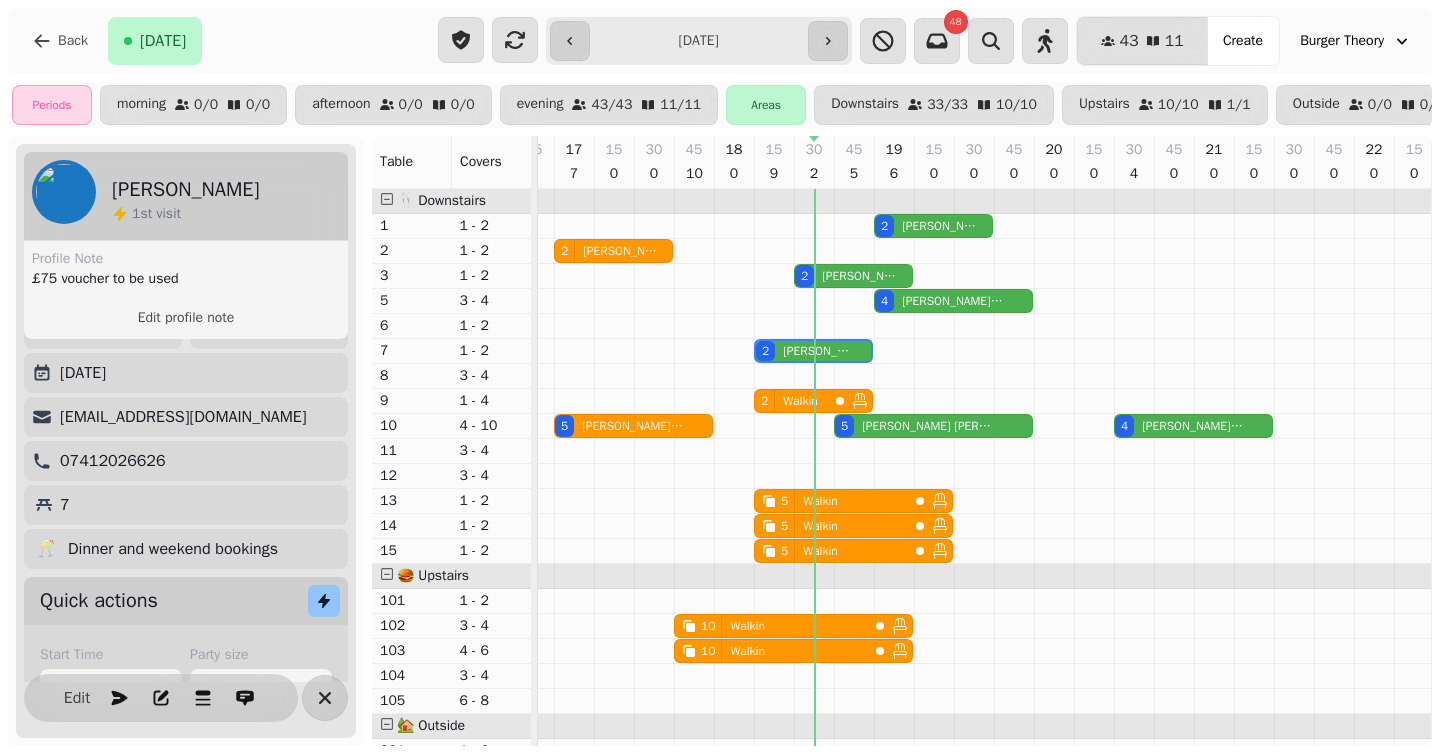 scroll, scrollTop: 89, scrollLeft: 0, axis: vertical 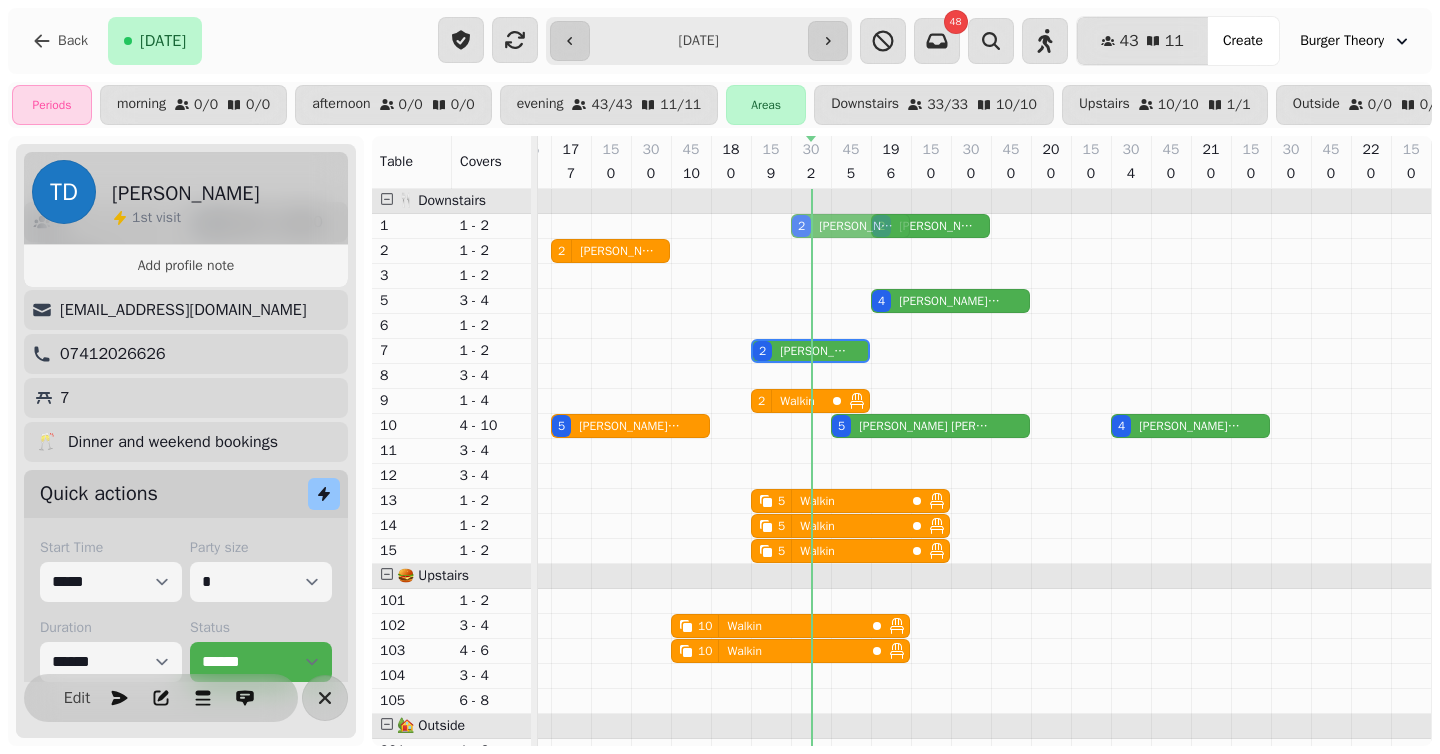 drag, startPoint x: 830, startPoint y: 273, endPoint x: 825, endPoint y: 235, distance: 38.327538 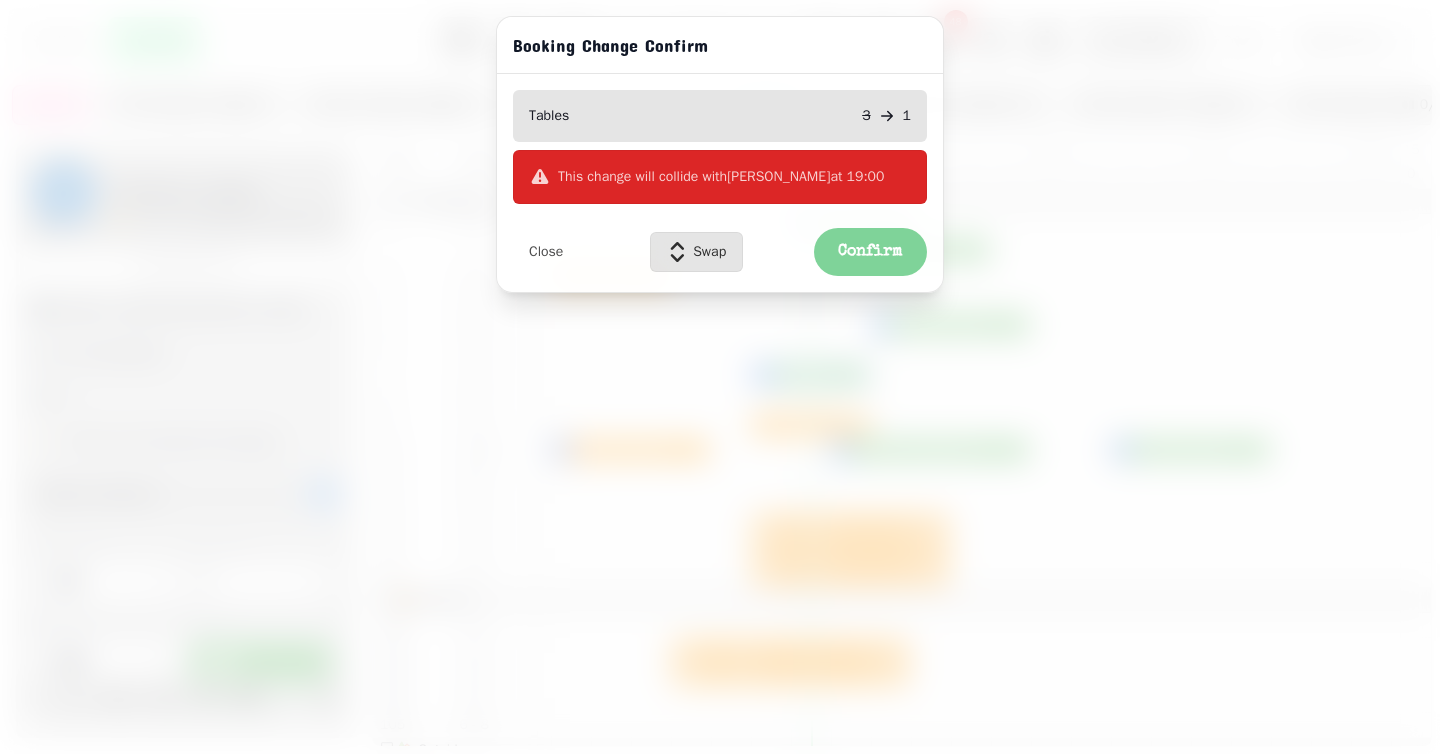 click on "Confirm" at bounding box center (870, 252) 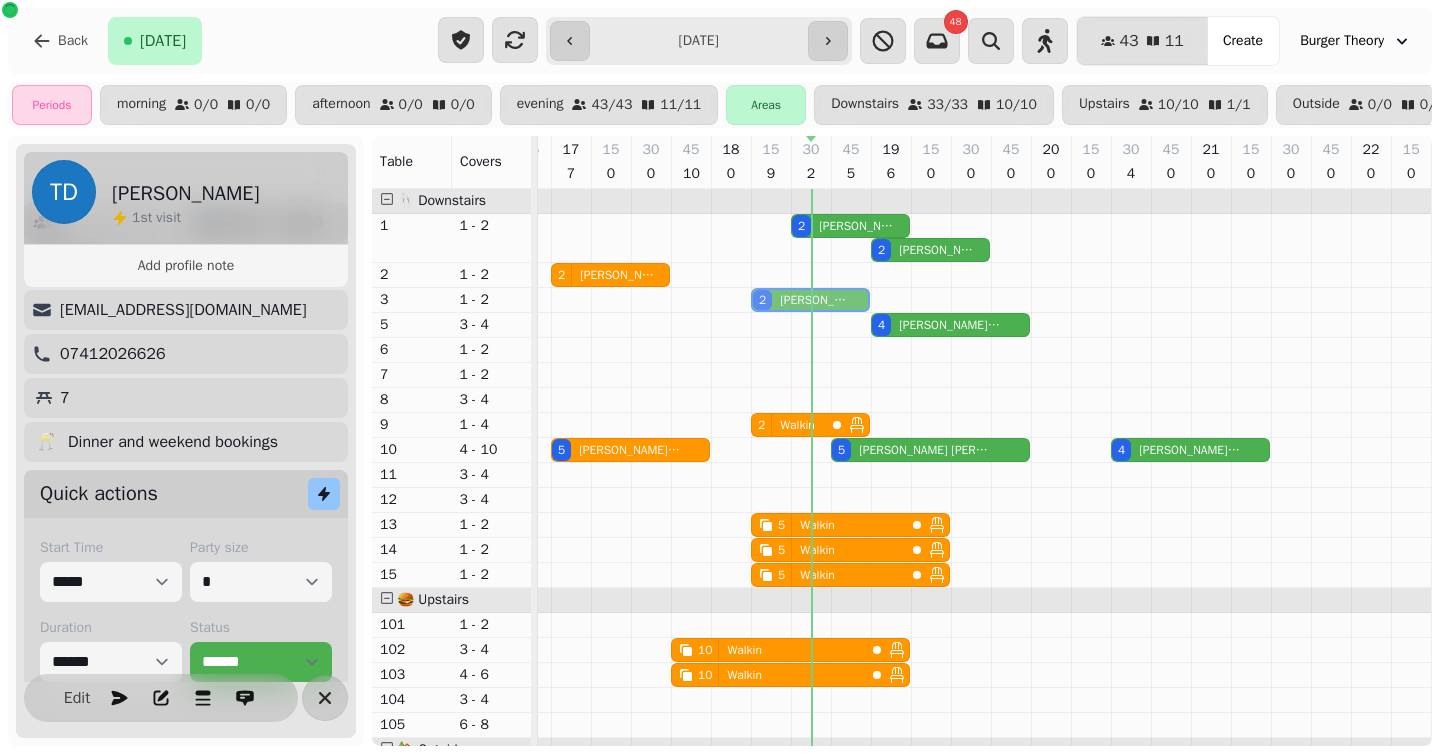 drag, startPoint x: 816, startPoint y: 378, endPoint x: 820, endPoint y: 295, distance: 83.09633 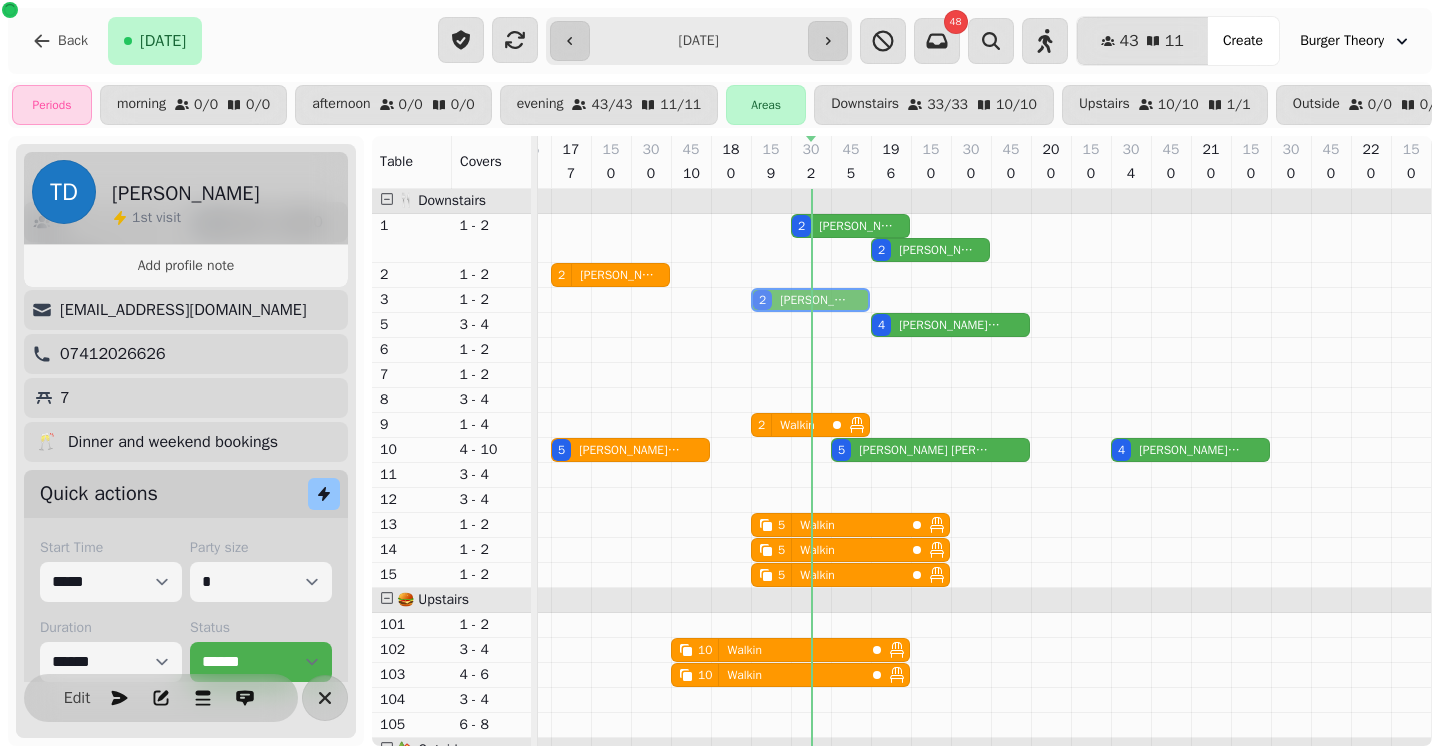 click on "2 [PERSON_NAME] 2 [PERSON_NAME] 2 [PERSON_NAME] FT   2 [PERSON_NAME] 4 [PERSON_NAME] 2 [PERSON_NAME] 2 Walkin   5 [PERSON_NAME] 5 [PERSON_NAME] 4 [PERSON_NAME] 5 Walkin   5 Walkin   5 Walkin   10 Walkin   10 Walkin" at bounding box center (591, 588) 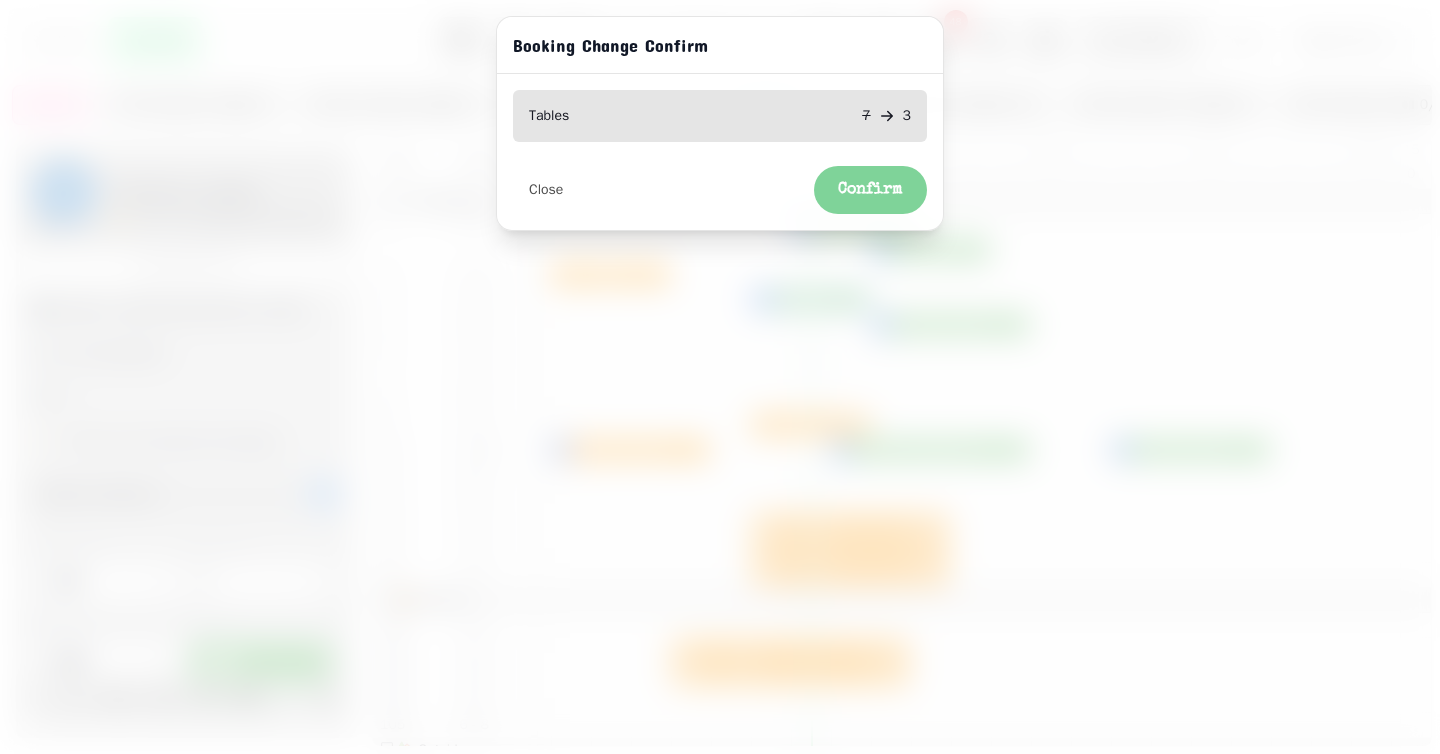 click on "Confirm" at bounding box center [870, 190] 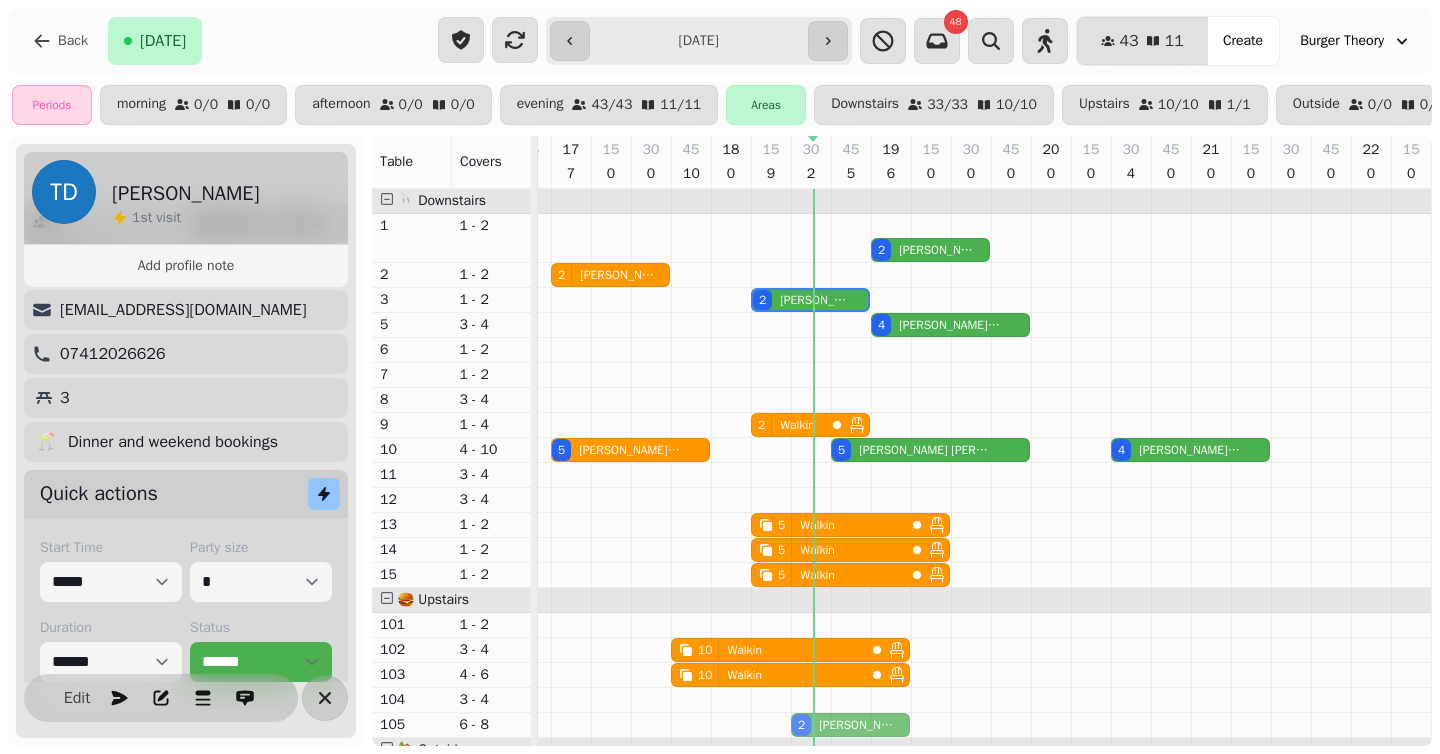scroll, scrollTop: 14, scrollLeft: 787, axis: both 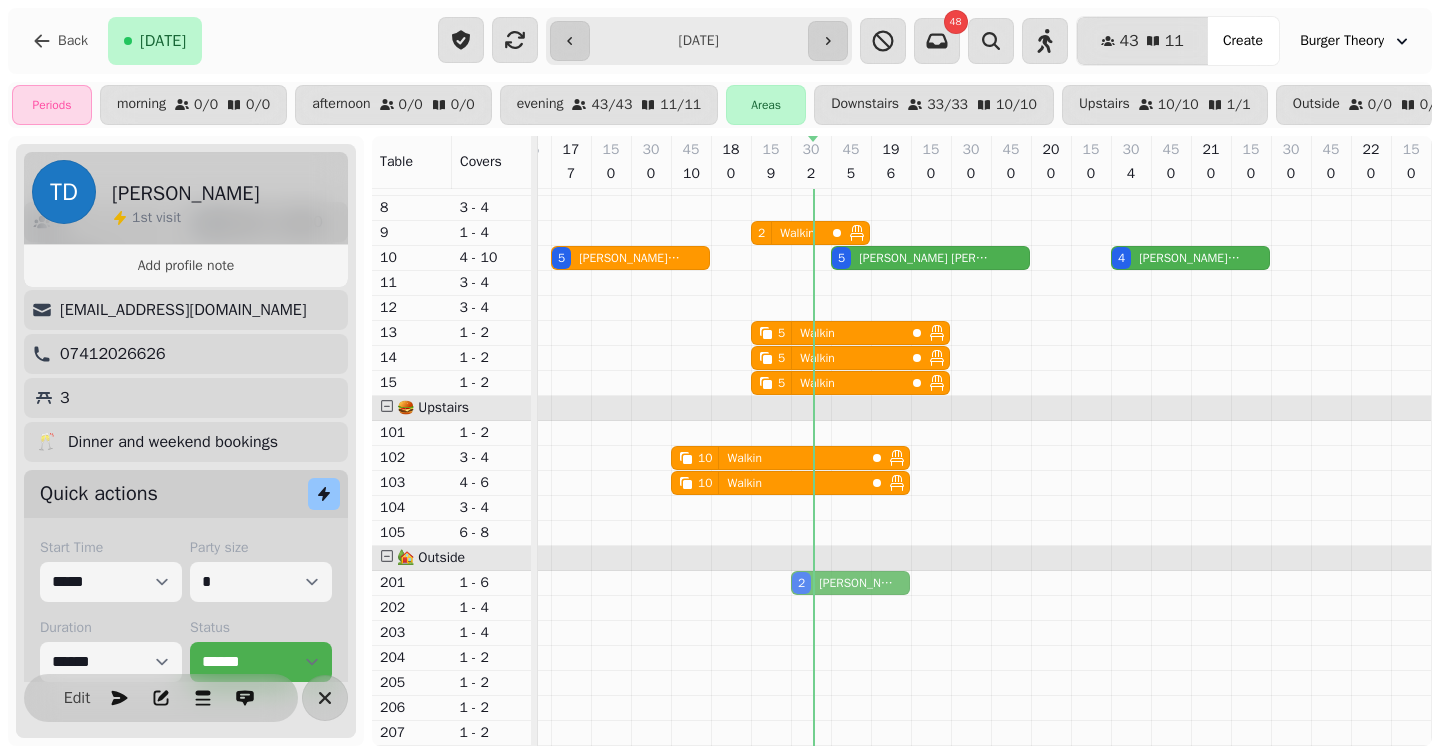 drag, startPoint x: 826, startPoint y: 227, endPoint x: 807, endPoint y: 594, distance: 367.4915 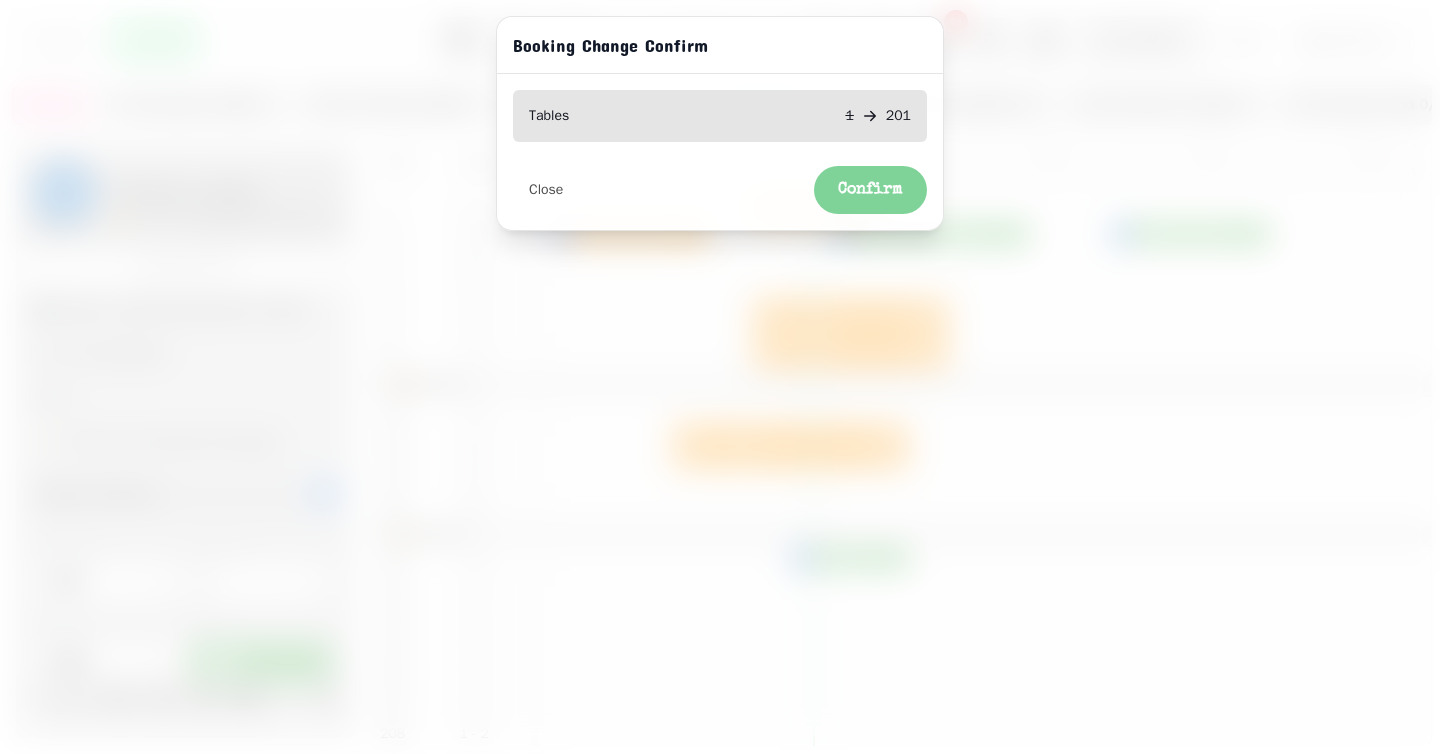 click on "Confirm" at bounding box center (870, 190) 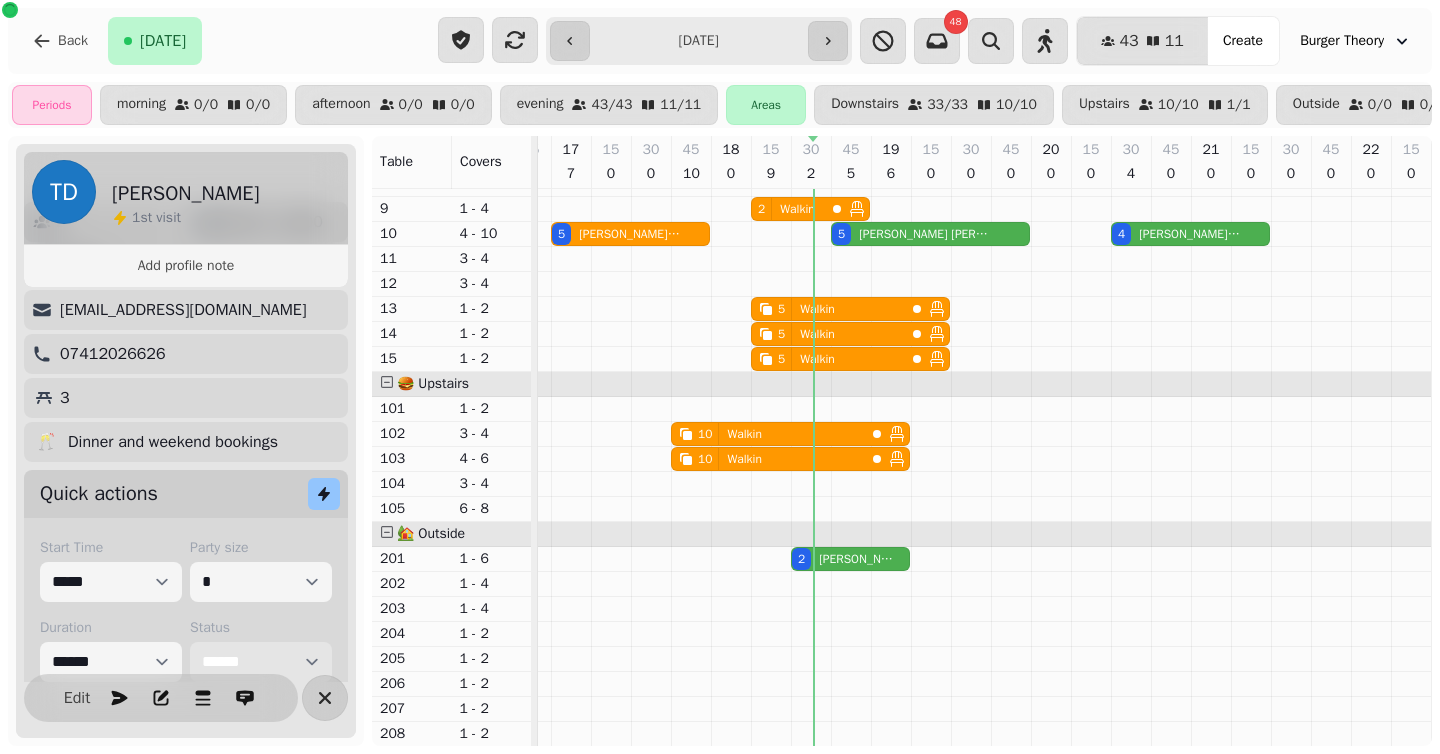 click on "**********" at bounding box center (261, 662) 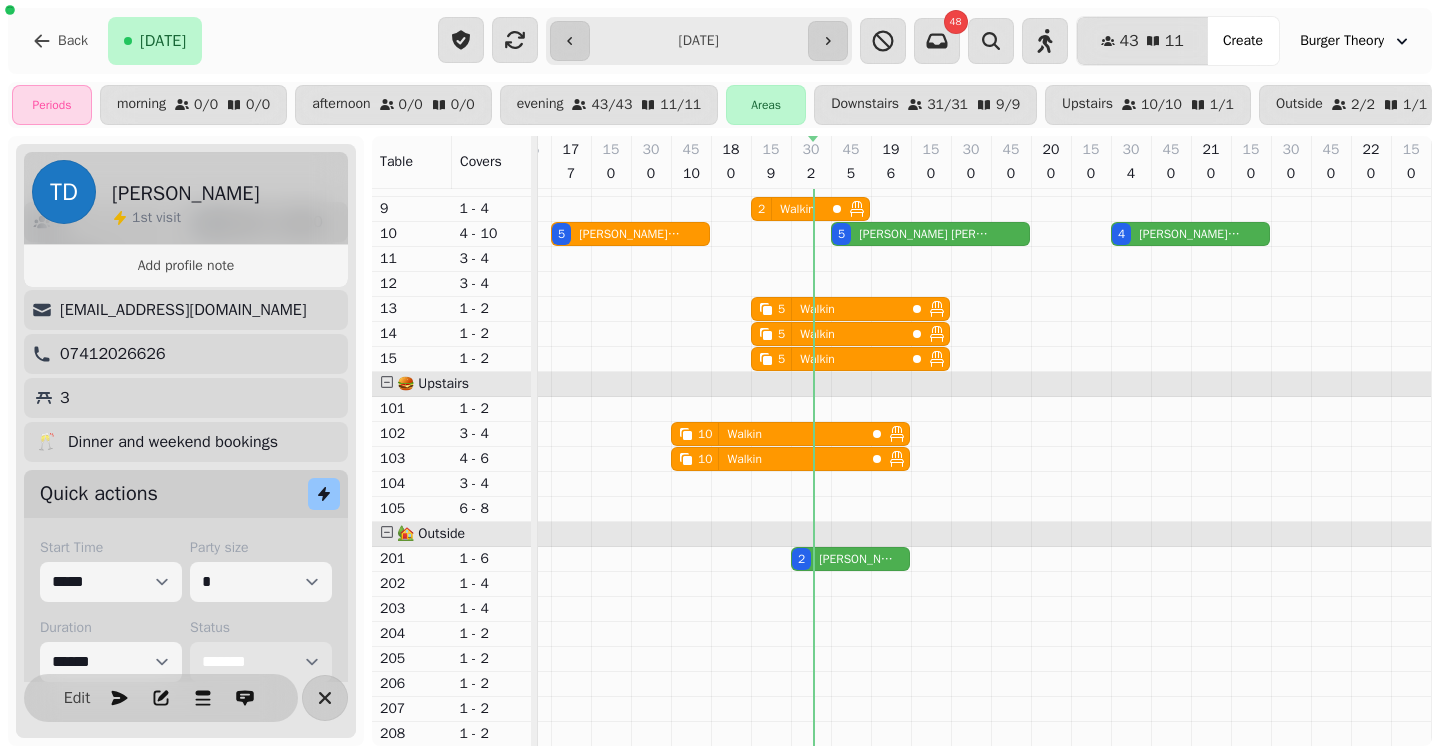 scroll, scrollTop: 0, scrollLeft: 787, axis: horizontal 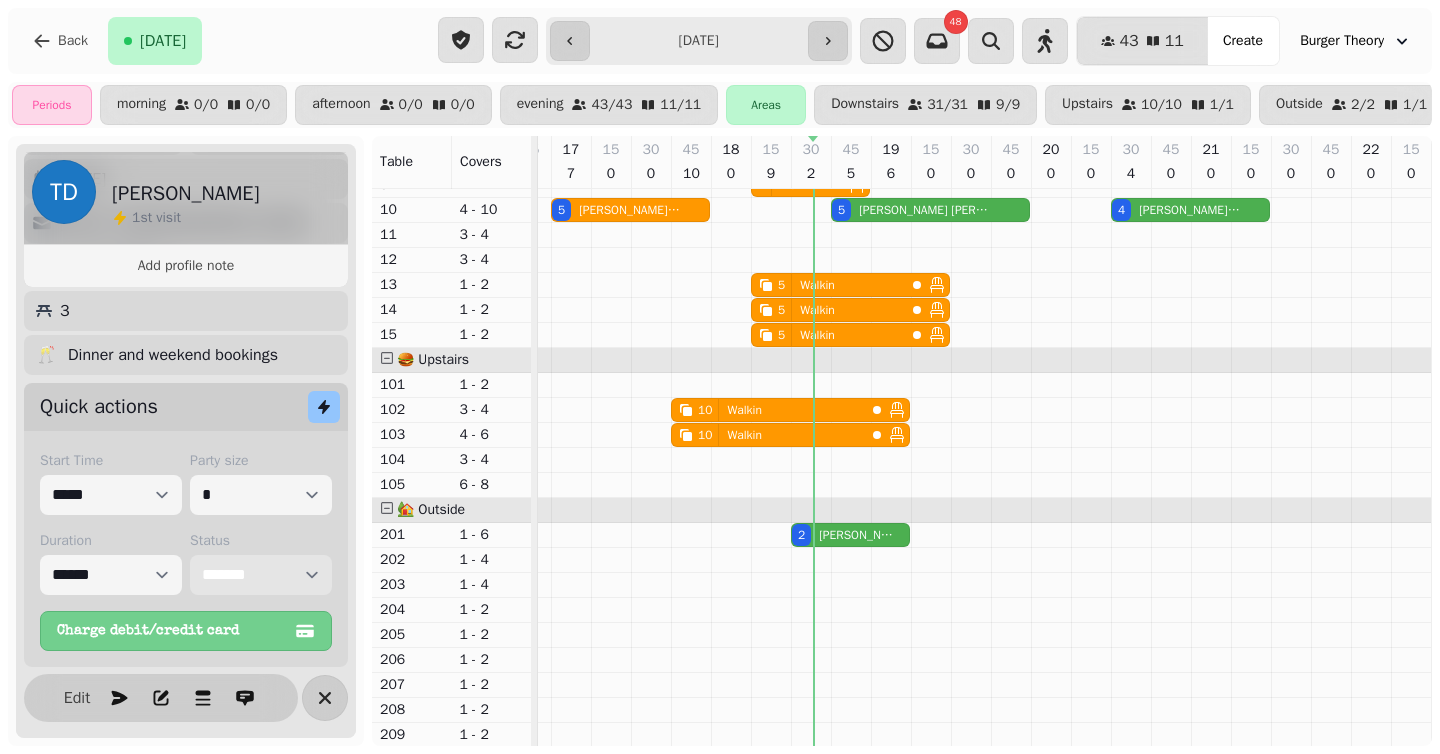 click on "**********" at bounding box center [261, 575] 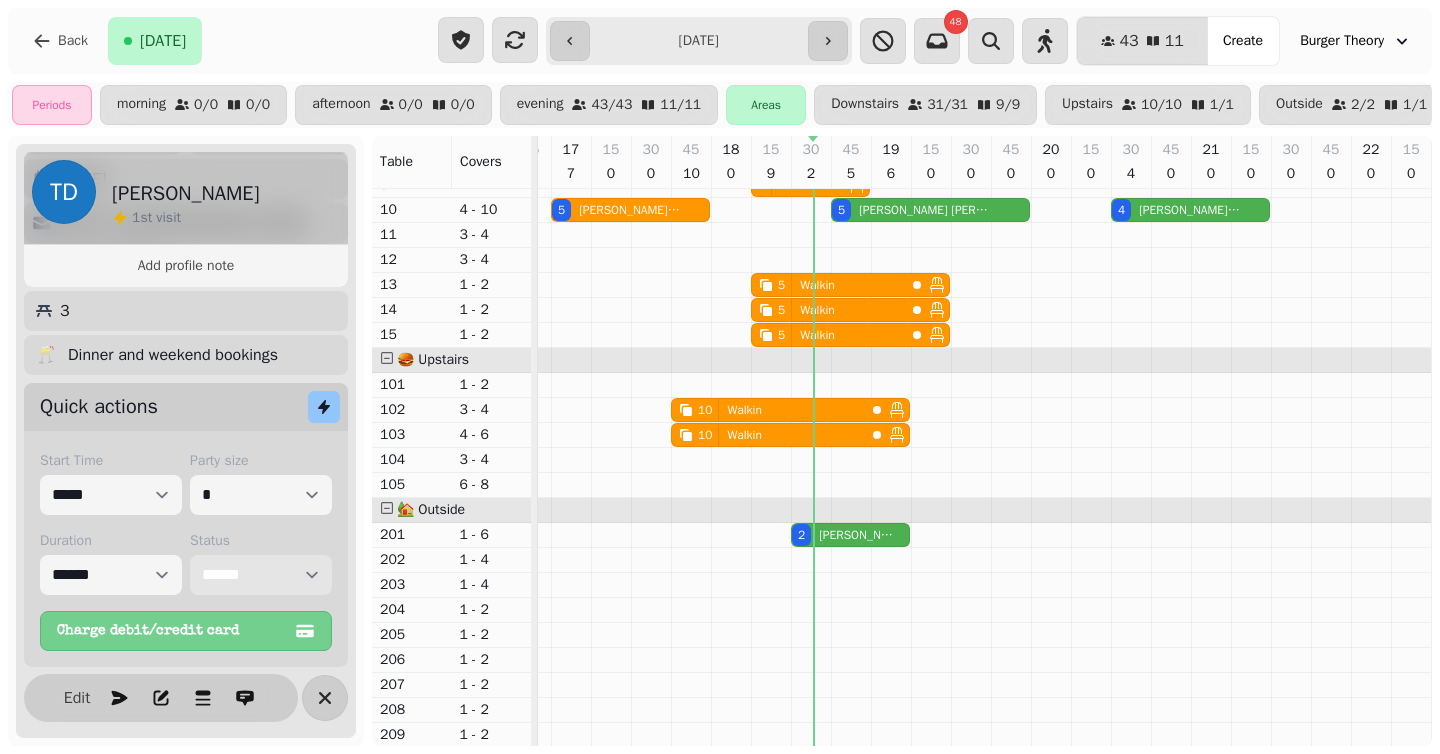 click on "[PERSON_NAME]" at bounding box center (856, 535) 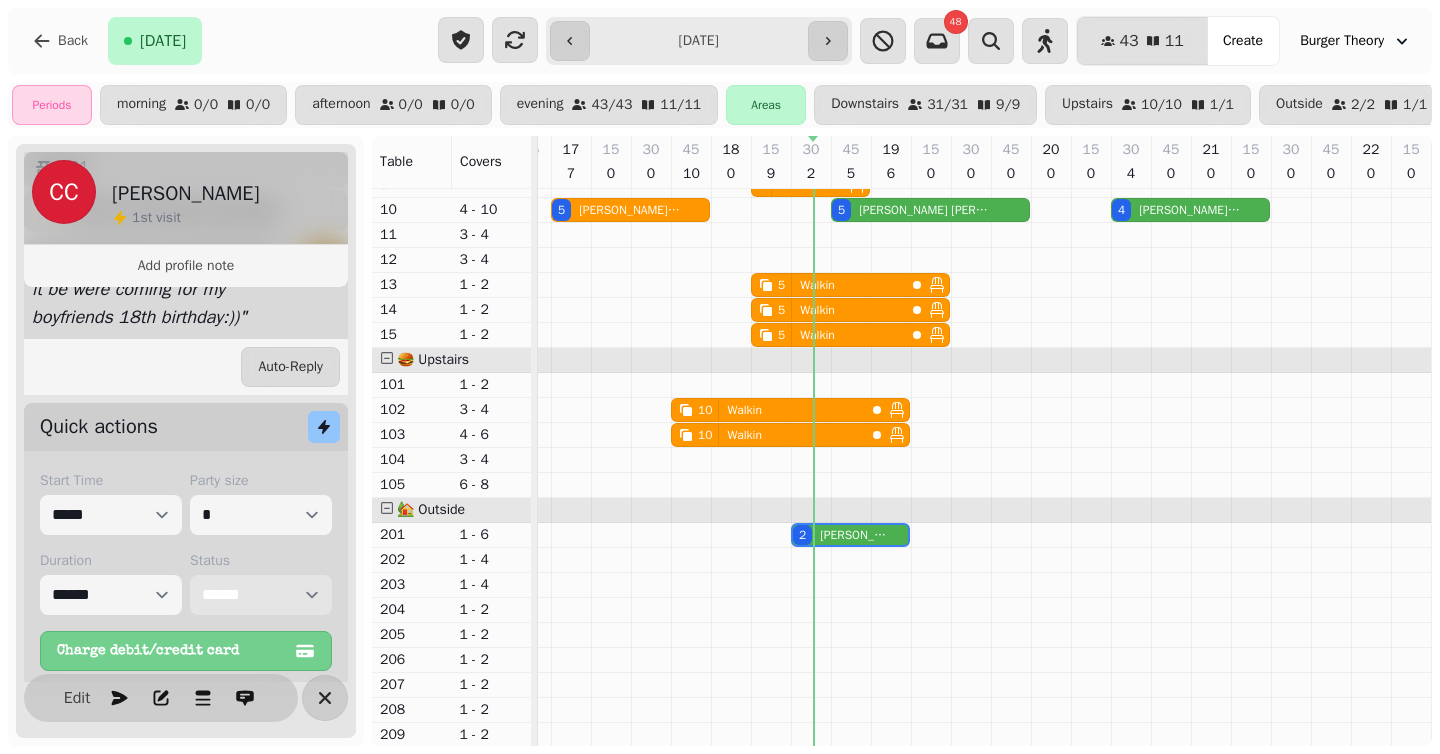 scroll, scrollTop: 345, scrollLeft: 0, axis: vertical 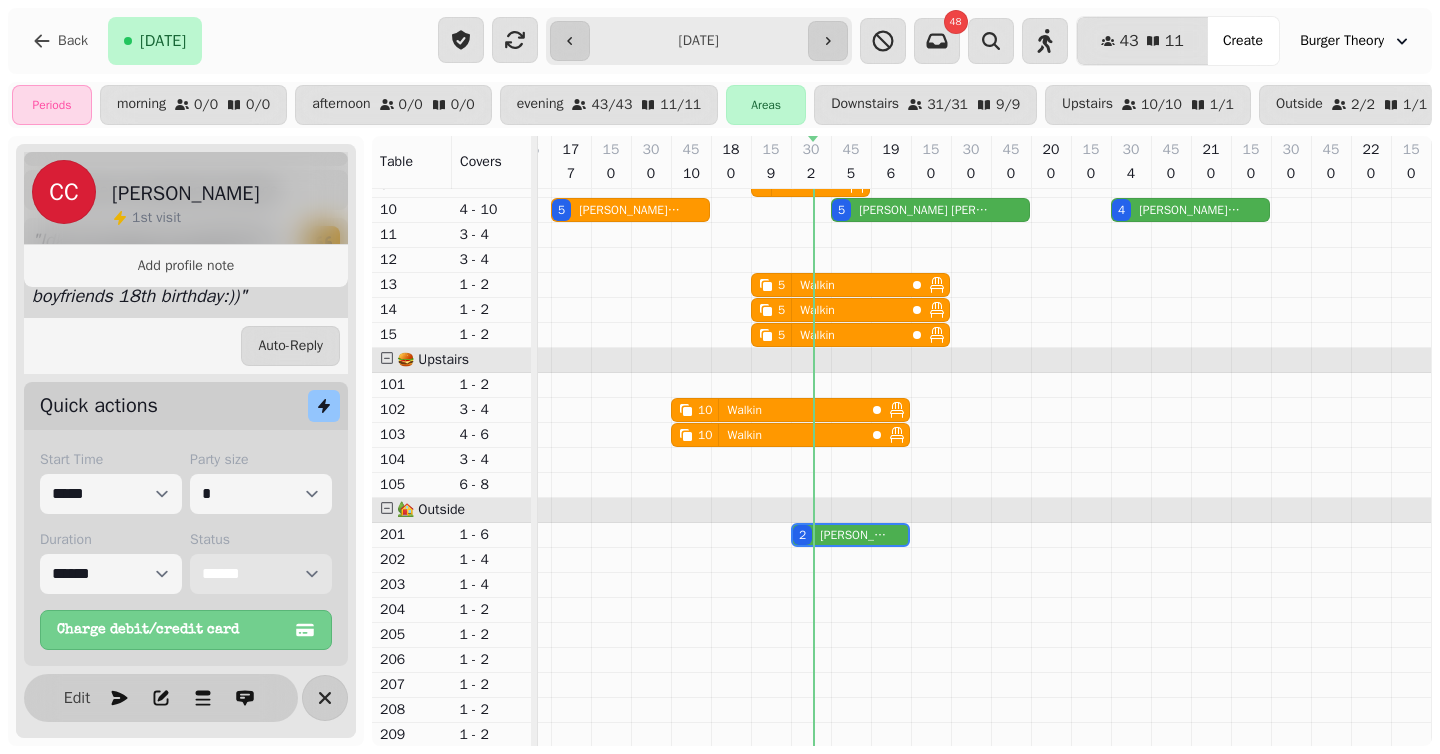 click on "**********" at bounding box center [261, 574] 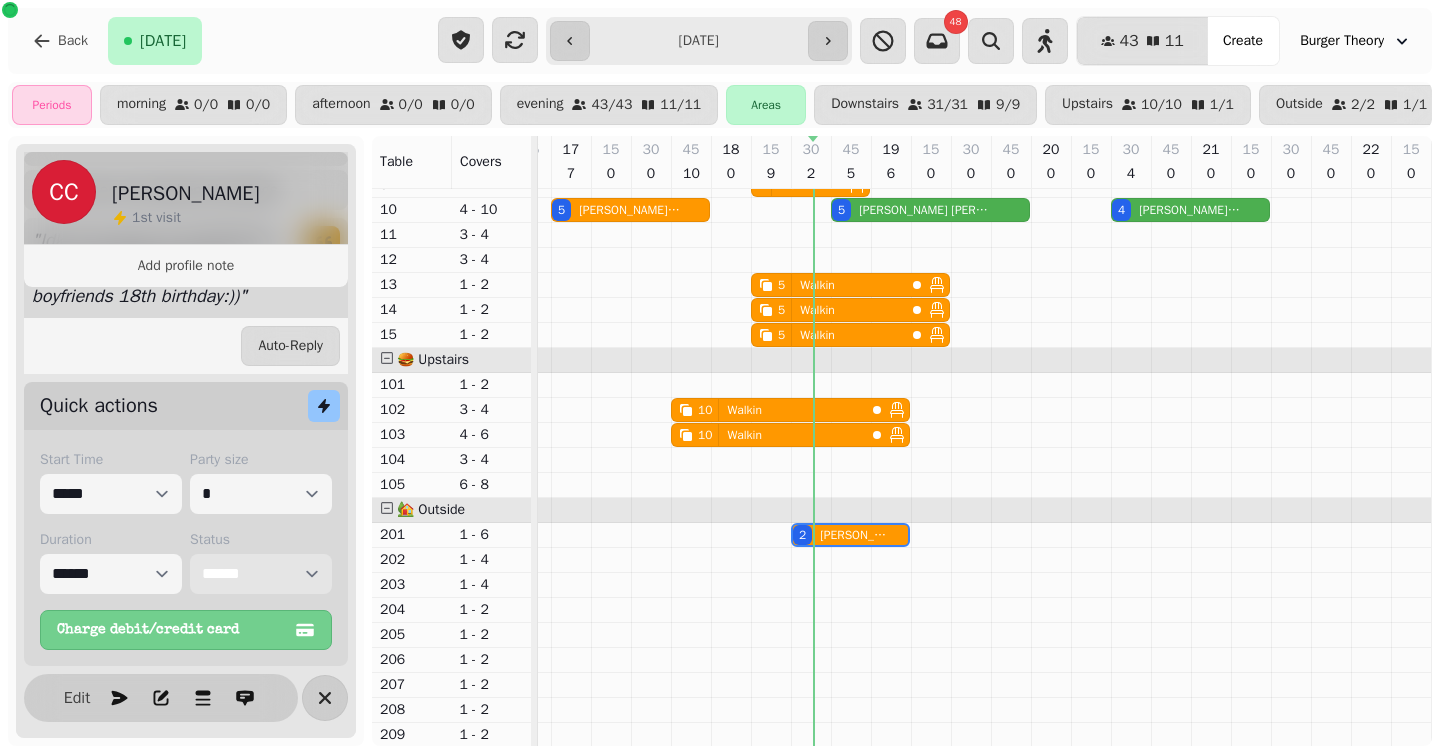 click on "**********" at bounding box center [261, 574] 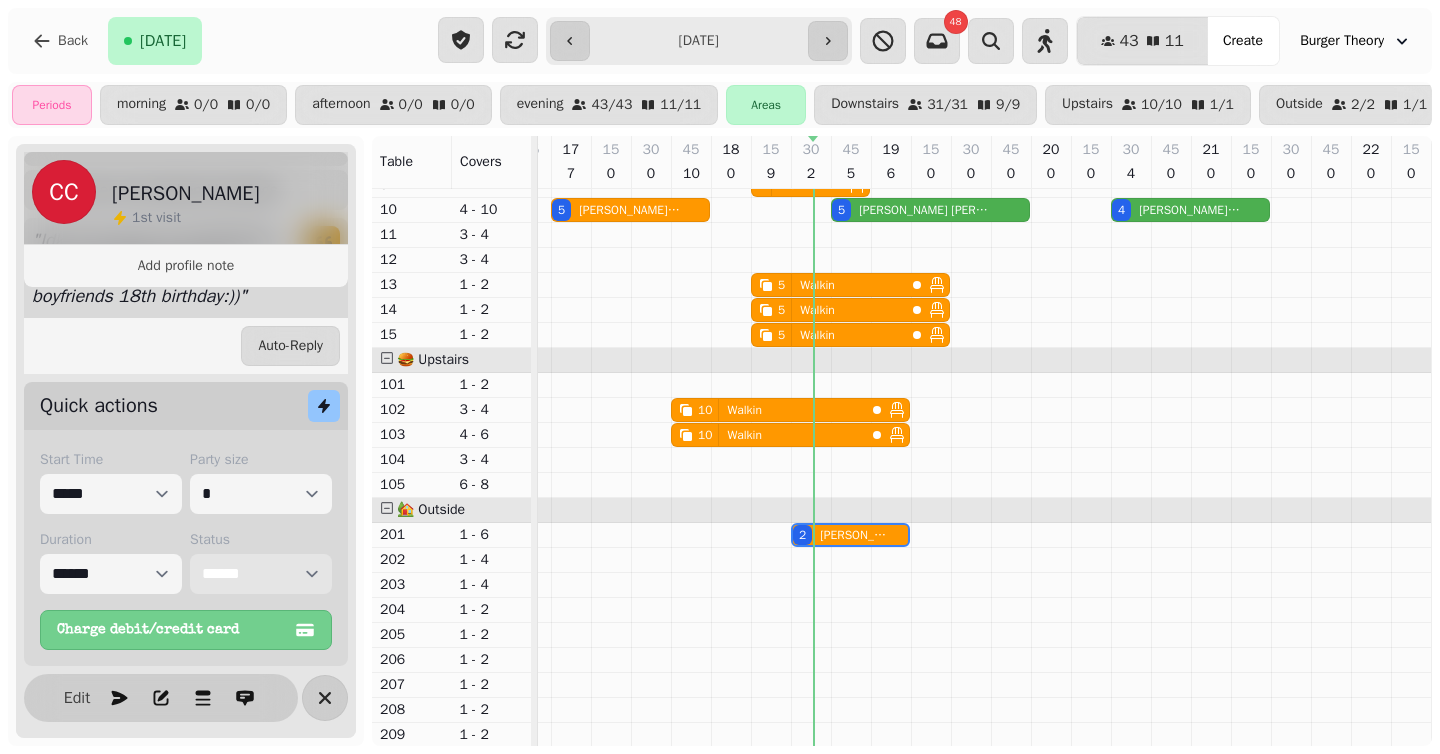 select on "********" 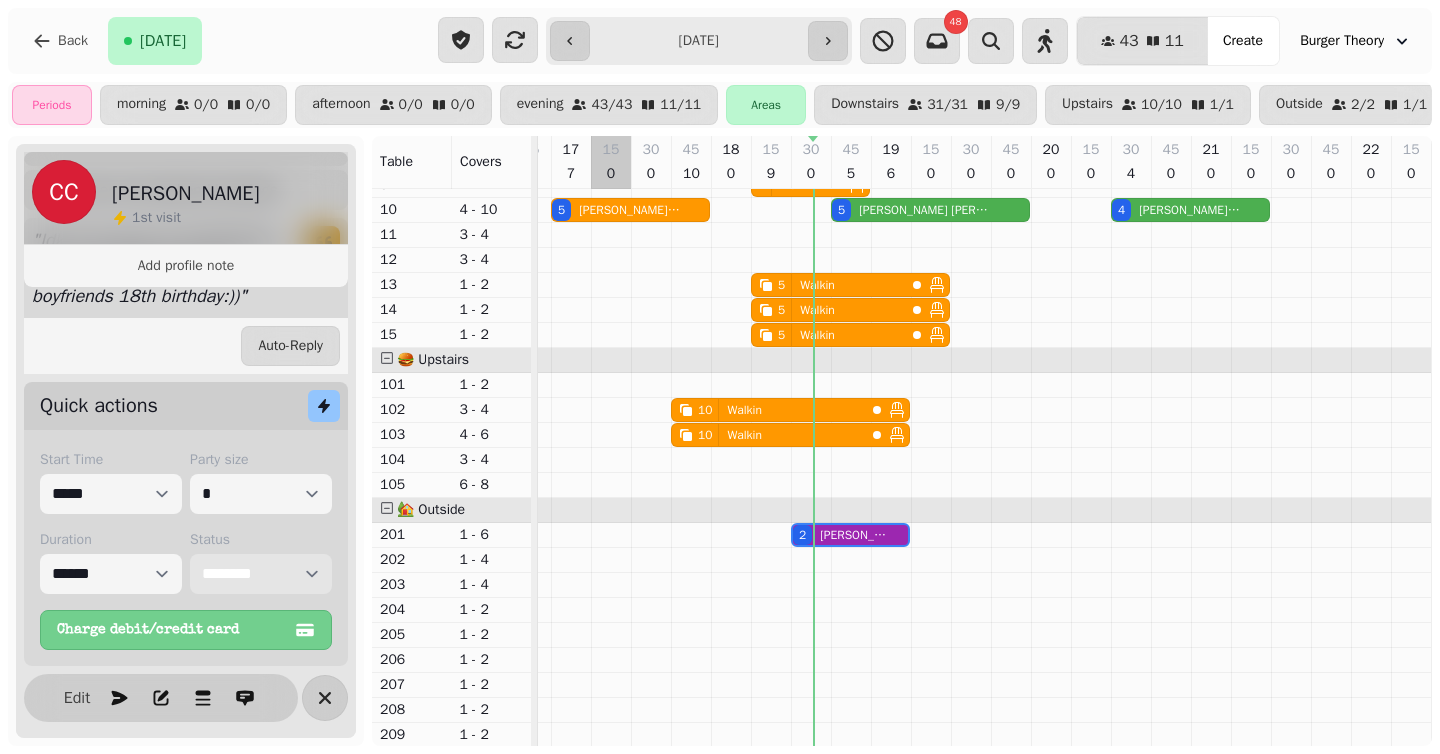 scroll, scrollTop: 0, scrollLeft: 787, axis: horizontal 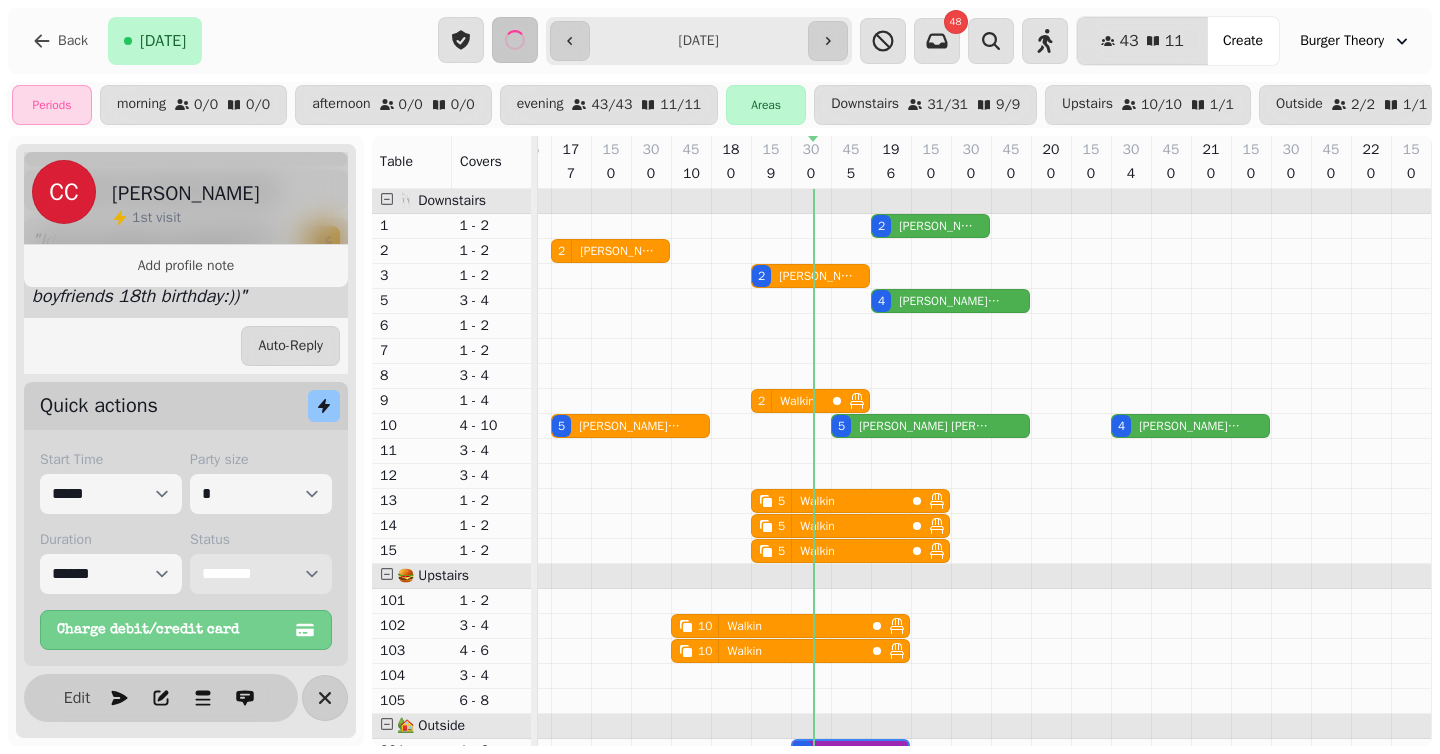 select on "***" 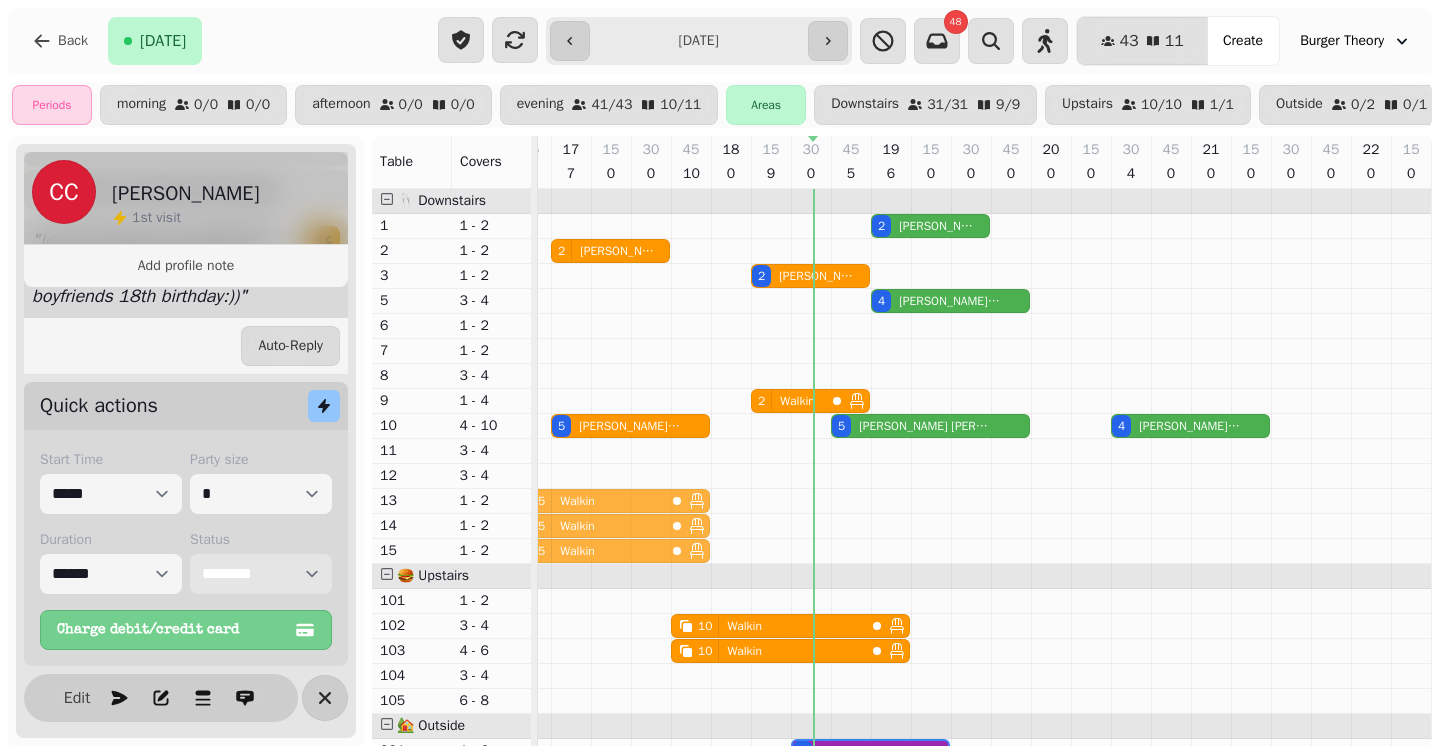 drag, startPoint x: 842, startPoint y: 505, endPoint x: 604, endPoint y: 507, distance: 238.0084 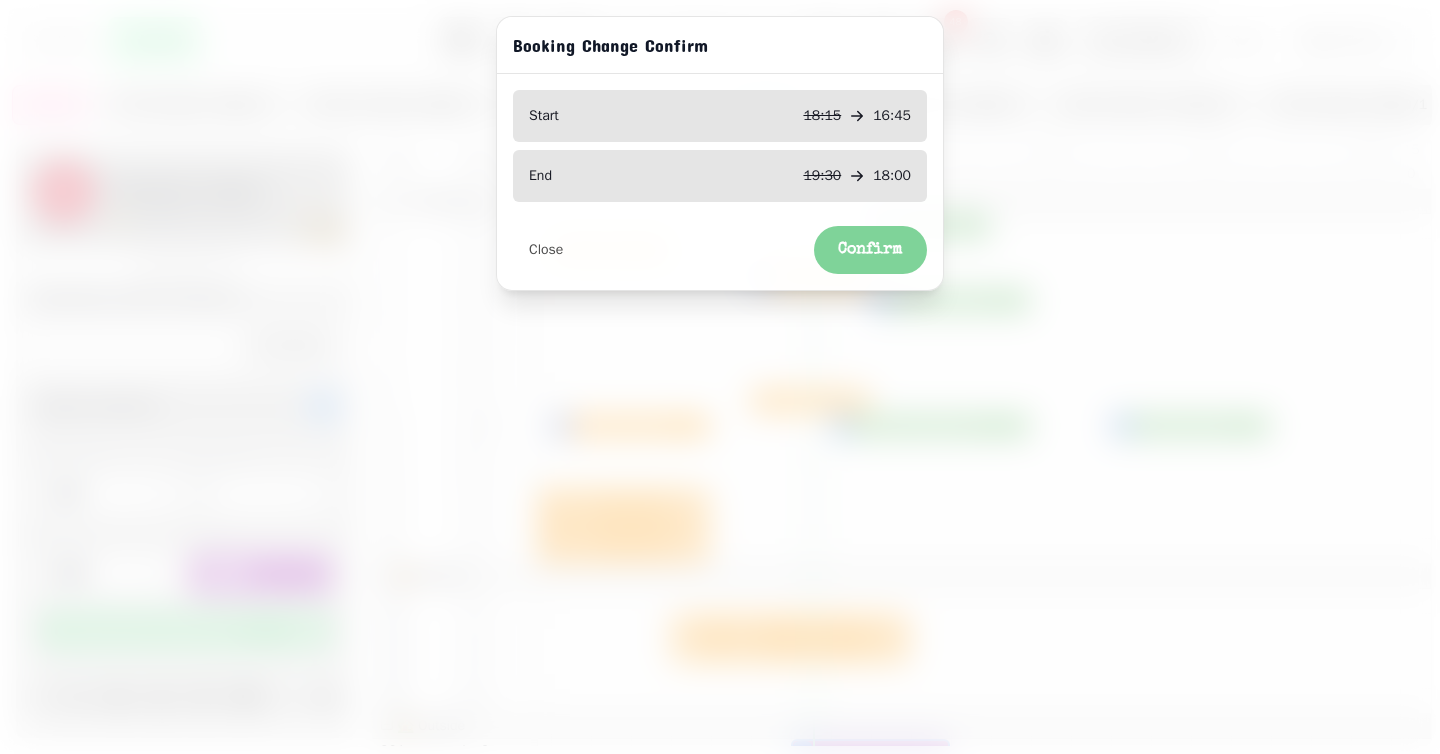 click on "Confirm" at bounding box center (870, 250) 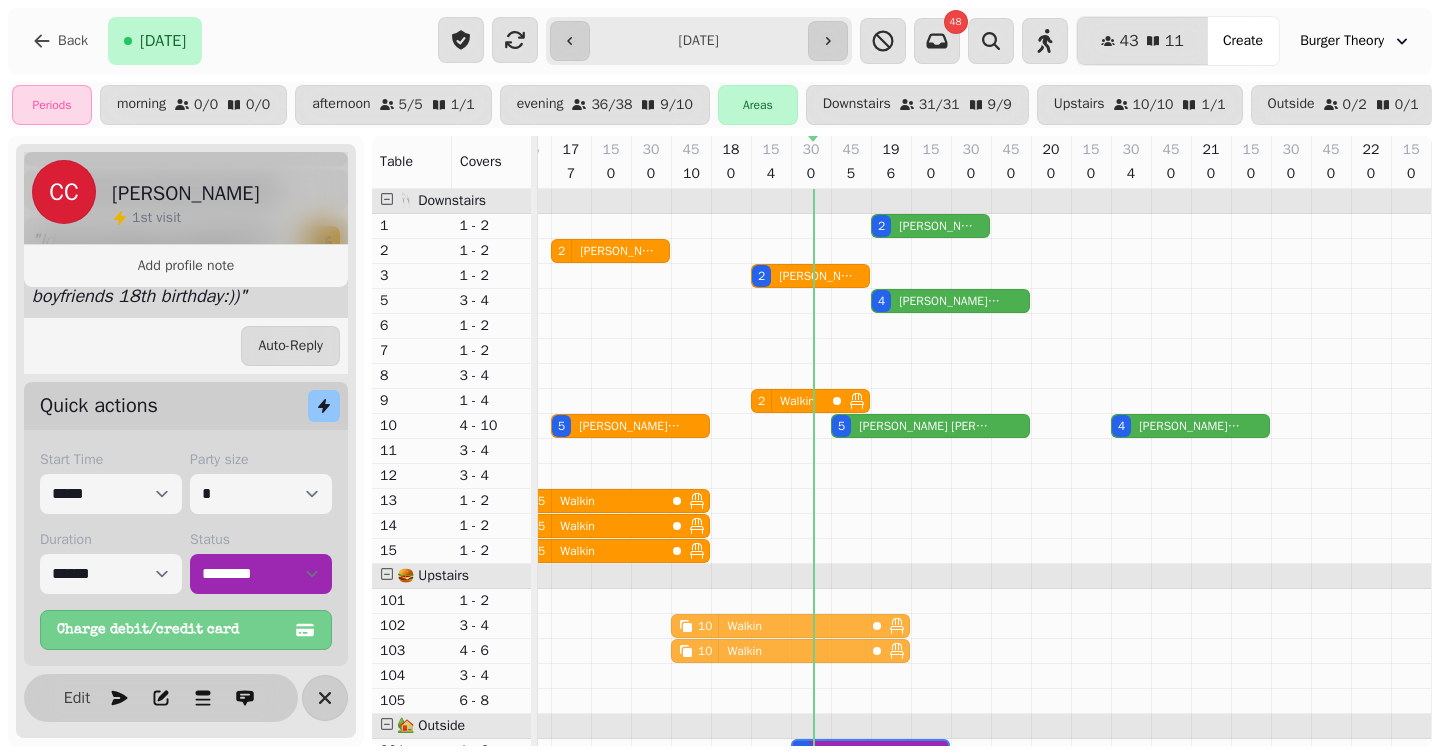 drag, startPoint x: 717, startPoint y: 629, endPoint x: 713, endPoint y: 618, distance: 11.7046995 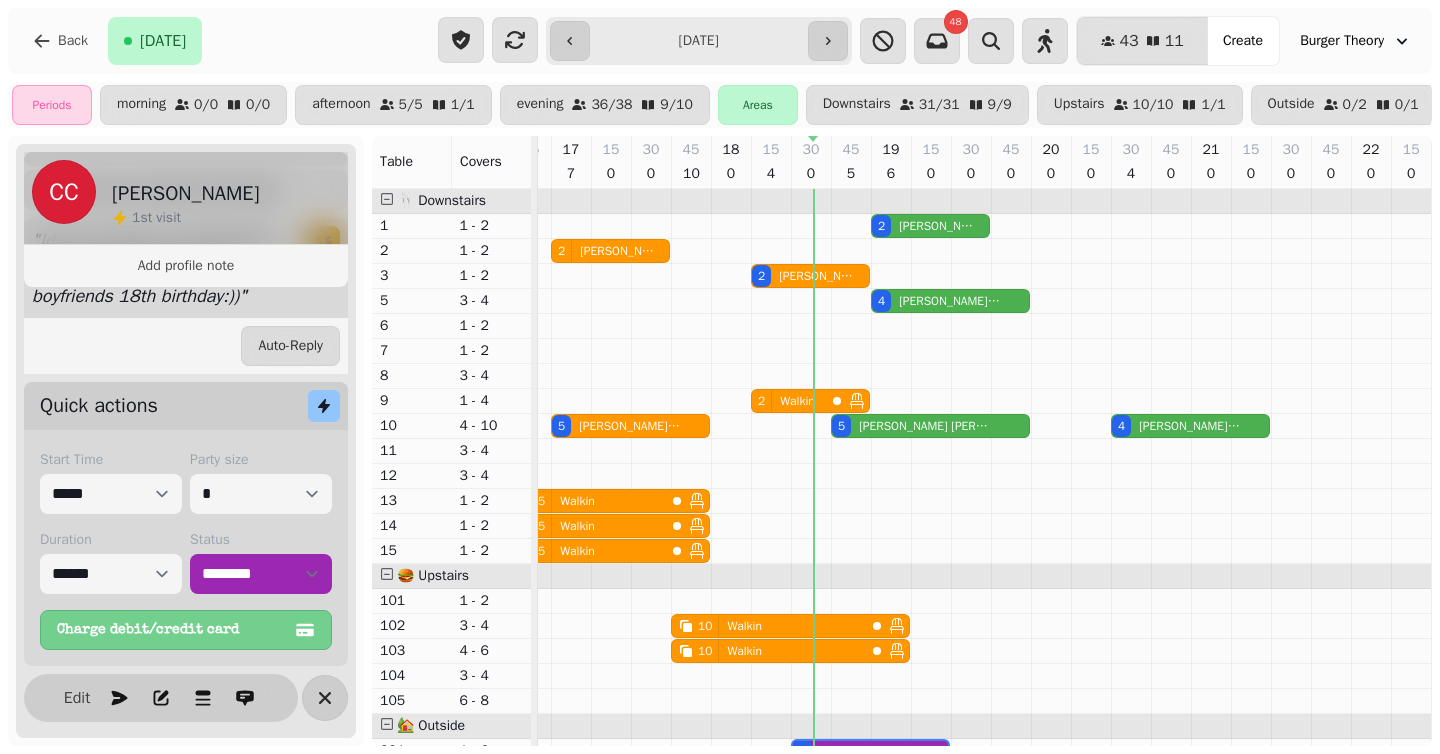 click on "Walkin" at bounding box center (744, 626) 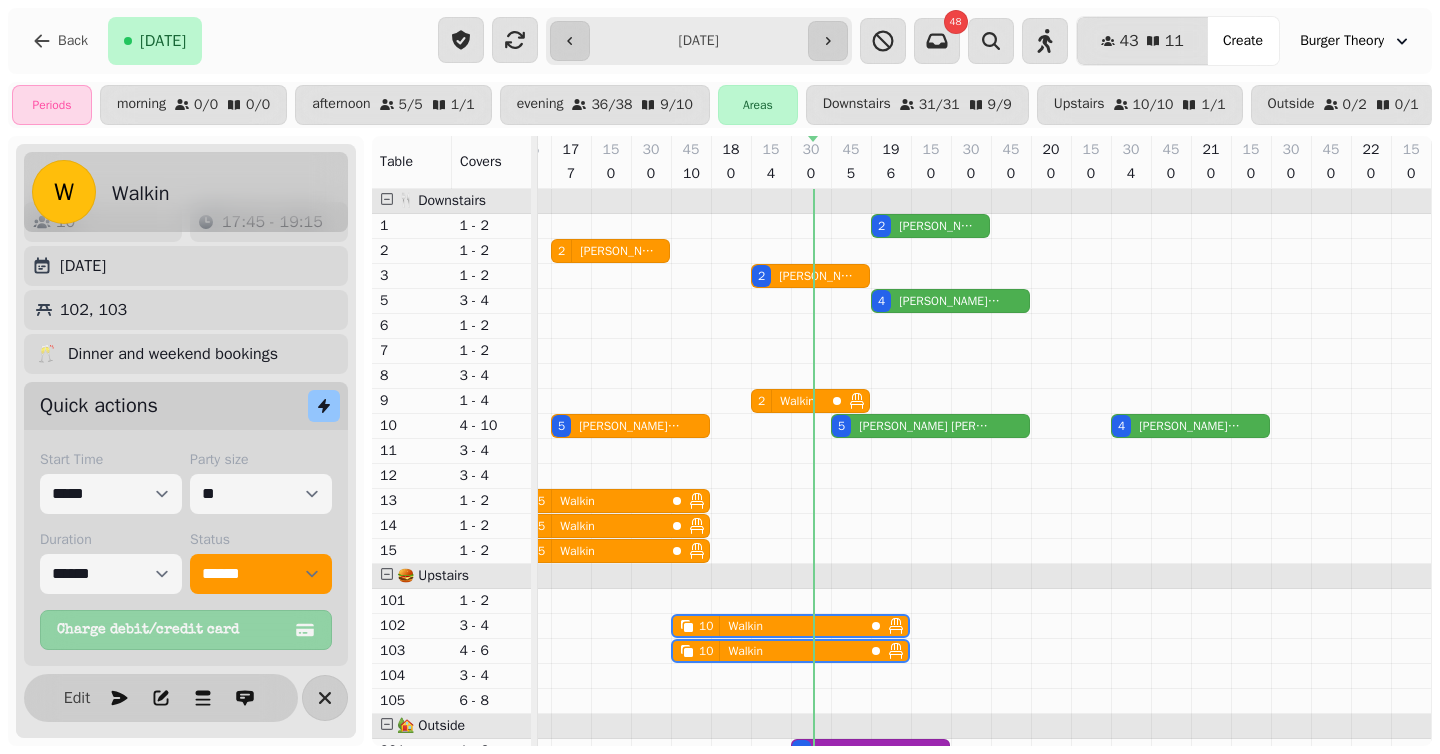 scroll, scrollTop: 38, scrollLeft: 0, axis: vertical 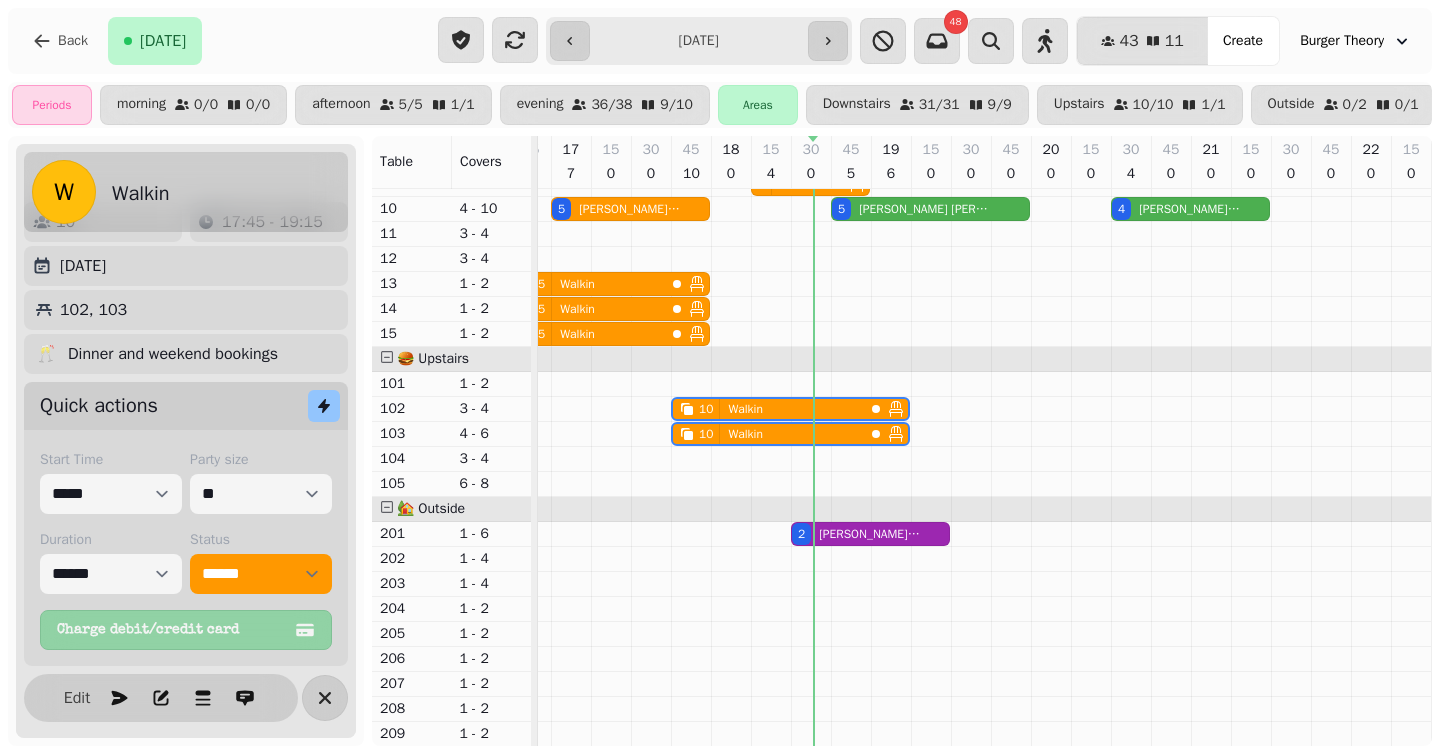 click on "[PERSON_NAME]" at bounding box center (870, 534) 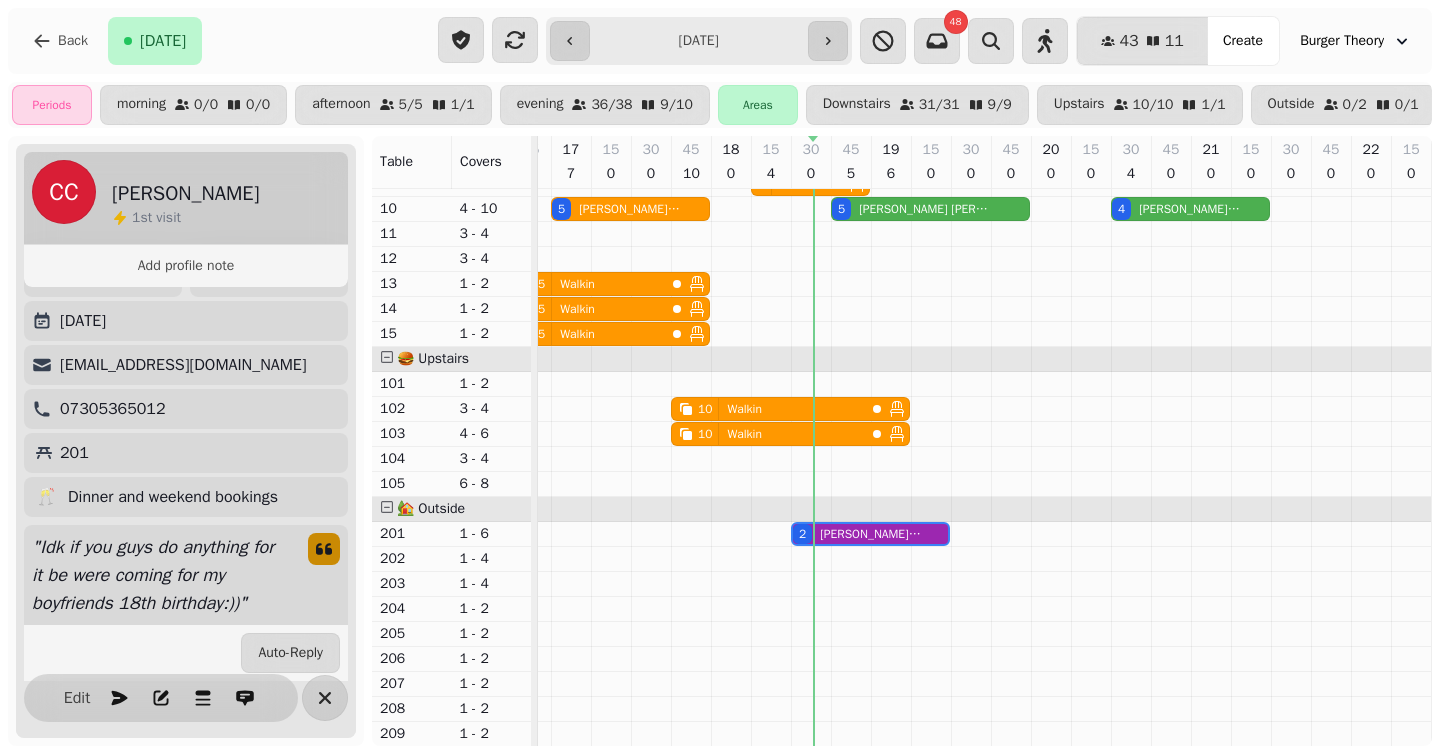 scroll, scrollTop: 345, scrollLeft: 0, axis: vertical 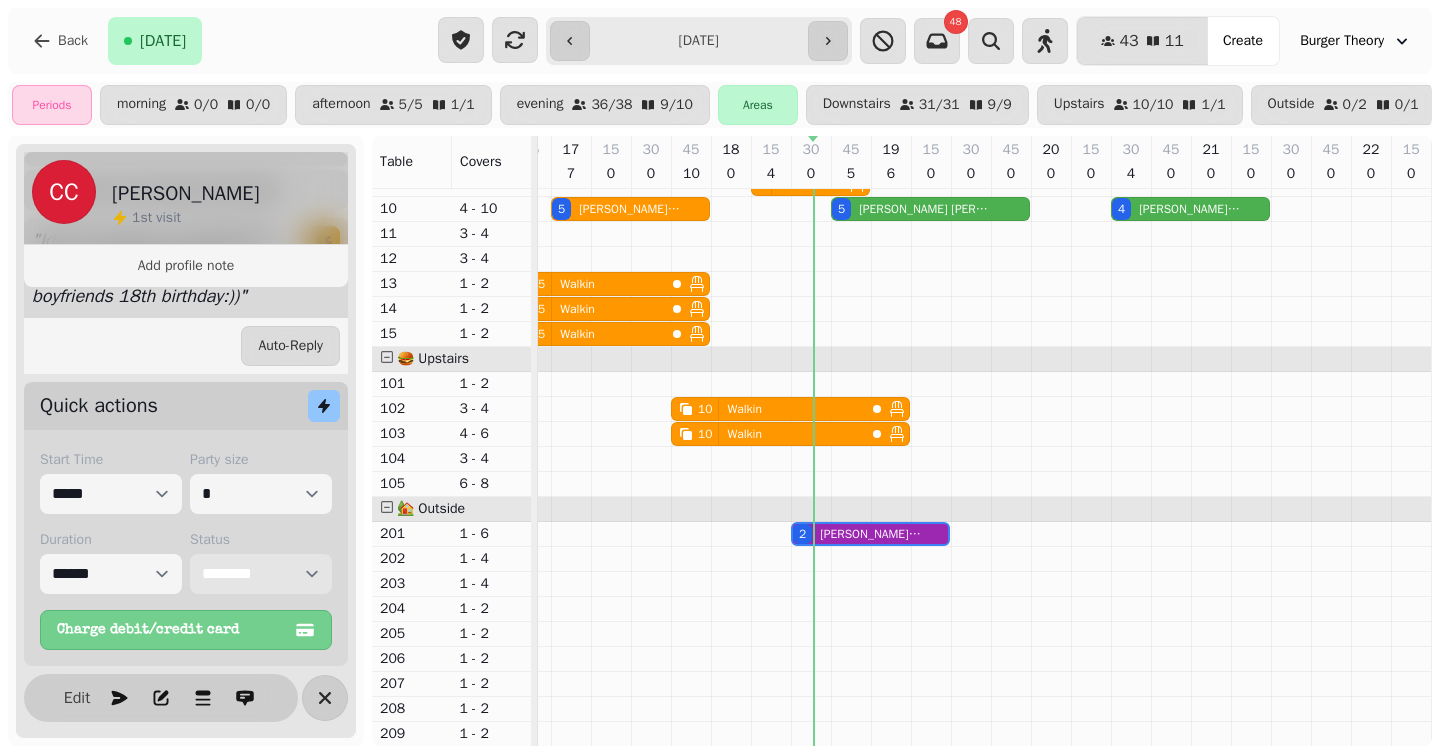 click on "**********" at bounding box center [261, 574] 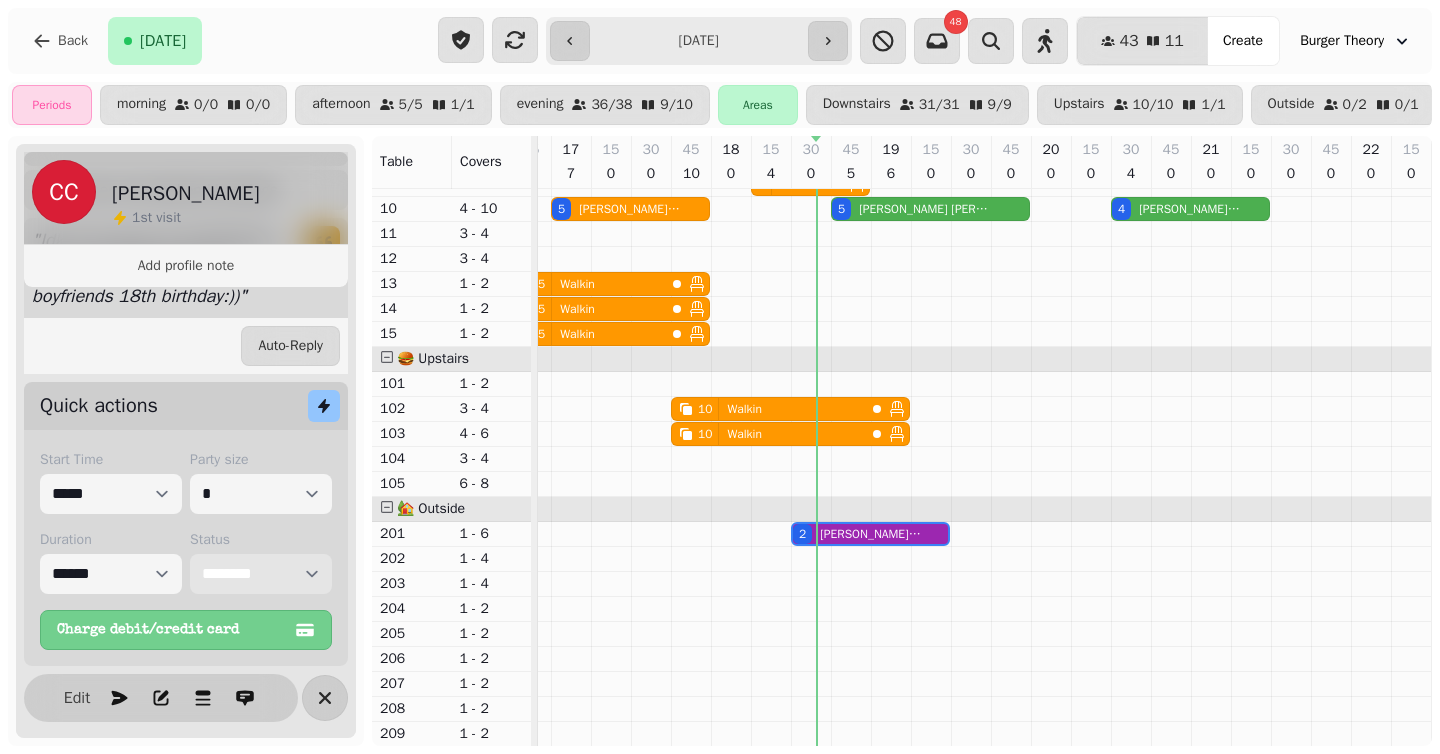 select on "******" 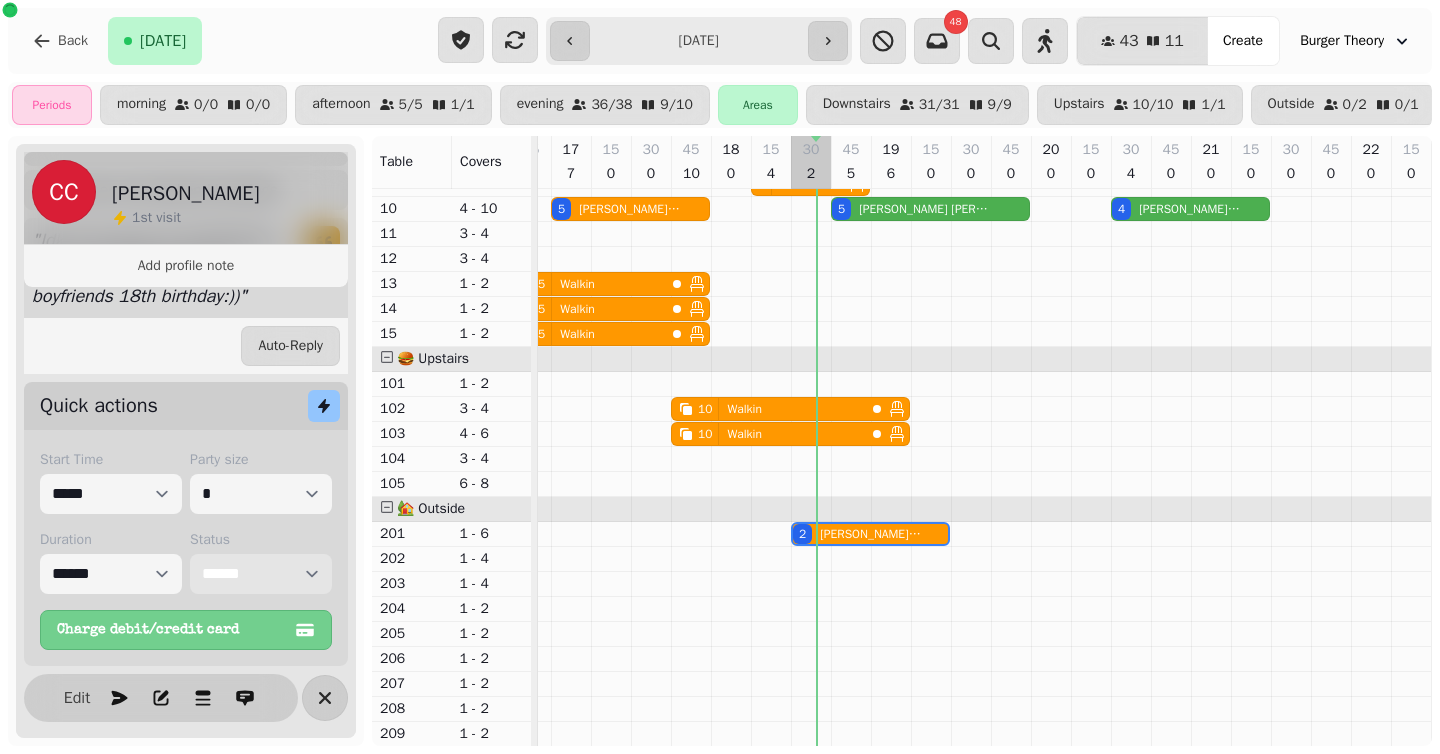 scroll, scrollTop: 47, scrollLeft: 787, axis: both 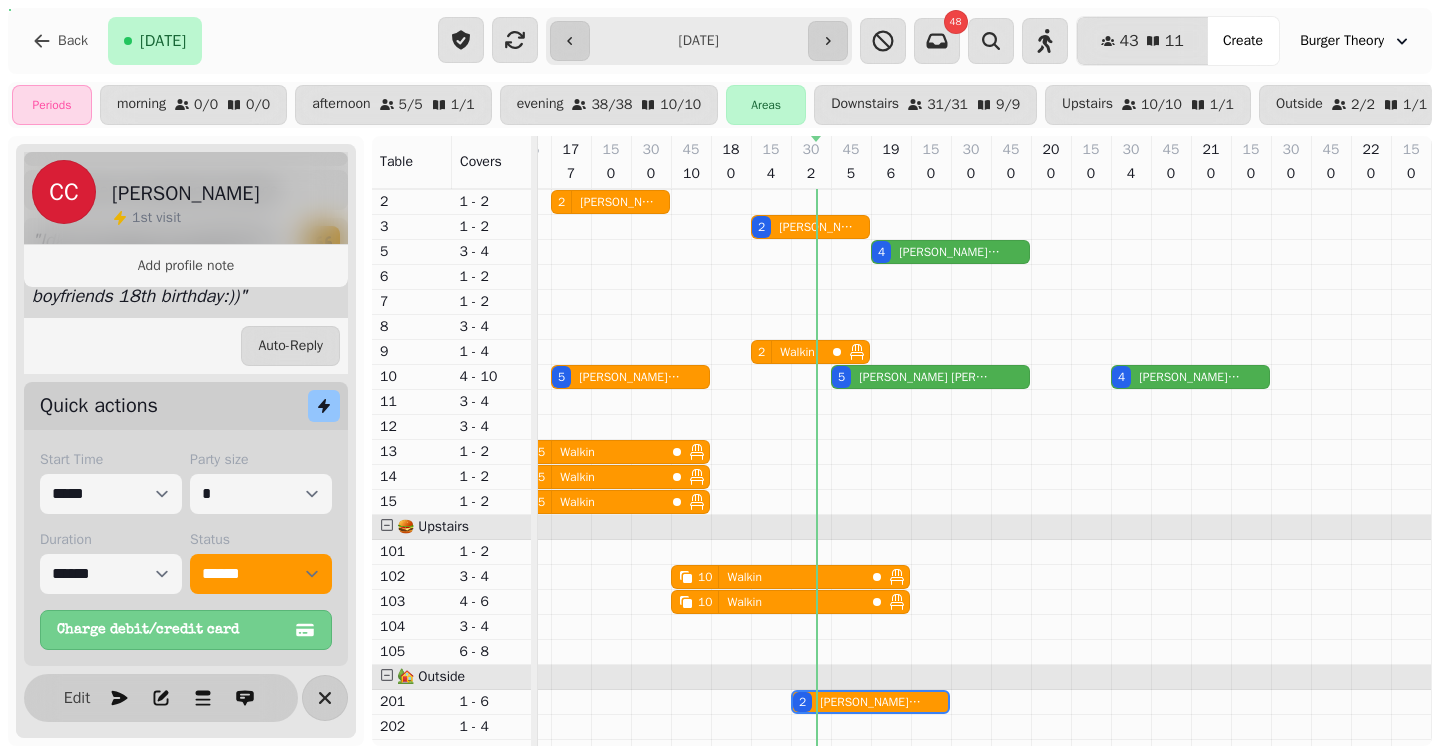 select on "**********" 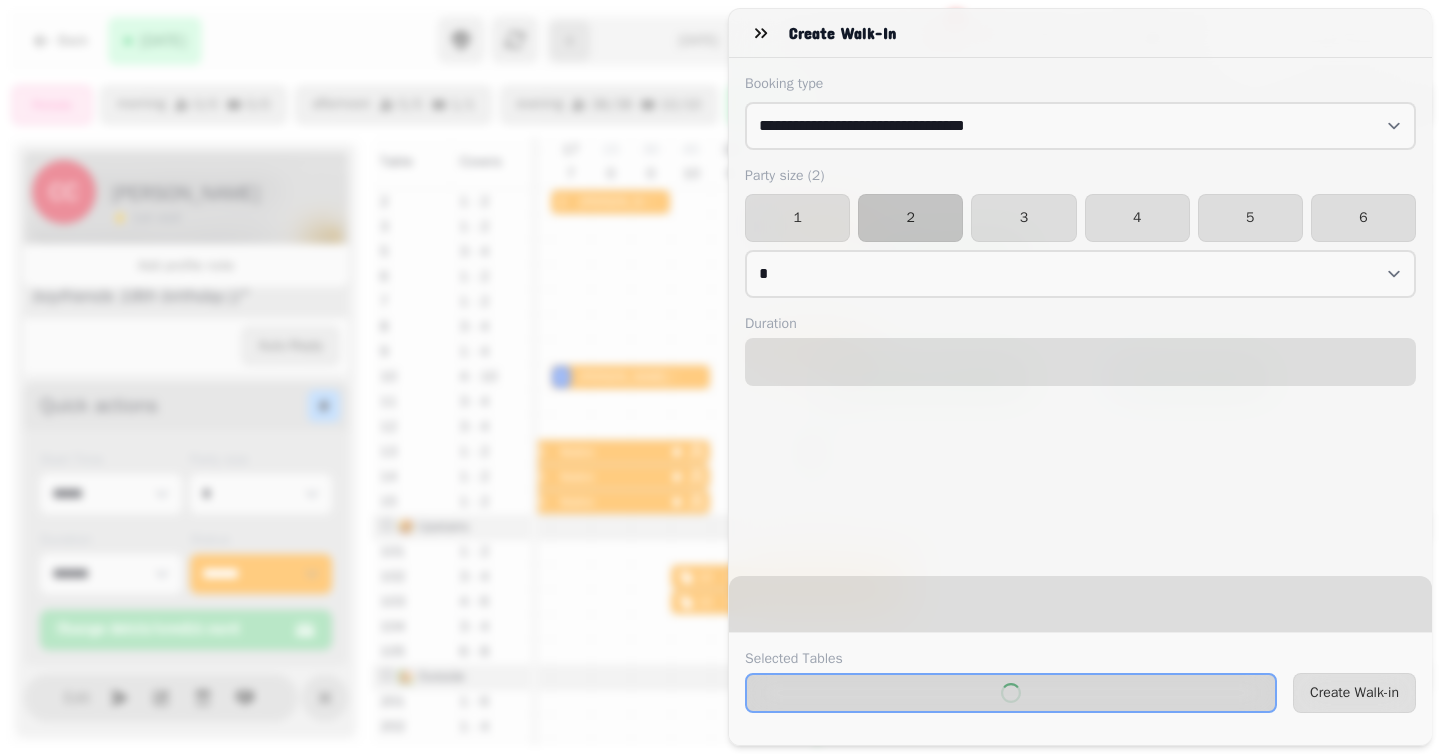select on "****" 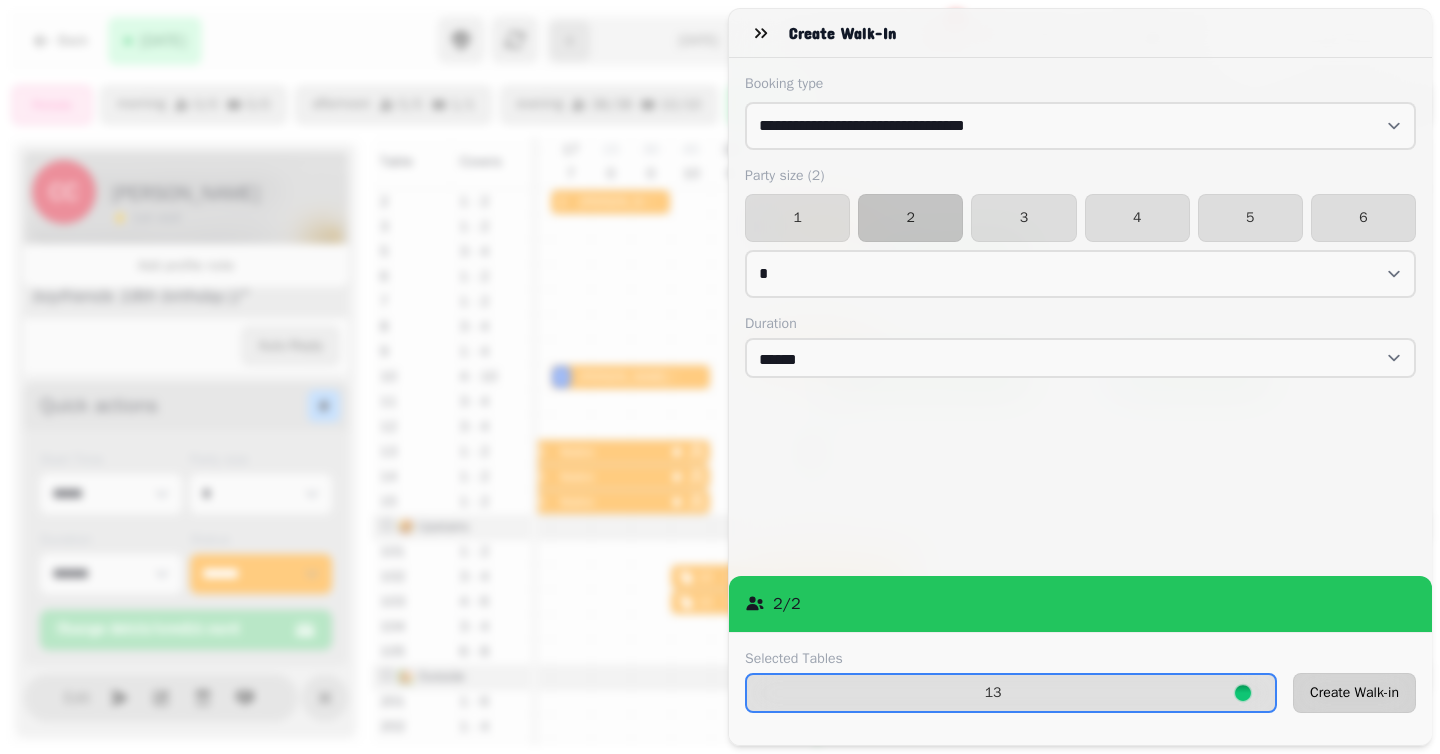 click on "Create Walk-in" at bounding box center (1354, 693) 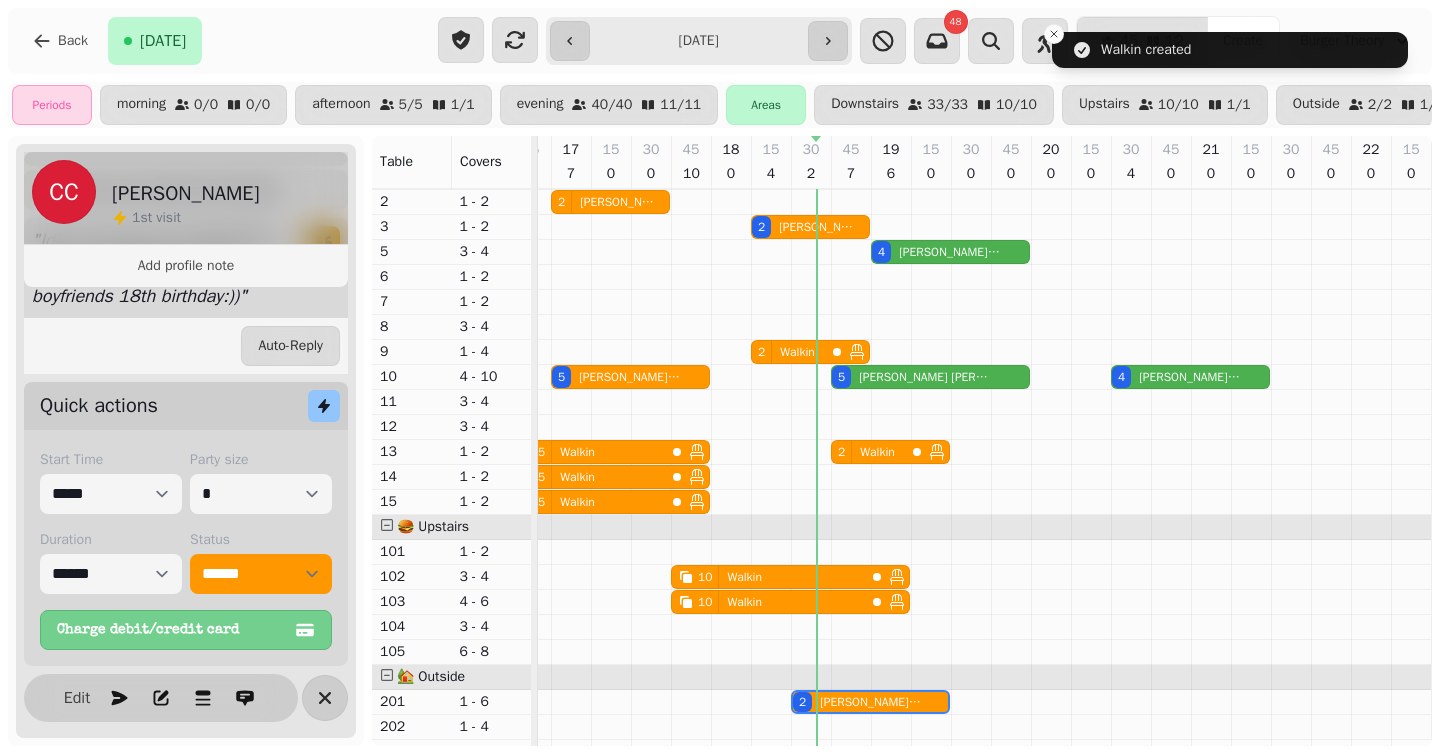scroll, scrollTop: 0, scrollLeft: 787, axis: horizontal 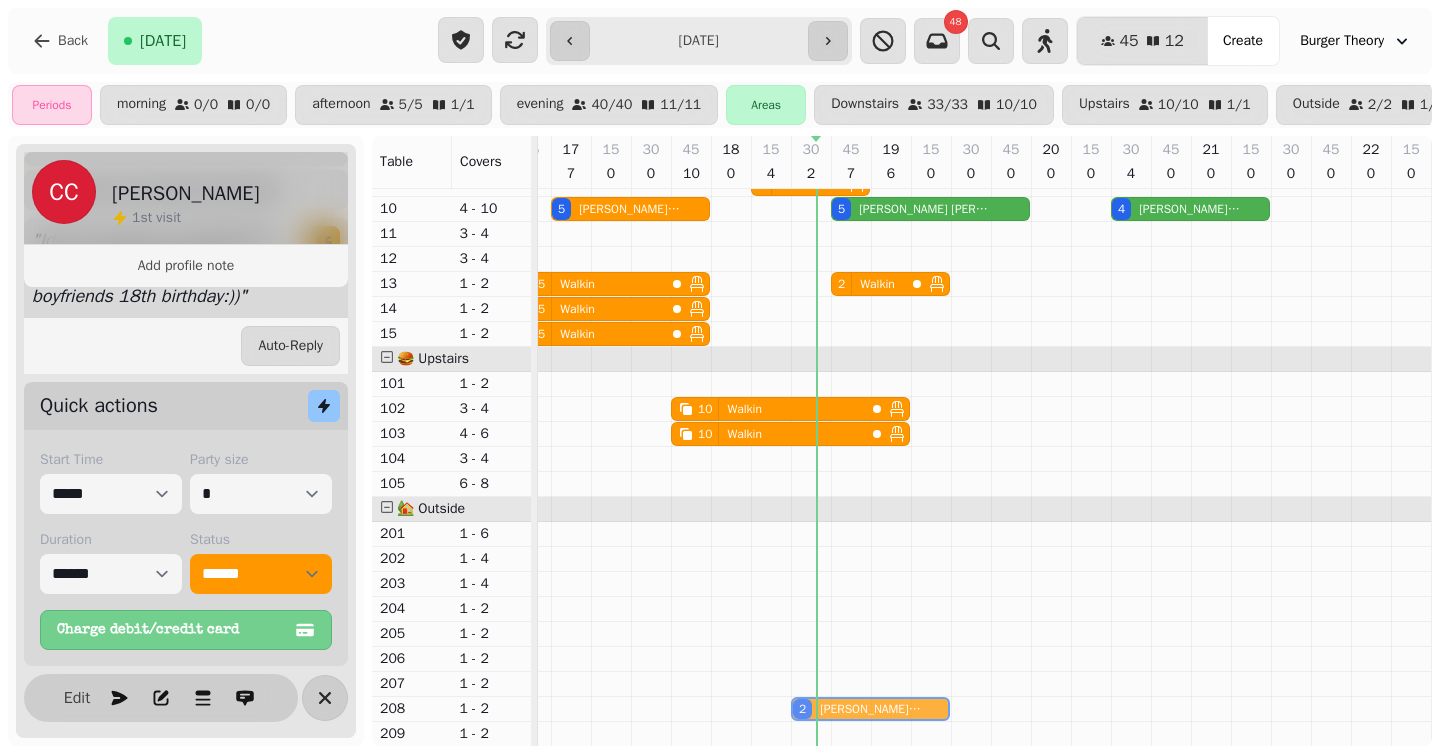drag, startPoint x: 830, startPoint y: 533, endPoint x: 823, endPoint y: 703, distance: 170.14406 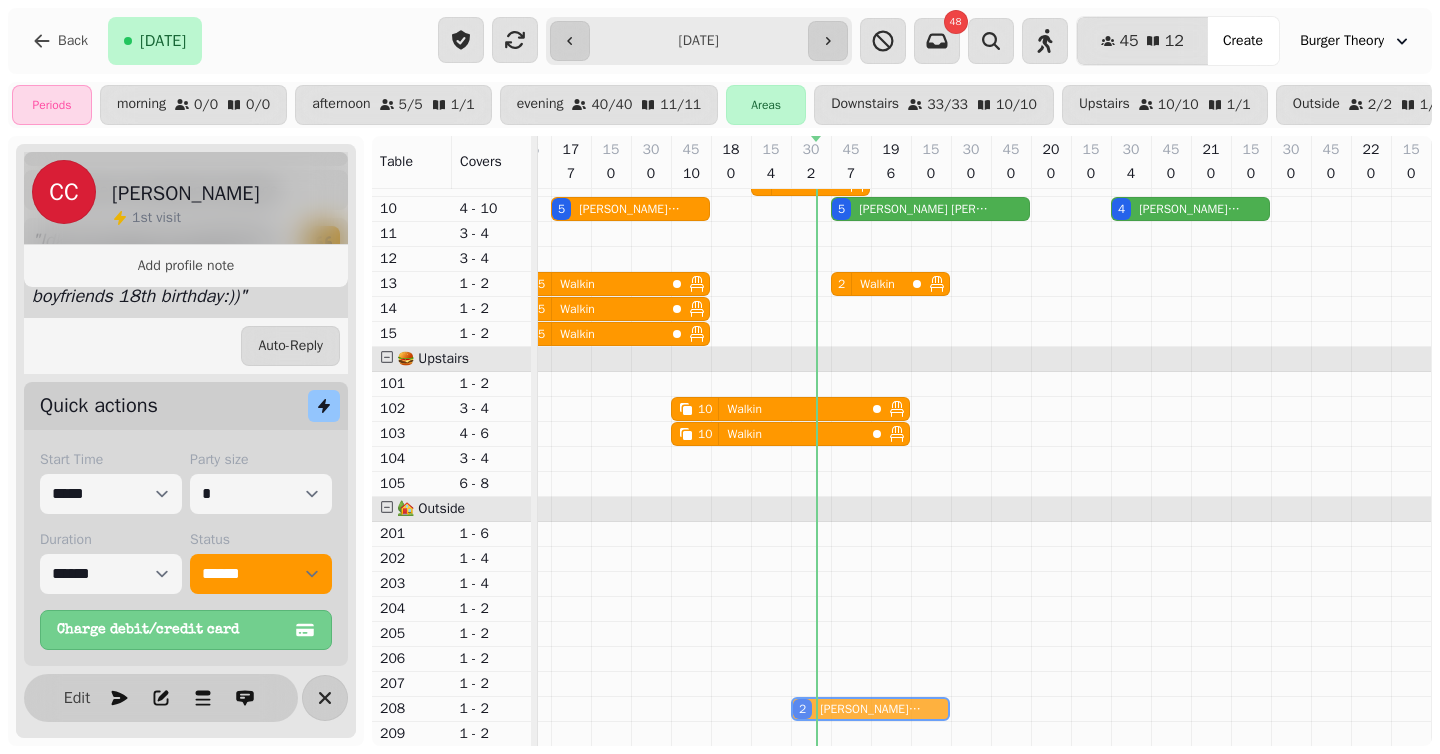 click on "2 [PERSON_NAME] 2 [PERSON_NAME] FT   2 [PERSON_NAME] 4 [PERSON_NAME] 2 Walkin   5 [PERSON_NAME] 5 [PERSON_NAME] 4 [PERSON_NAME] 5 Walkin   2 Walkin   5 Walkin   5 Walkin   10 Walkin   10 Walkin   2 [PERSON_NAME] 2 [PERSON_NAME]" at bounding box center [591, 359] 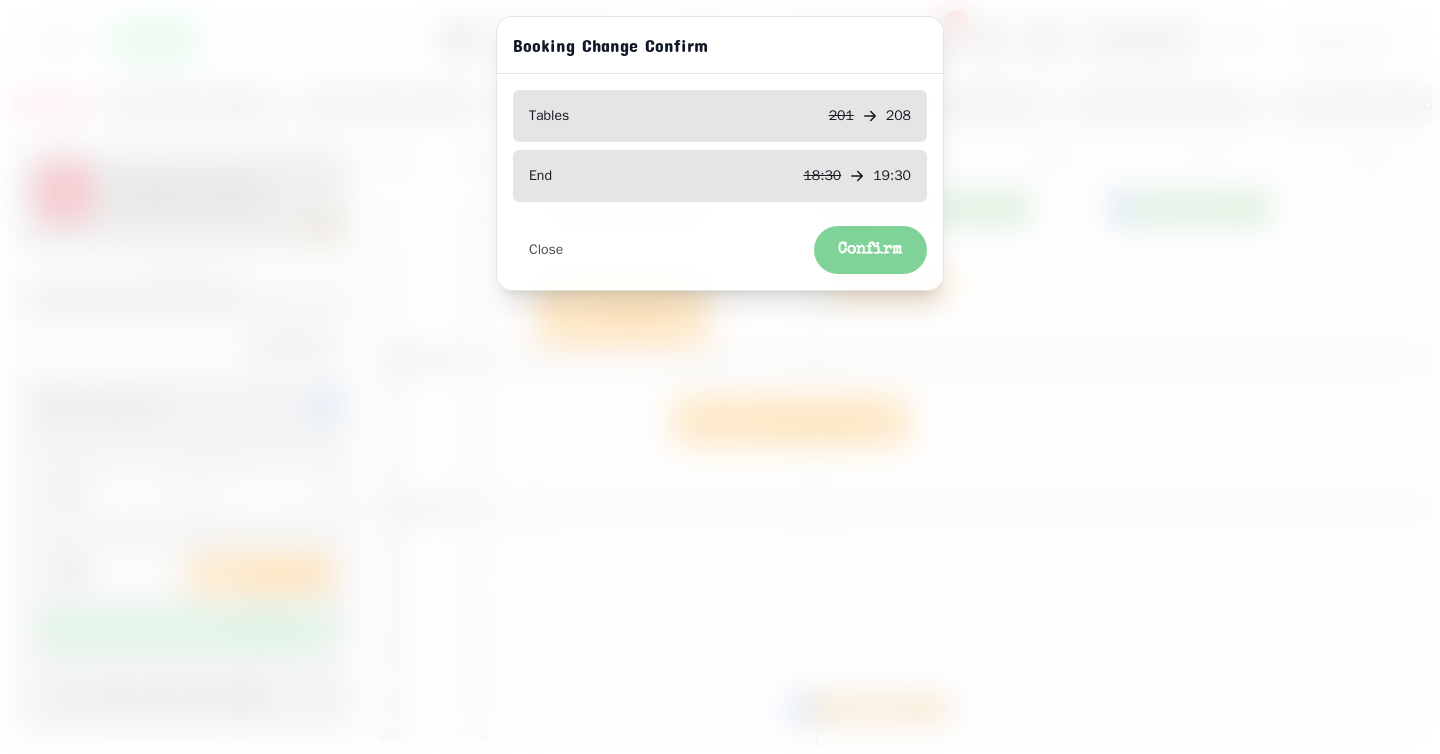 click on "Confirm" at bounding box center [870, 250] 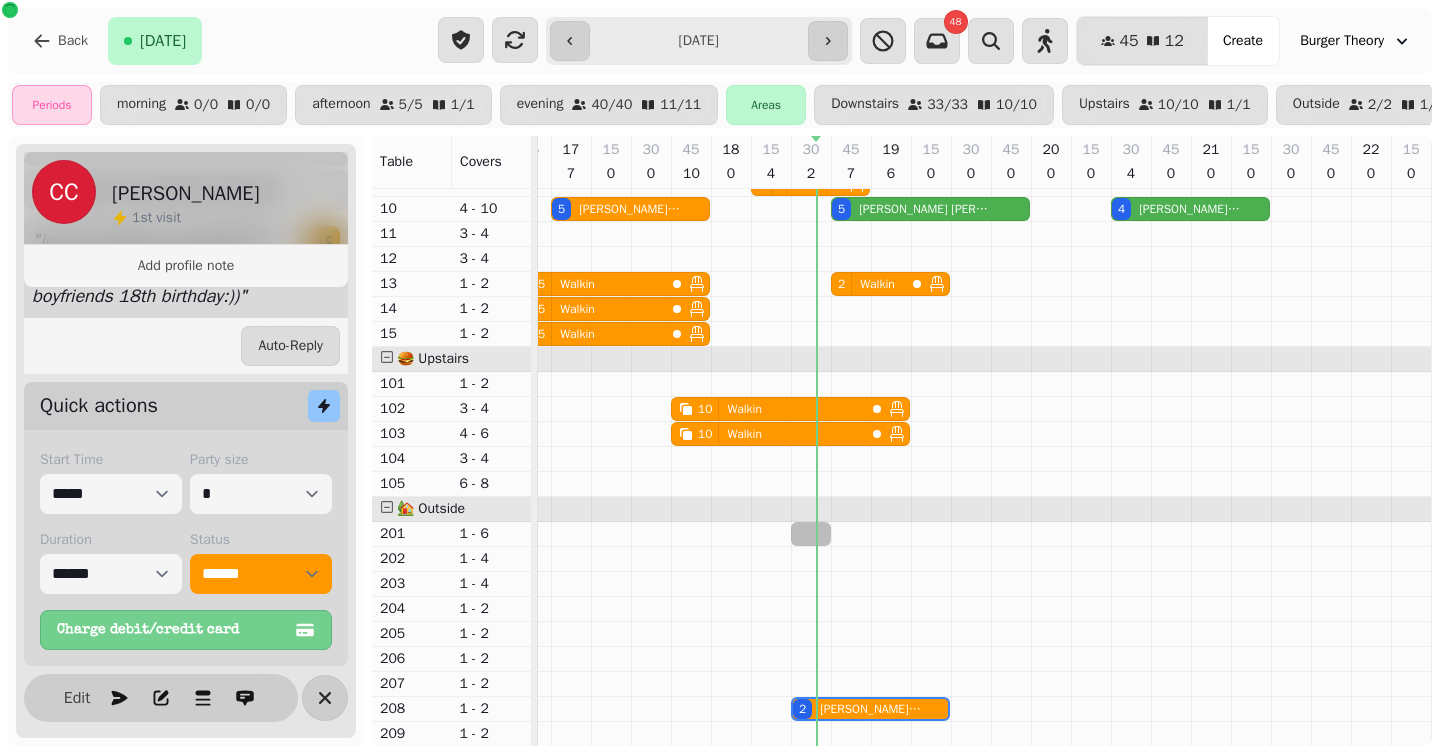select on "**********" 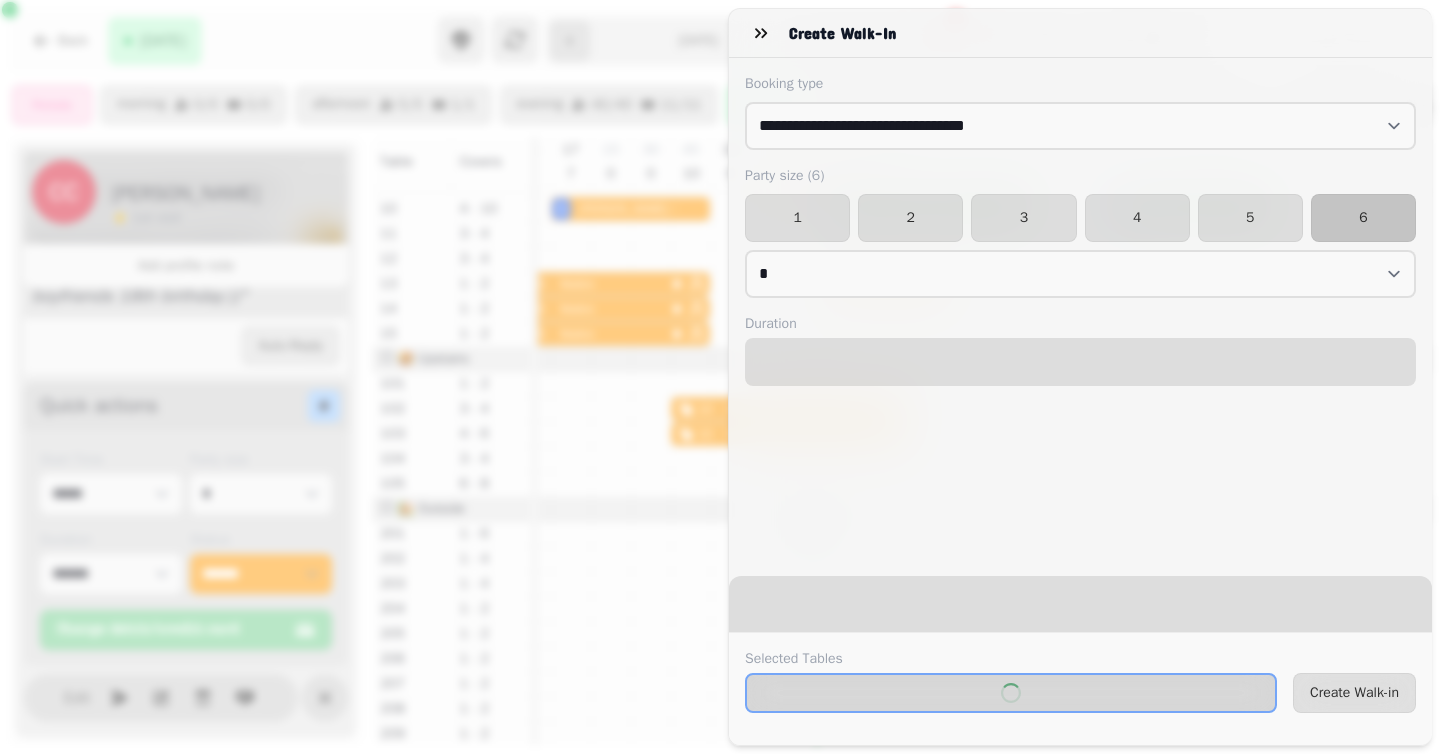 select on "****" 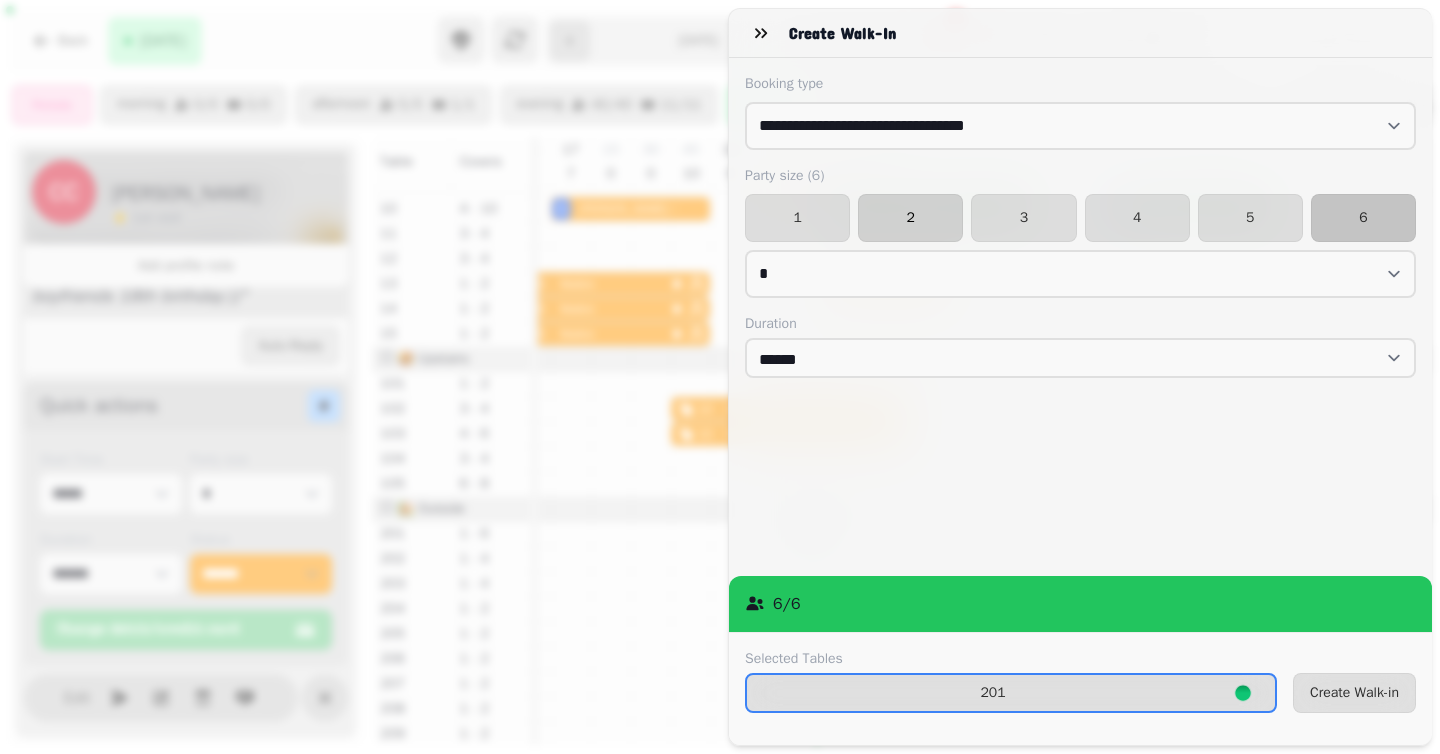 click on "2" at bounding box center [910, 218] 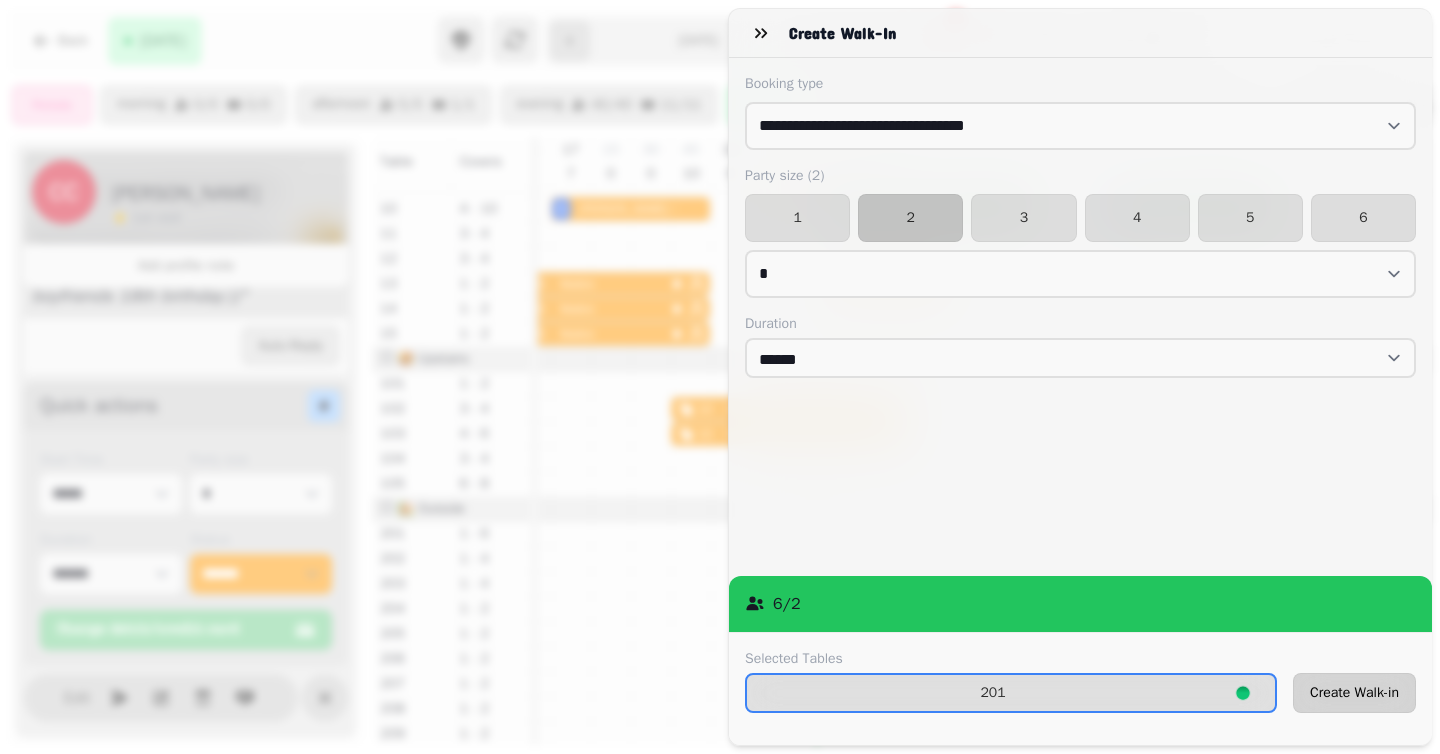 click on "Create Walk-in" at bounding box center (1354, 693) 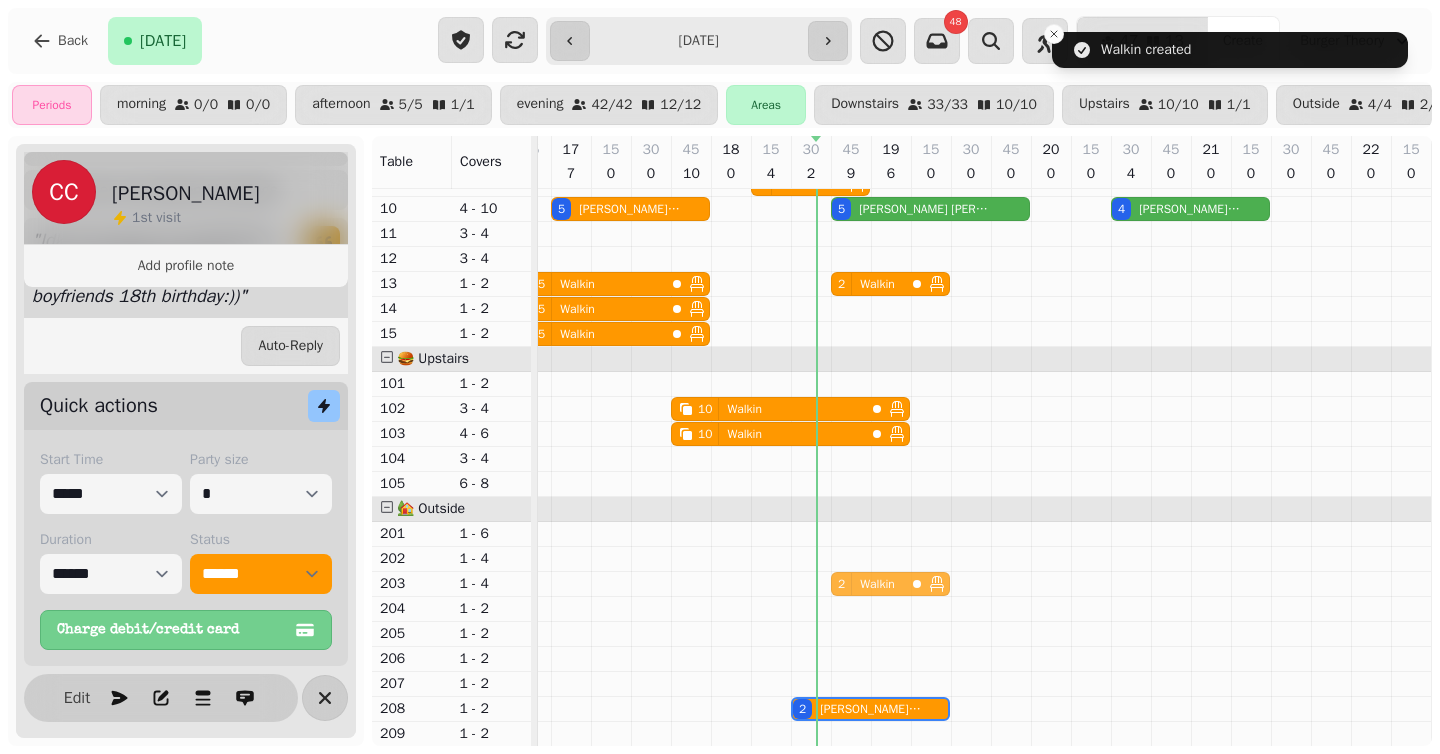 drag, startPoint x: 871, startPoint y: 534, endPoint x: 875, endPoint y: 585, distance: 51.156624 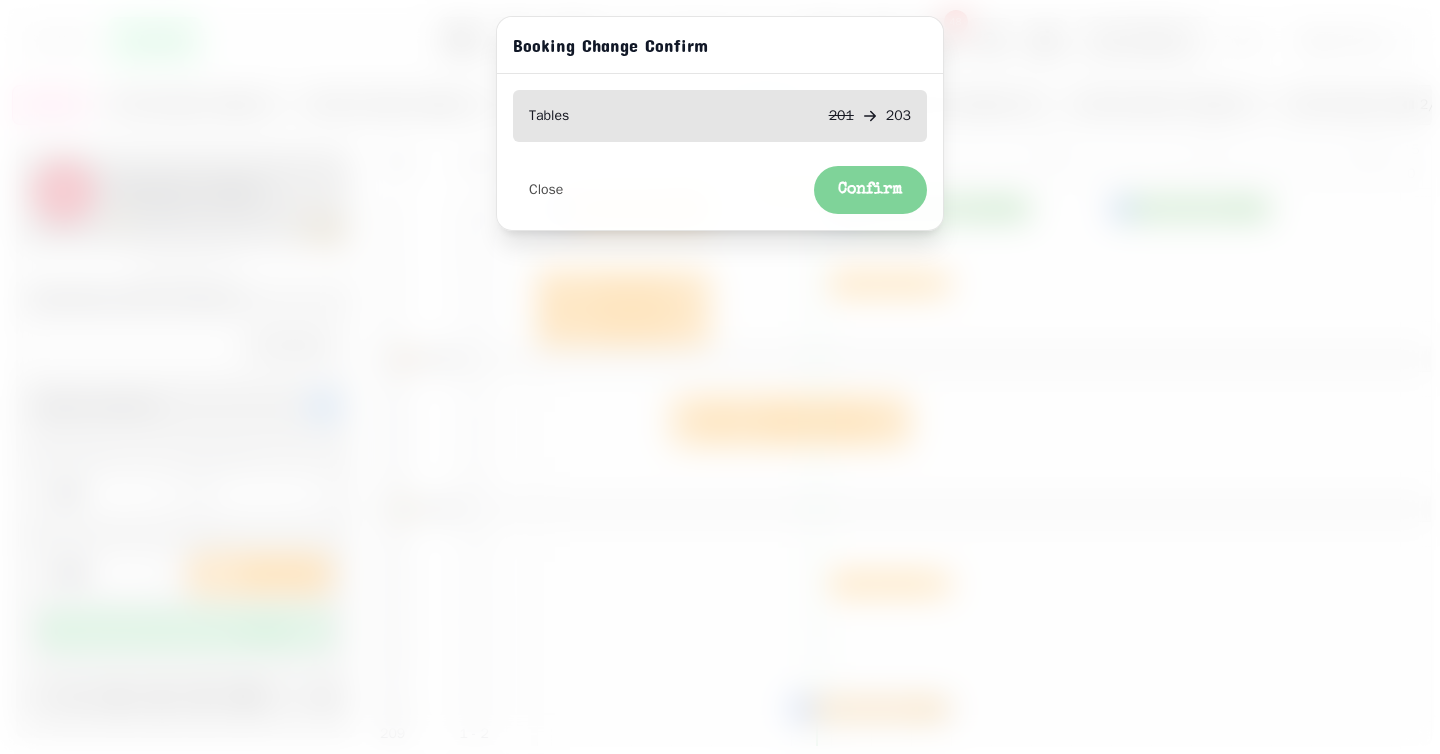 click on "Confirm" at bounding box center [870, 190] 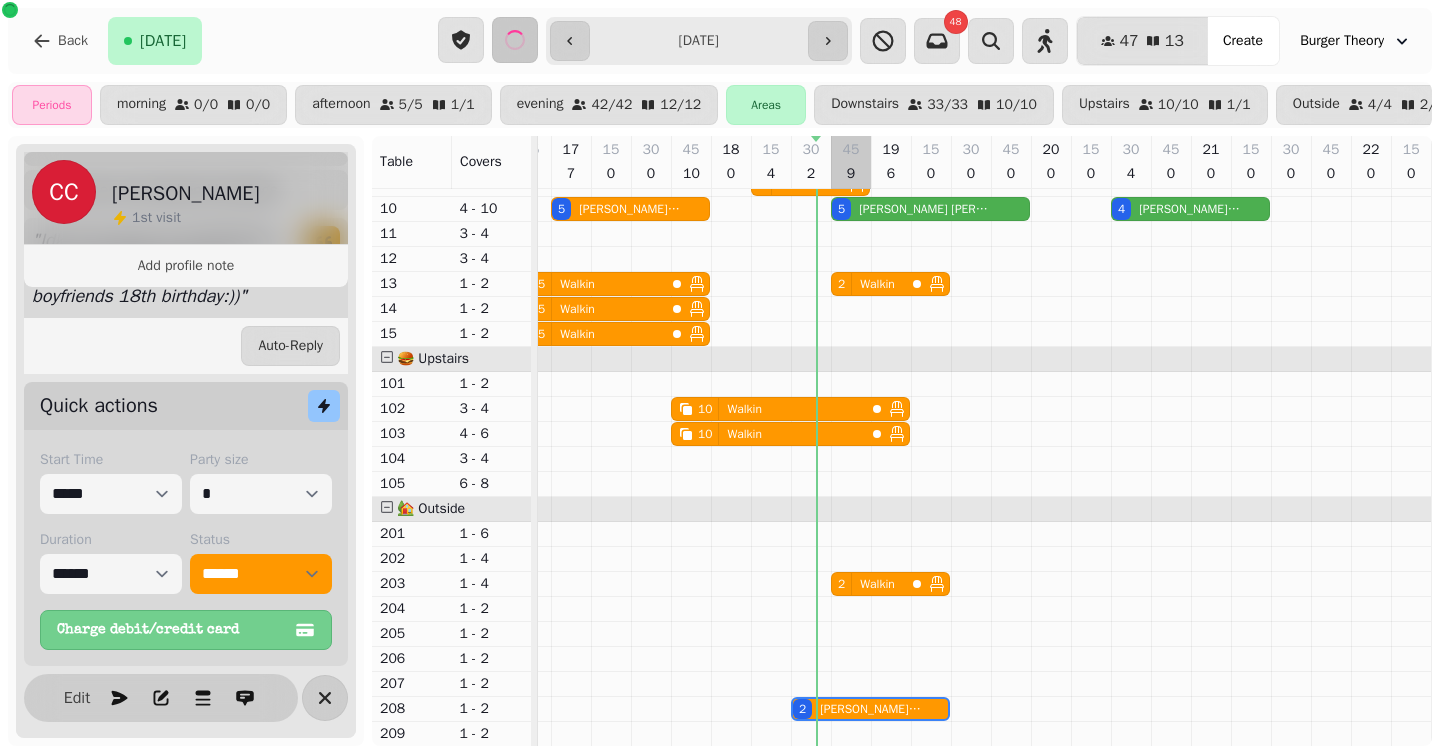 scroll, scrollTop: 161, scrollLeft: 787, axis: both 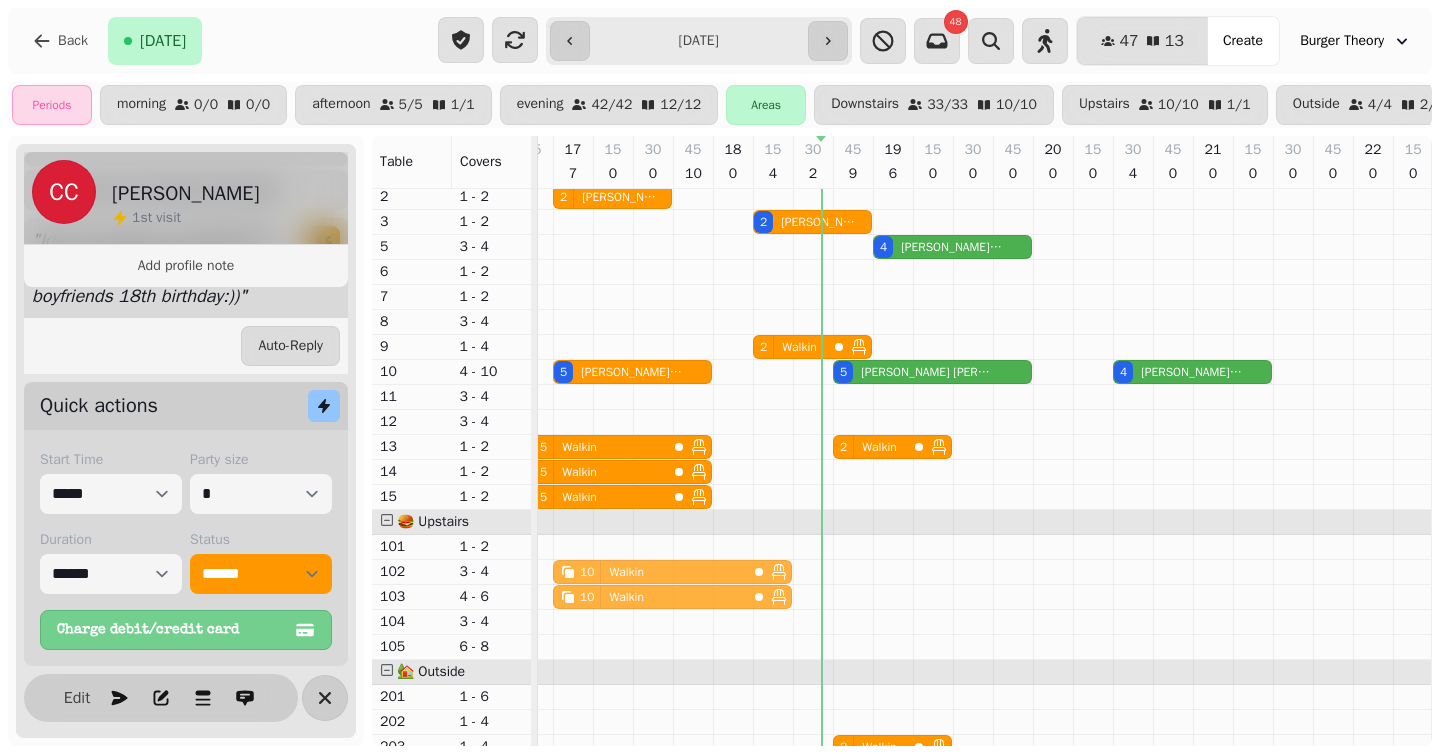 drag, startPoint x: 763, startPoint y: 572, endPoint x: 650, endPoint y: 568, distance: 113.07078 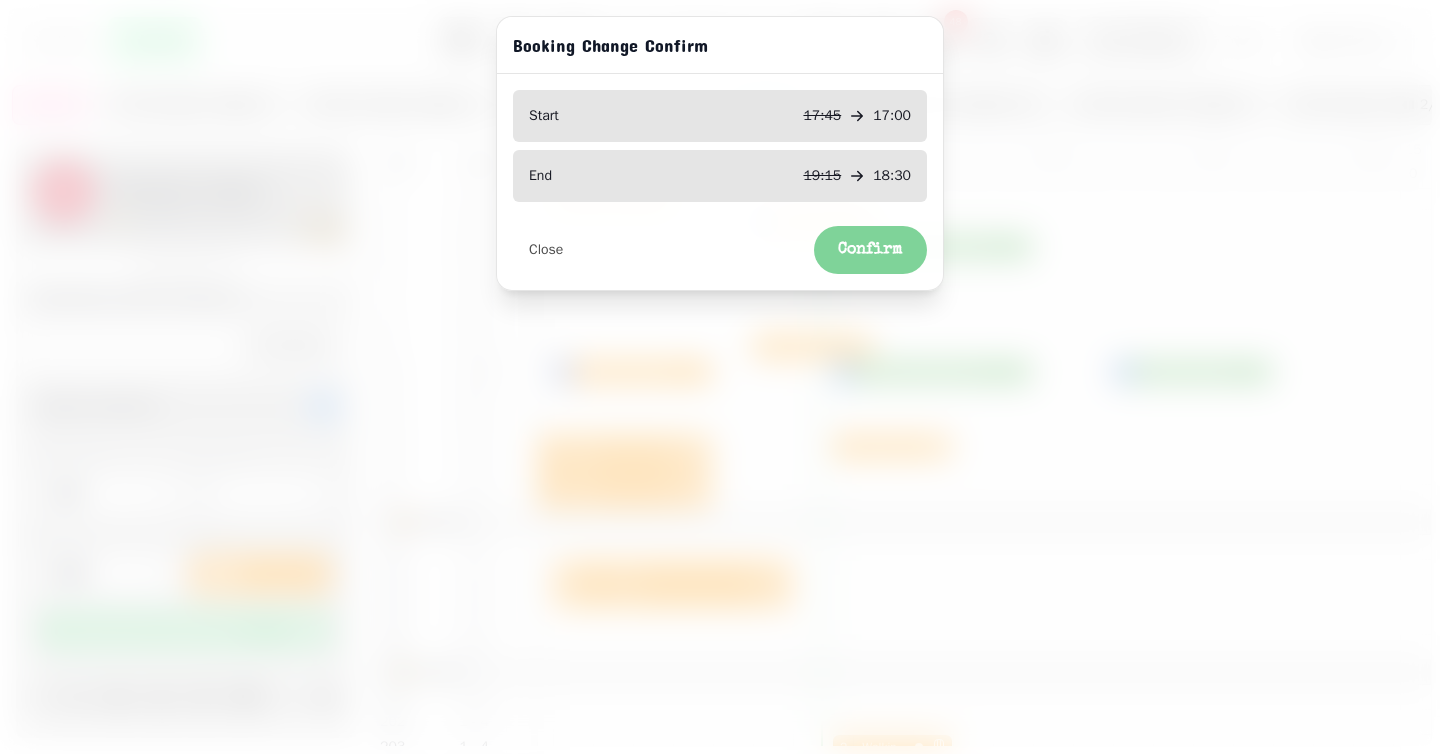 click on "Confirm" at bounding box center (870, 250) 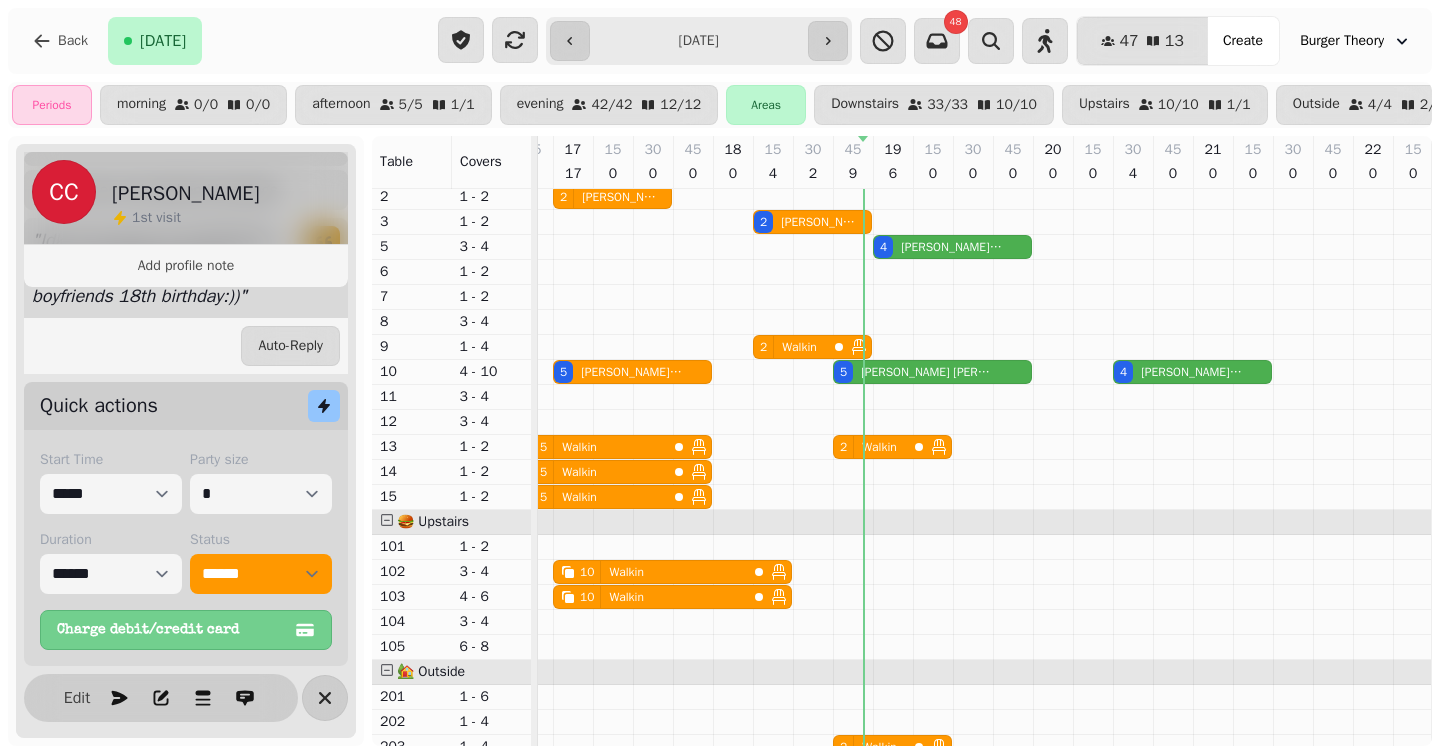 click on "5 [PERSON_NAME]" at bounding box center (932, 372) 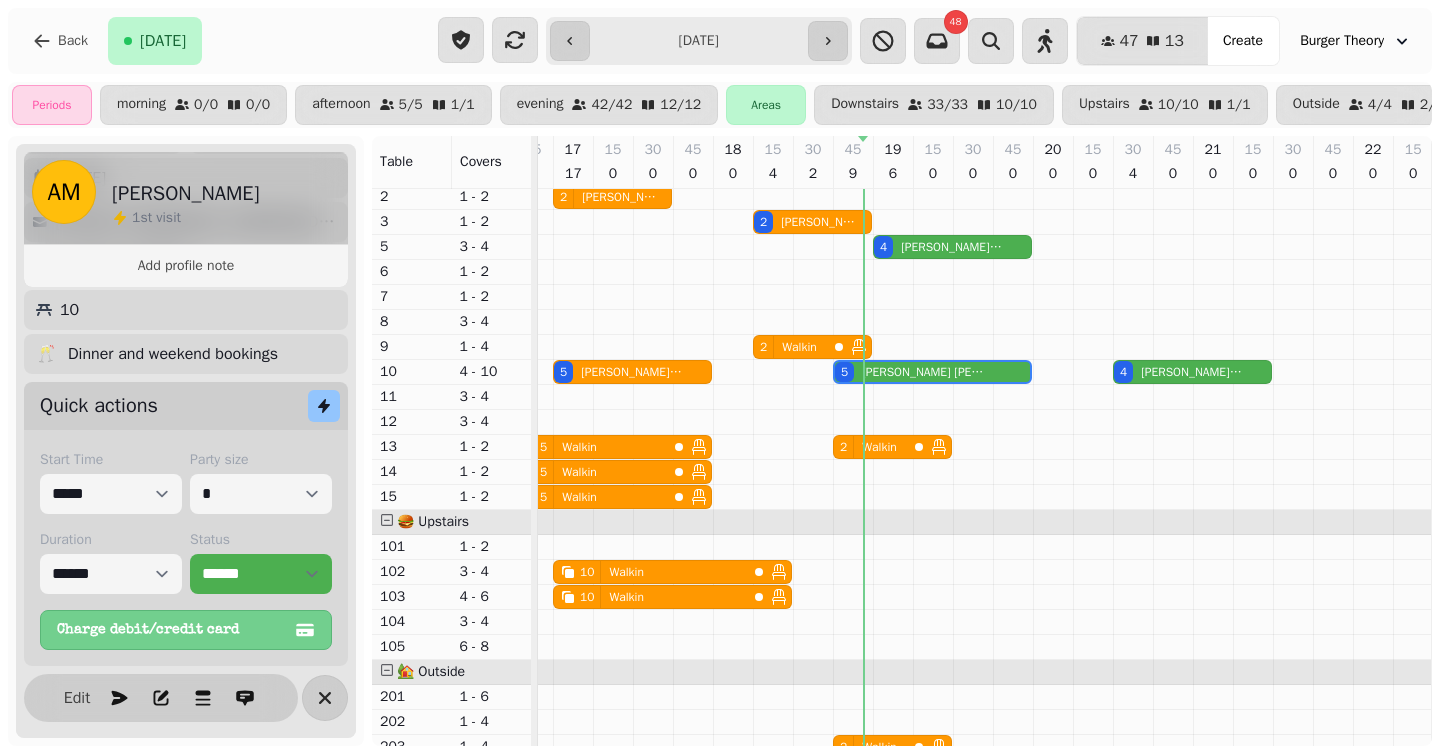 scroll, scrollTop: 181, scrollLeft: 0, axis: vertical 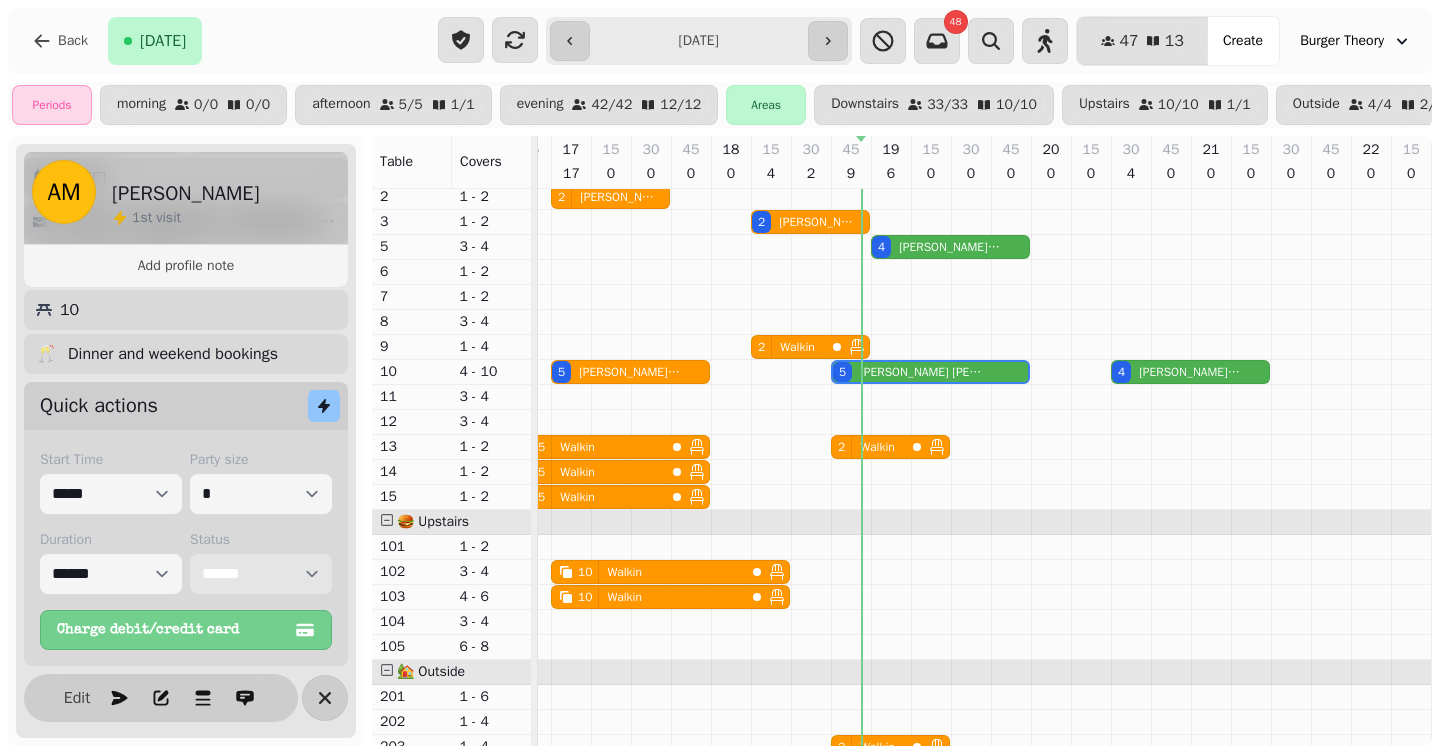 click on "**********" at bounding box center (261, 574) 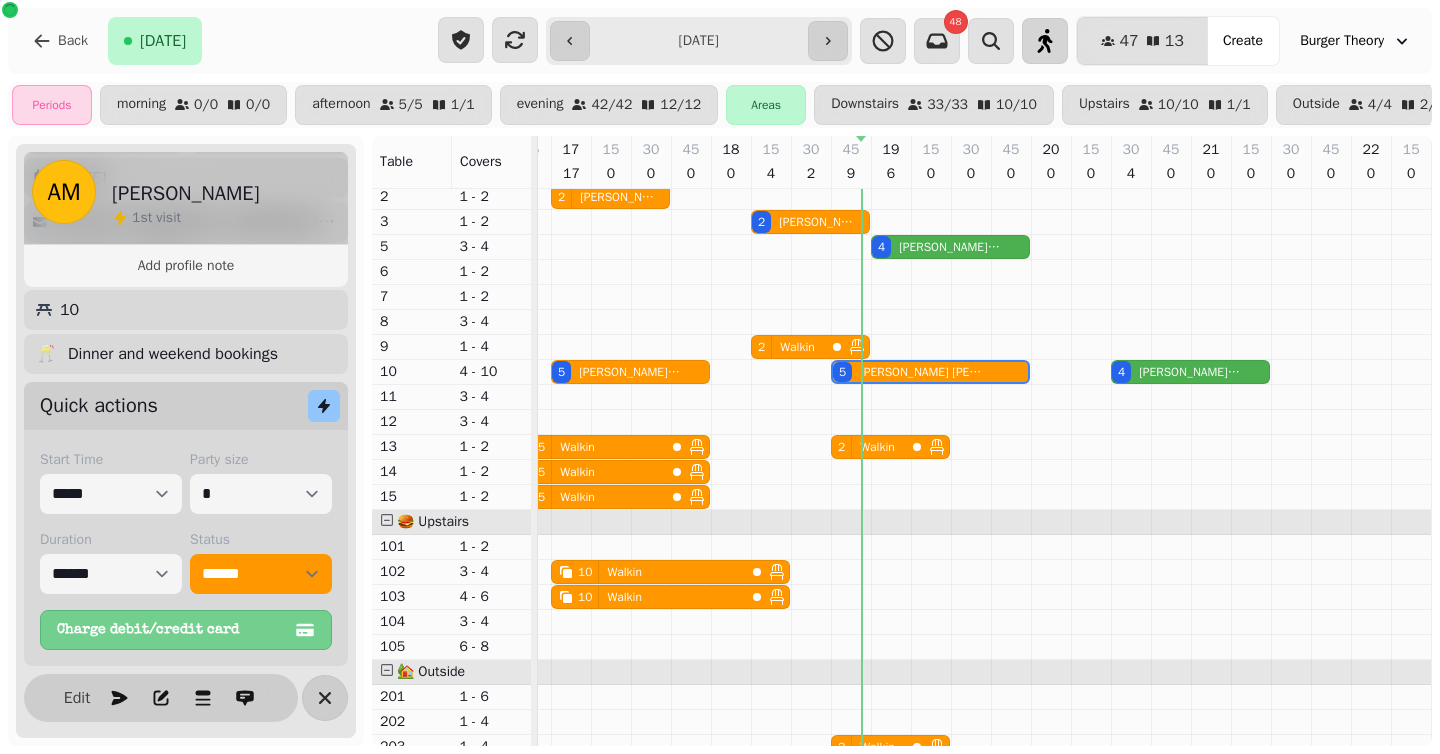 click 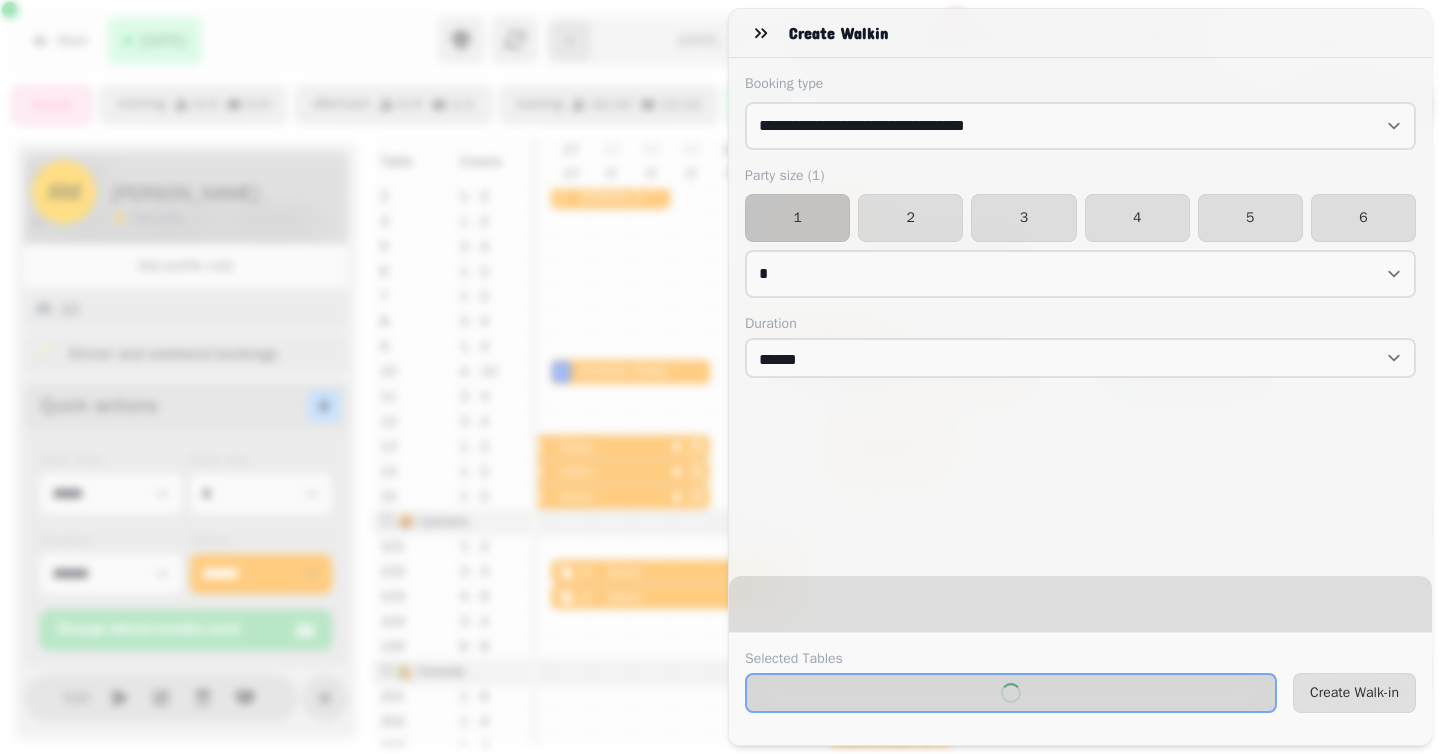 select on "****" 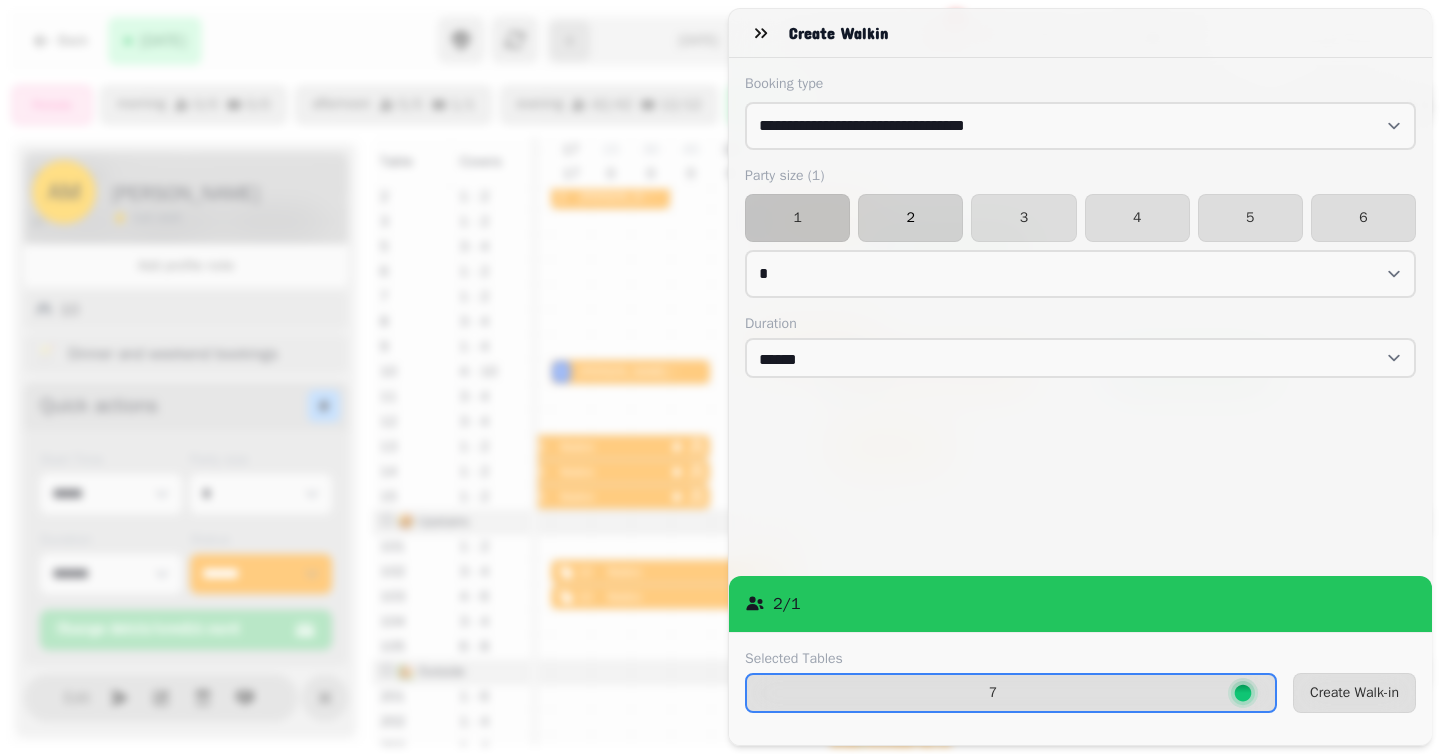 click on "2" at bounding box center (910, 218) 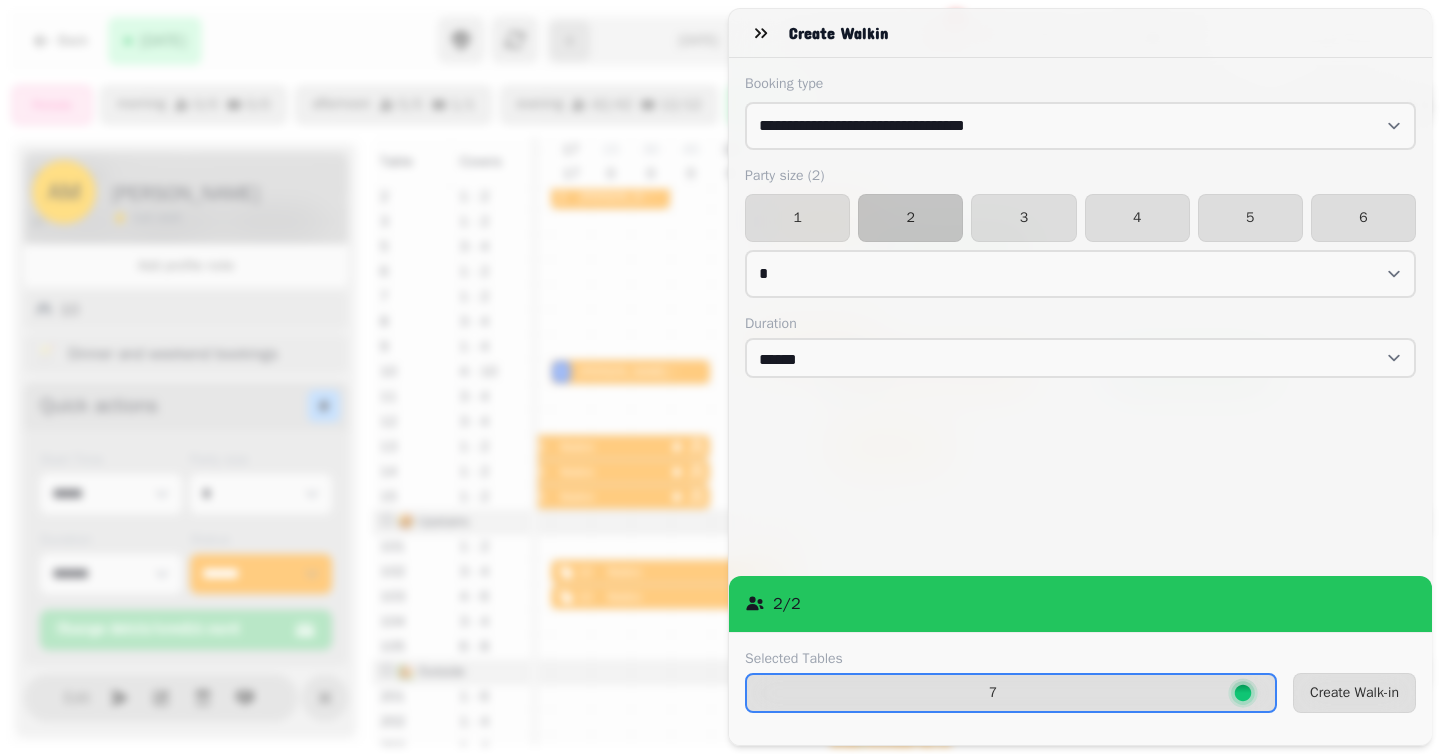 click on "Selected Tables 7   Create Walk-in" at bounding box center [1080, 688] 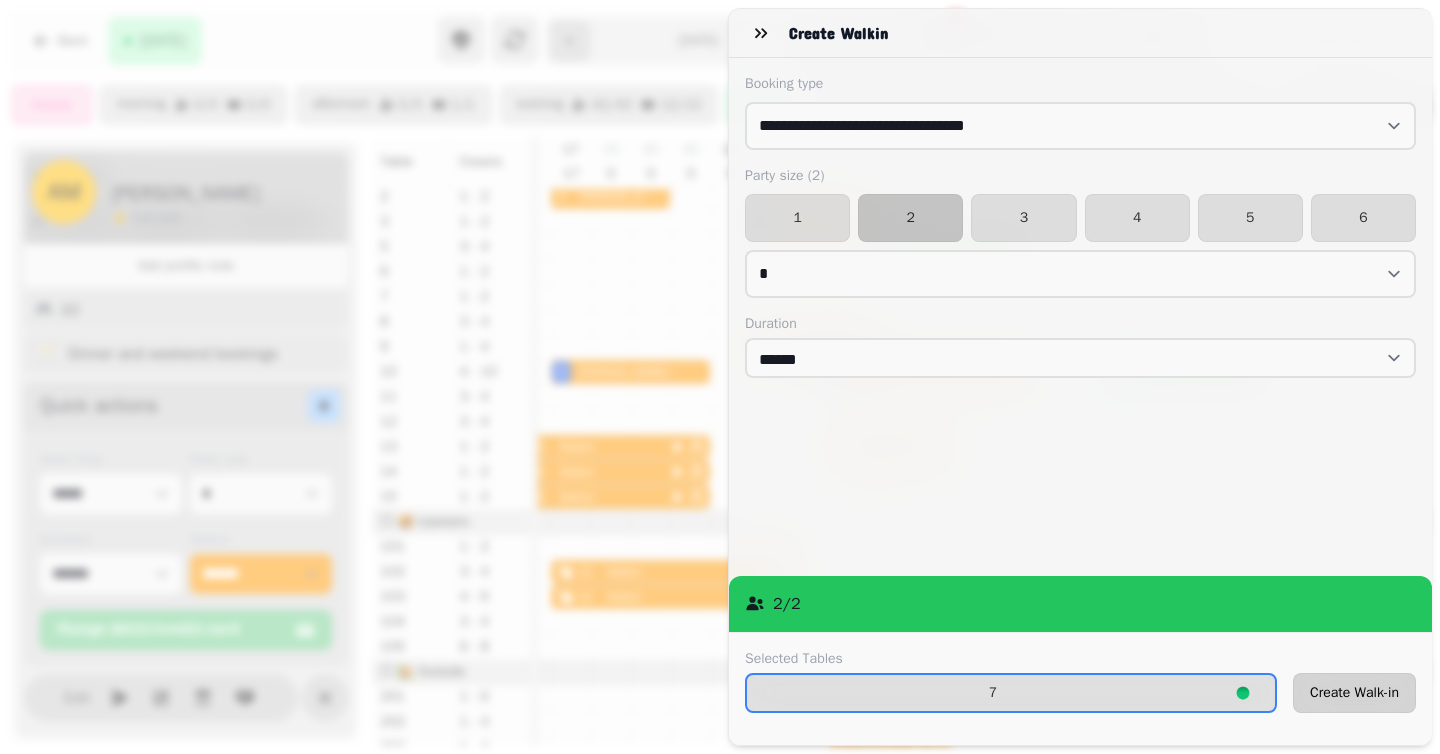 click on "Create Walk-in" at bounding box center [1354, 693] 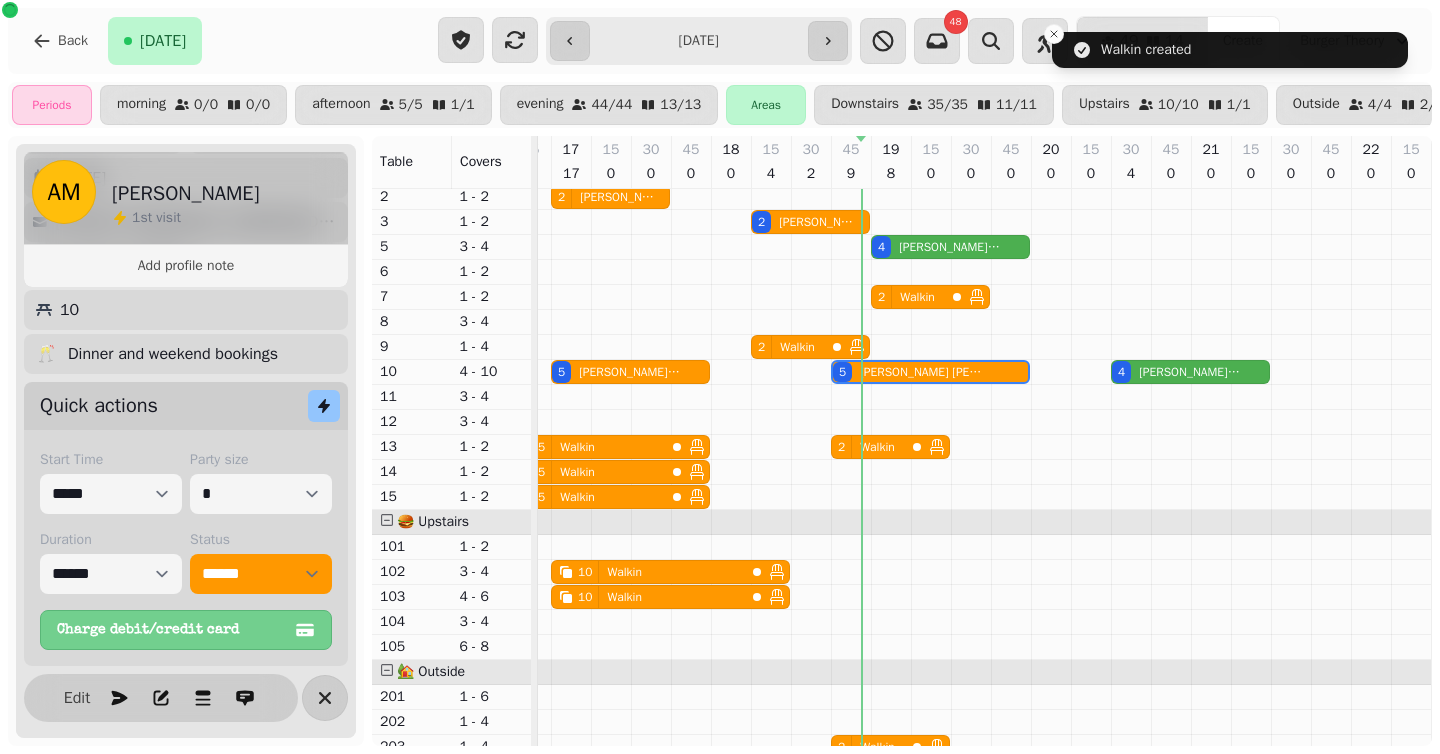 scroll, scrollTop: 54, scrollLeft: 552, axis: both 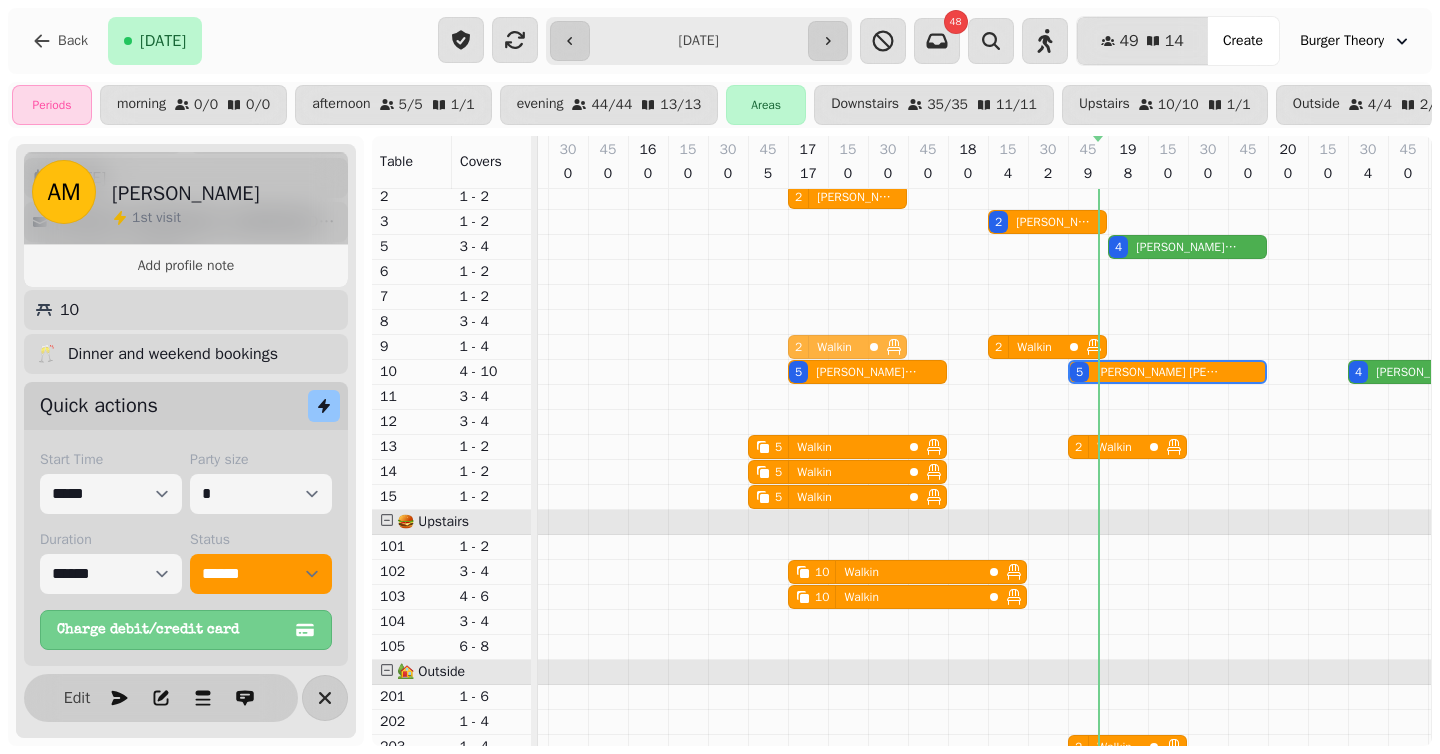 drag, startPoint x: 1148, startPoint y: 301, endPoint x: 836, endPoint y: 350, distance: 315.8243 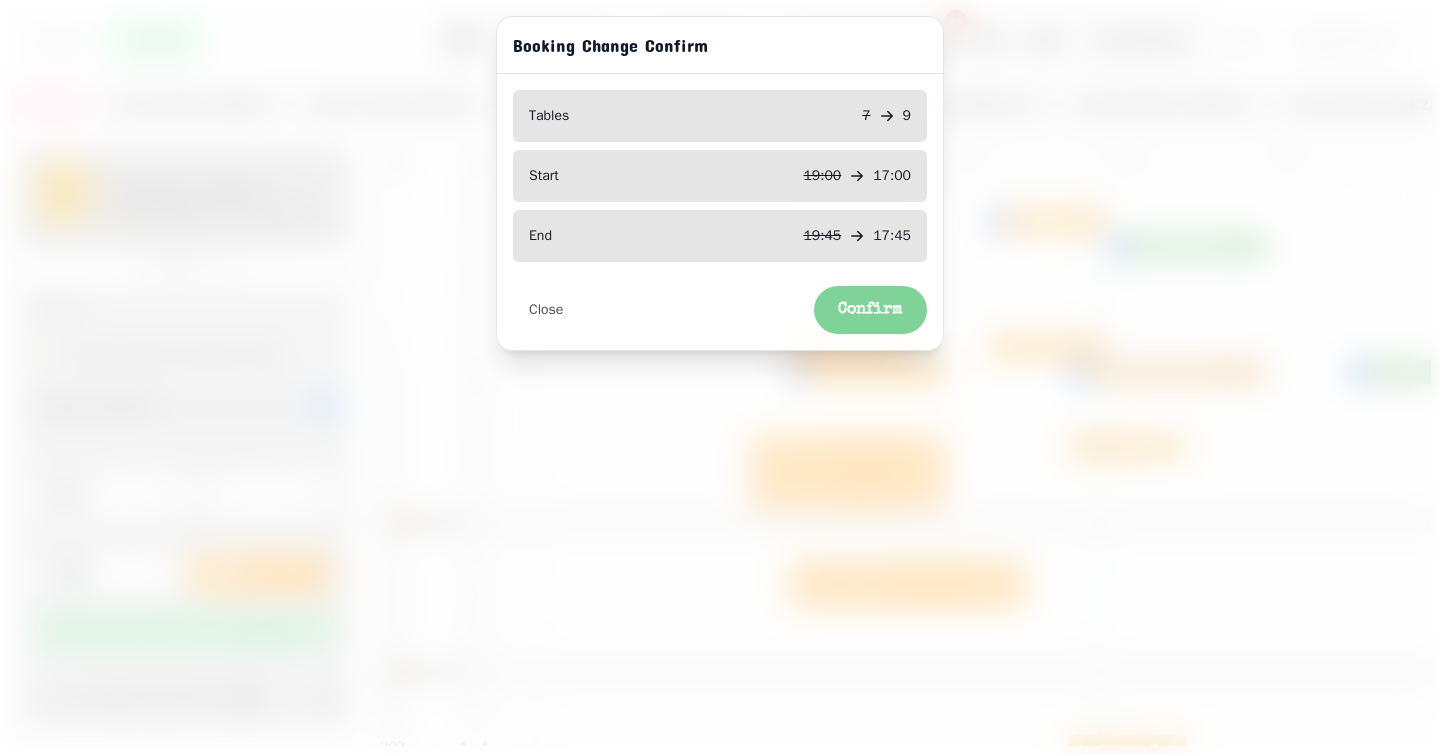 click on "Confirm" at bounding box center [870, 310] 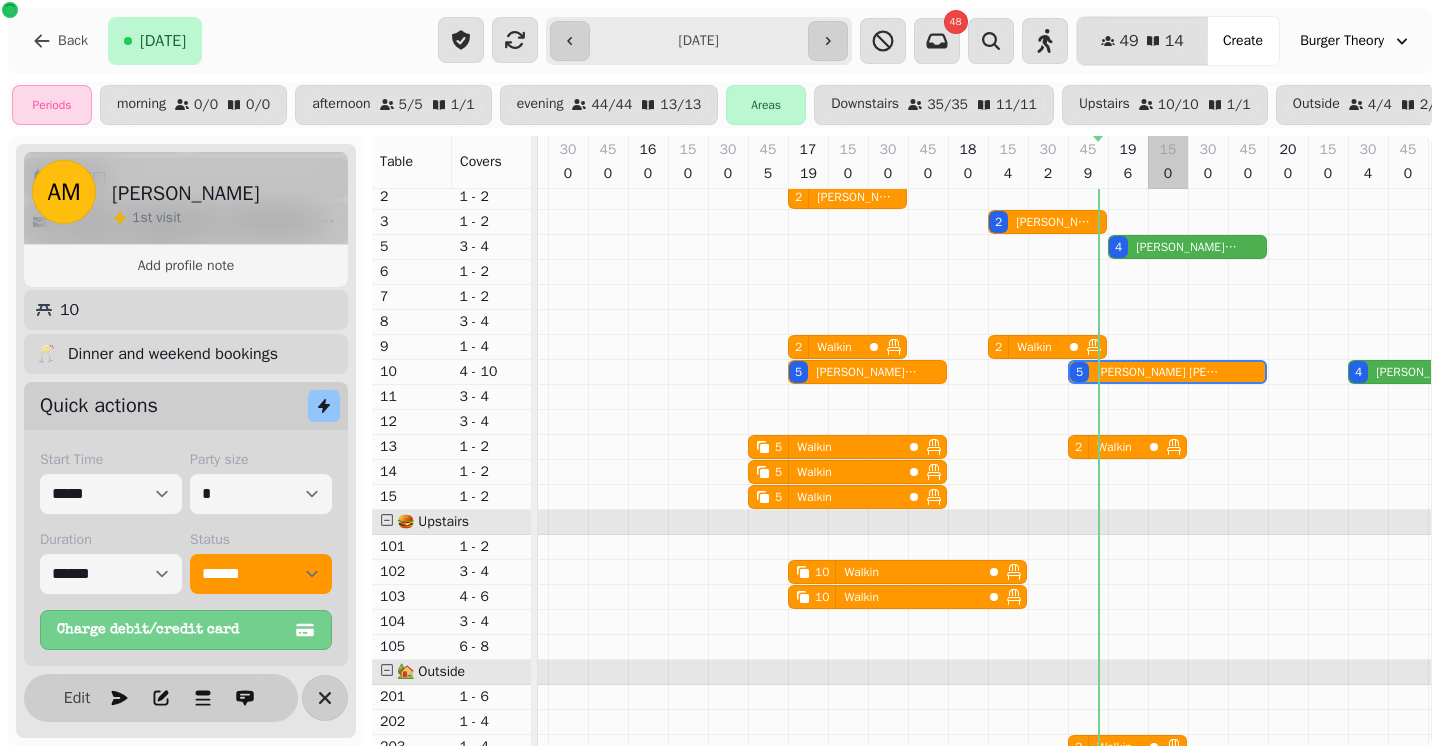 scroll, scrollTop: 54, scrollLeft: 699, axis: both 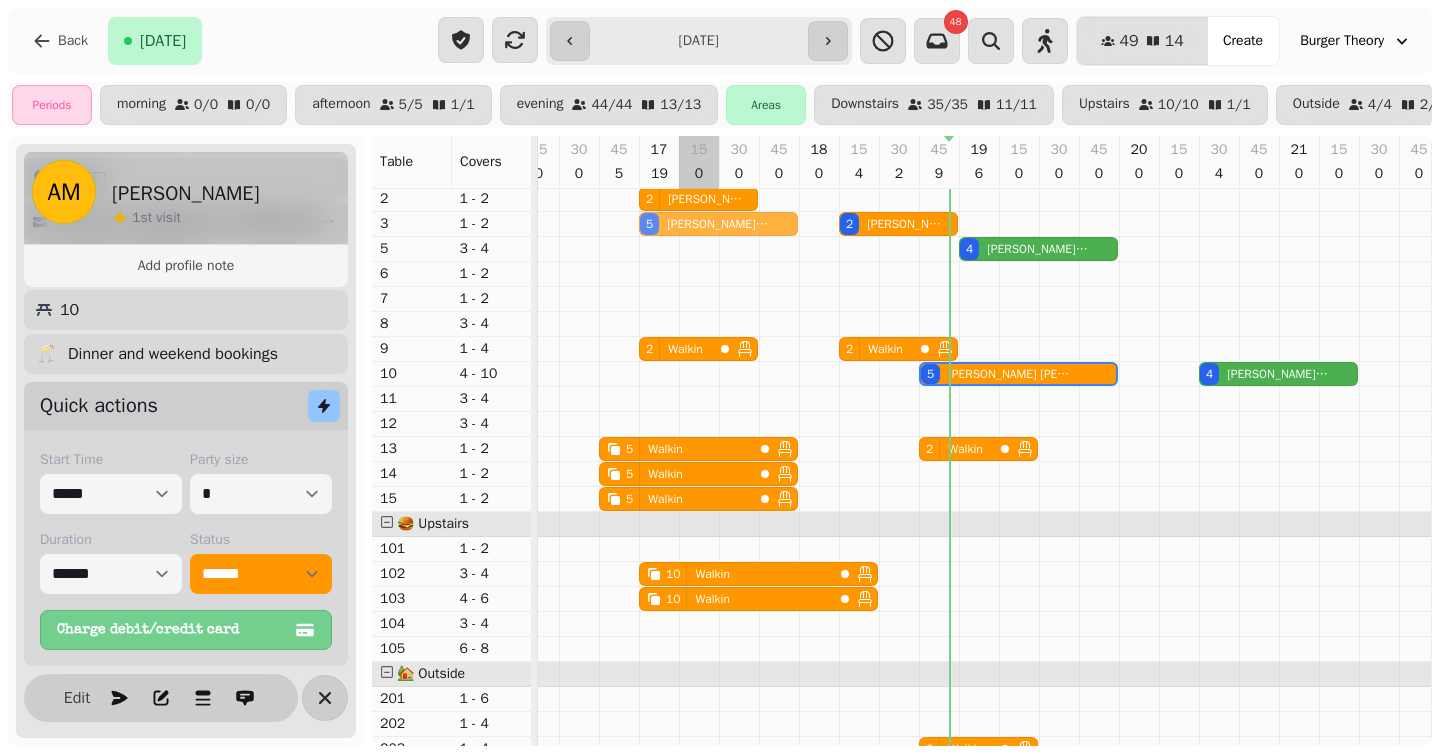 drag, startPoint x: 677, startPoint y: 369, endPoint x: 685, endPoint y: 233, distance: 136.23509 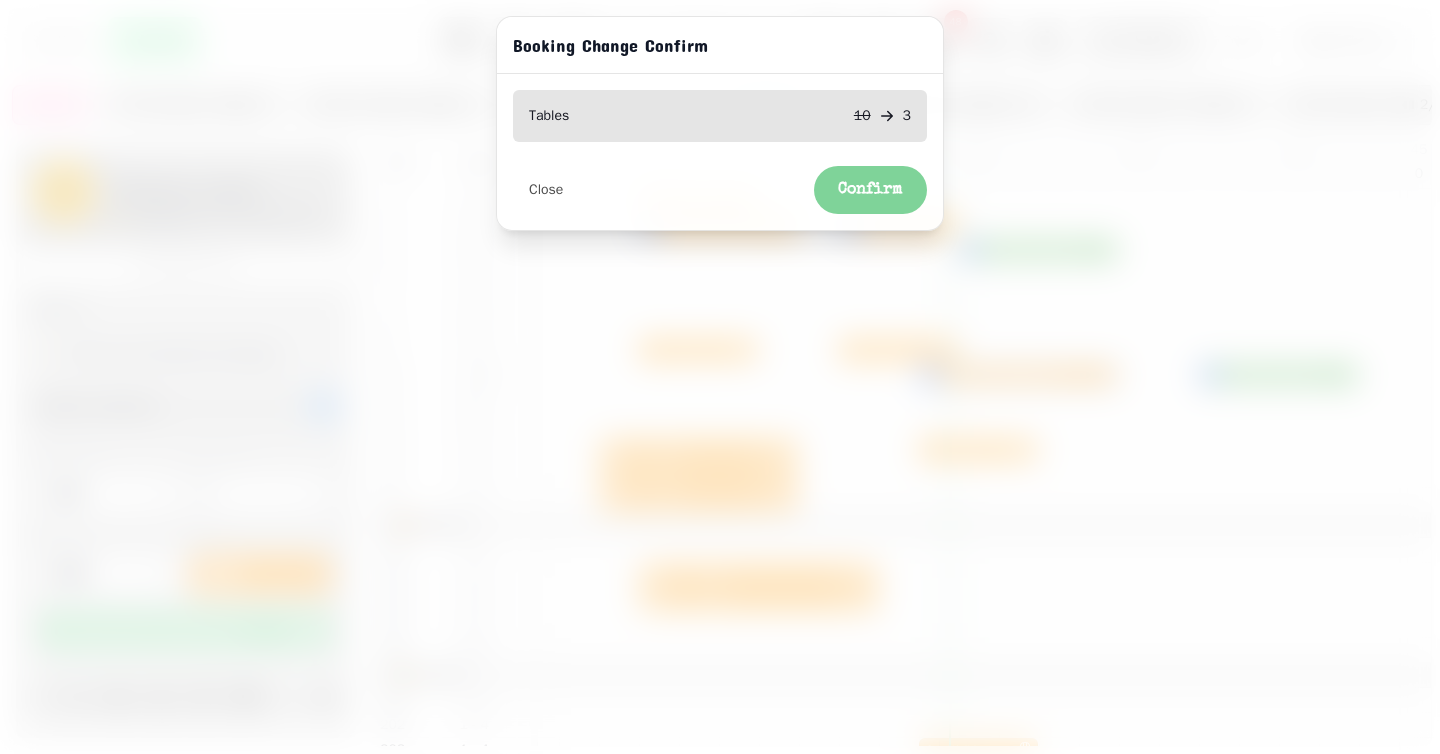 click on "Confirm" at bounding box center (870, 190) 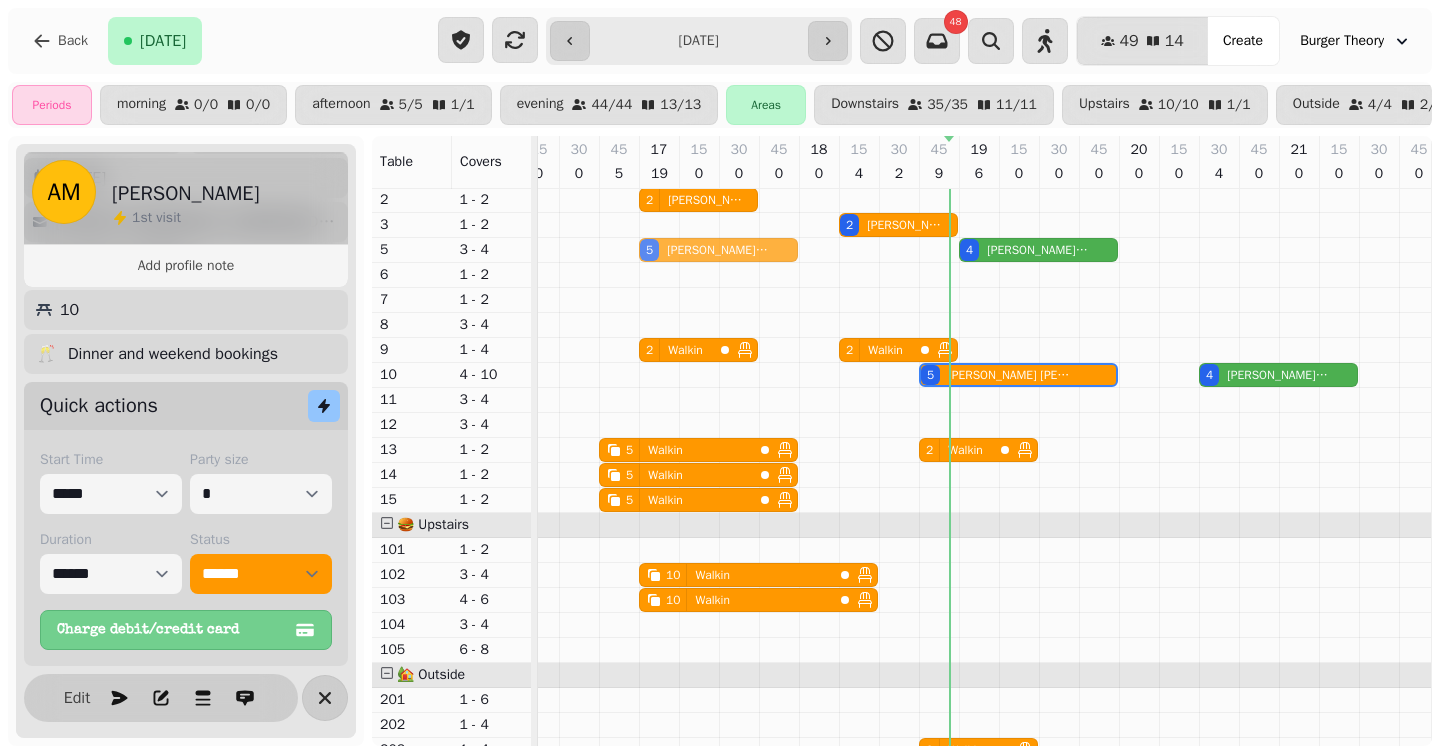 drag, startPoint x: 678, startPoint y: 223, endPoint x: 678, endPoint y: 238, distance: 15 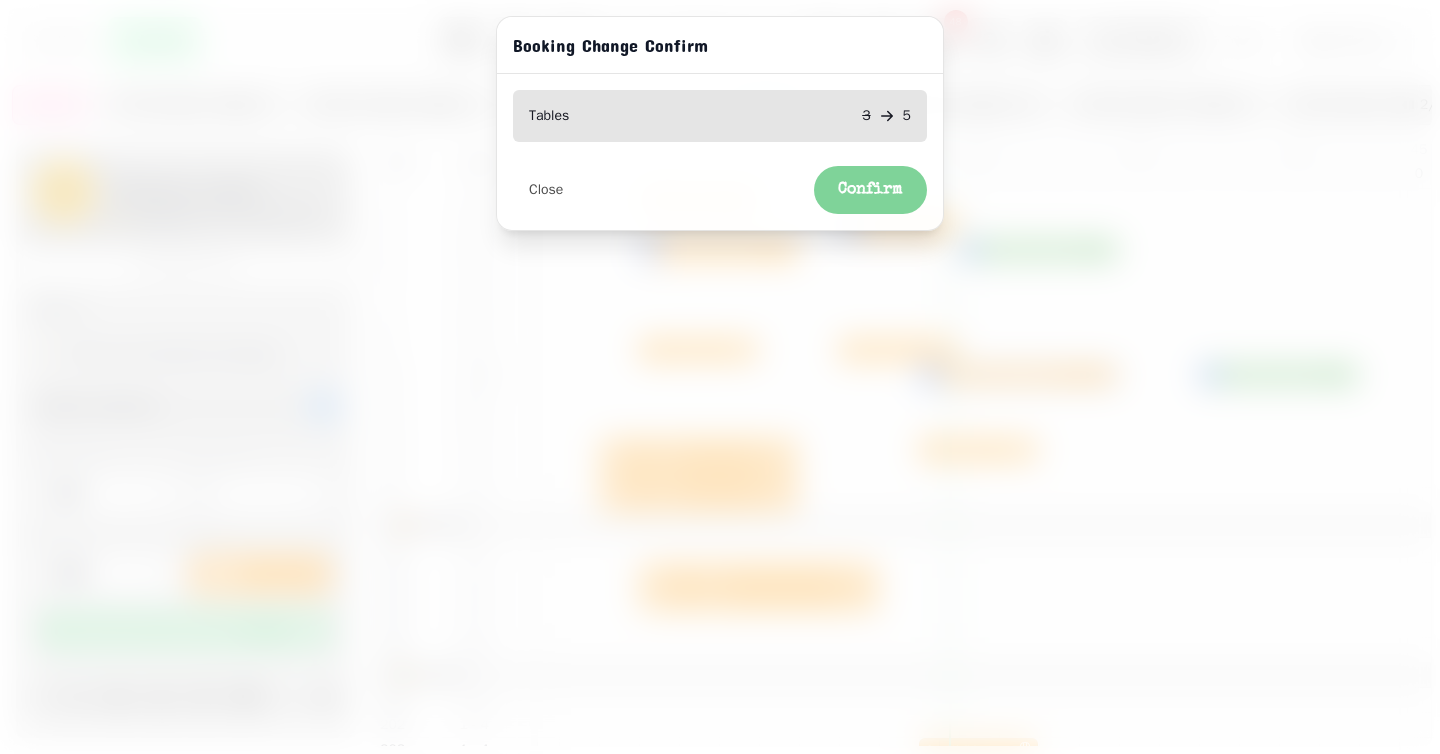 click on "Confirm" at bounding box center [870, 190] 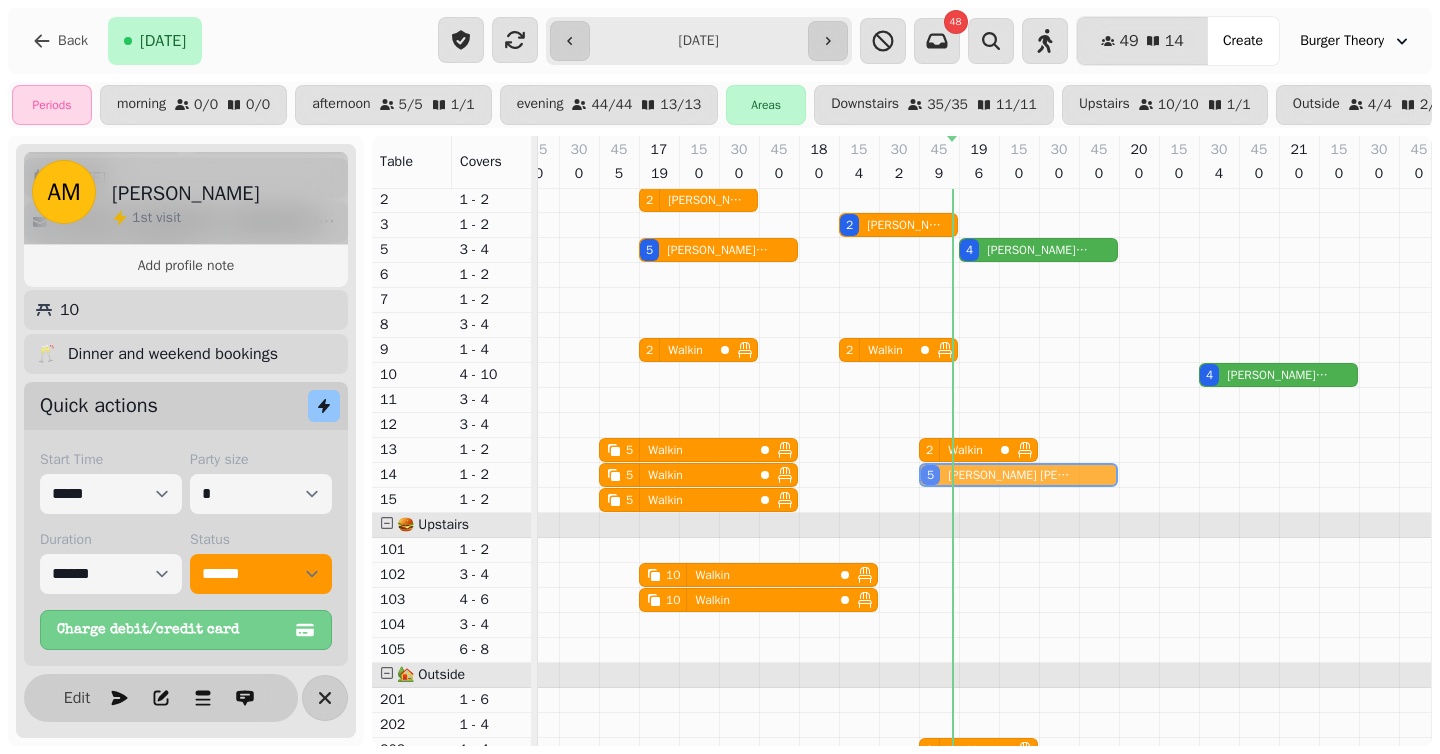 drag, startPoint x: 973, startPoint y: 372, endPoint x: 960, endPoint y: 482, distance: 110.76552 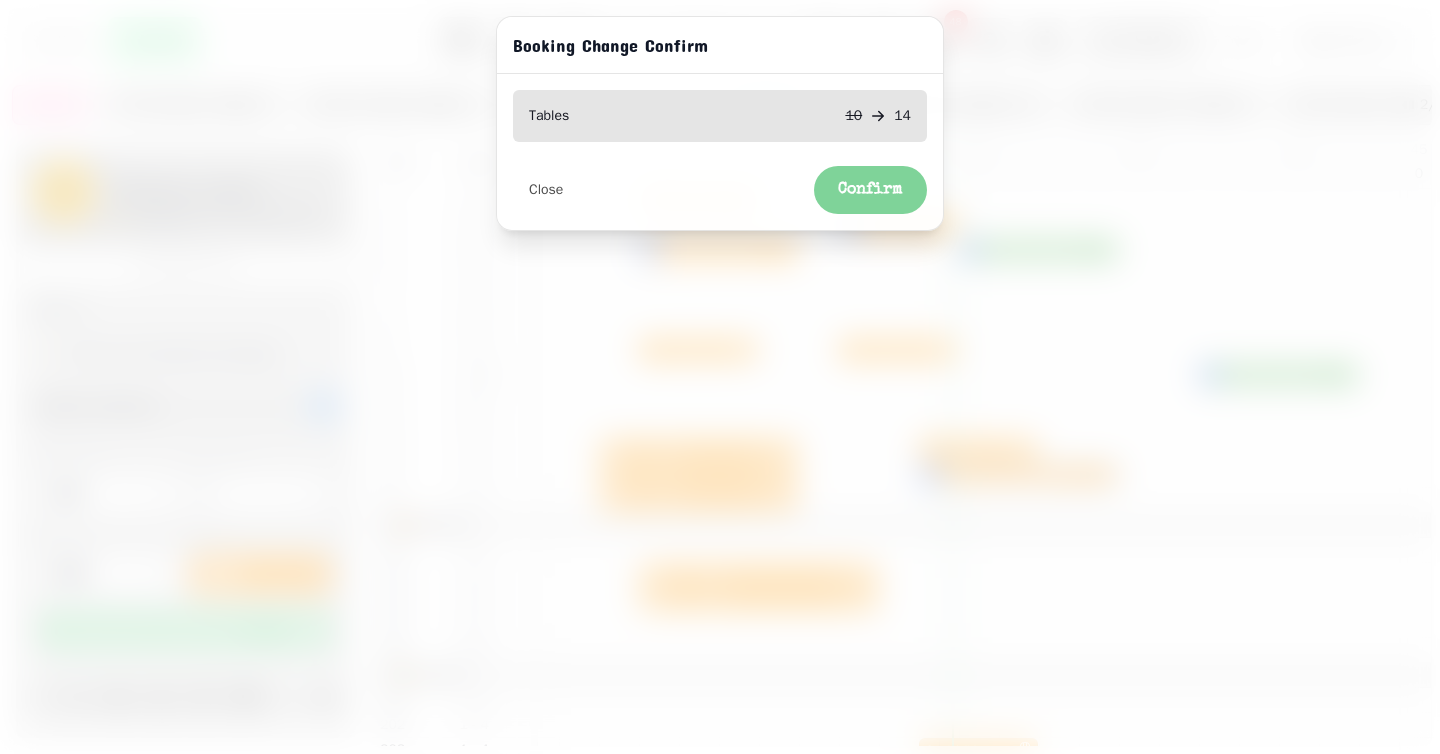 click on "Confirm" at bounding box center [870, 190] 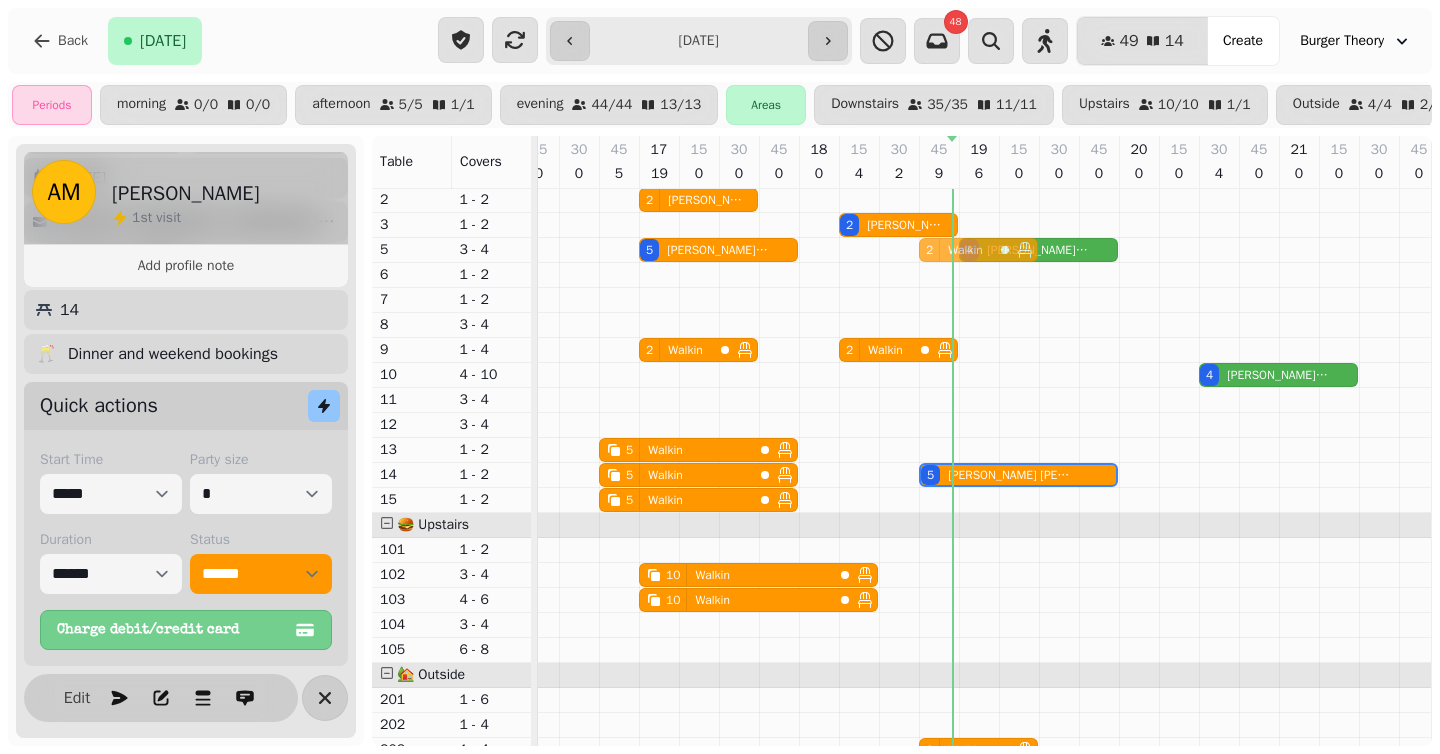 drag, startPoint x: 963, startPoint y: 449, endPoint x: 962, endPoint y: 256, distance: 193.0026 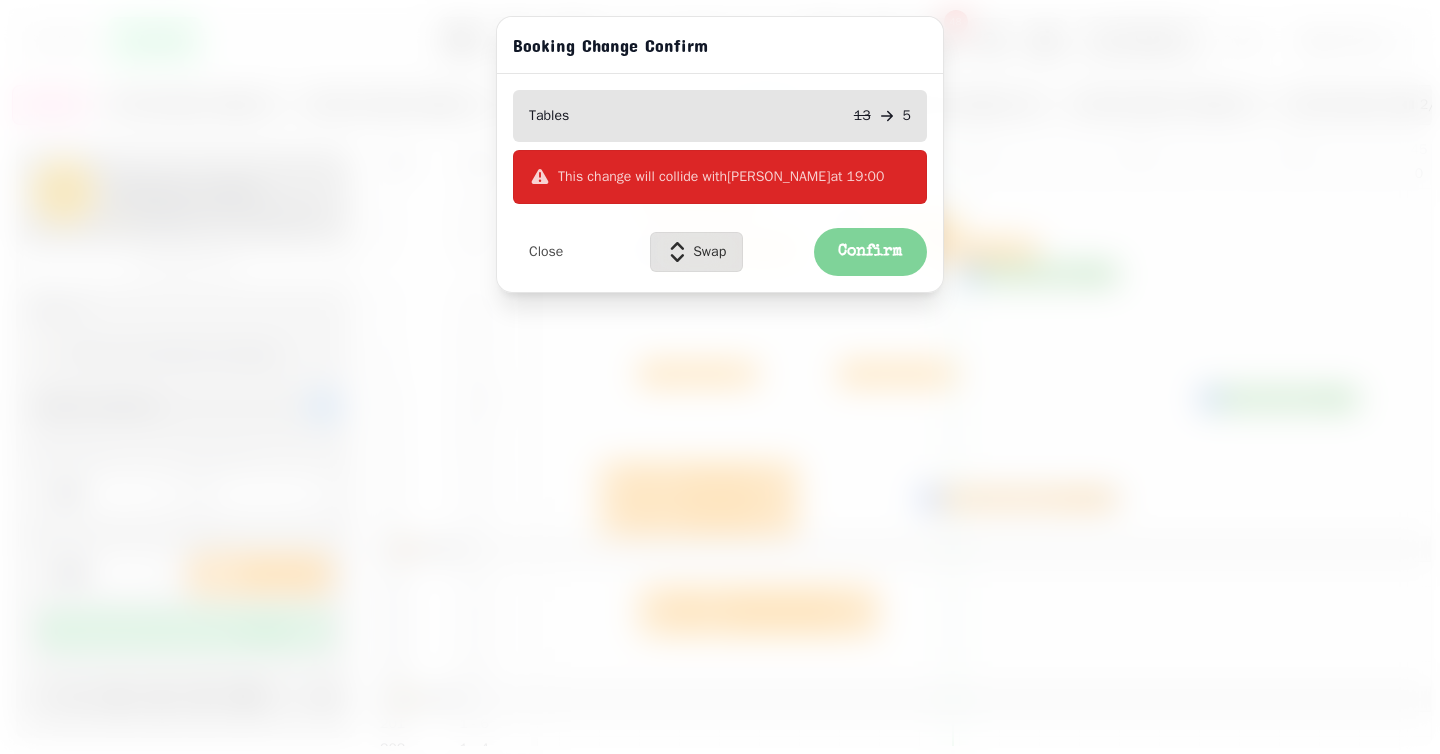 click on "Confirm" at bounding box center [870, 252] 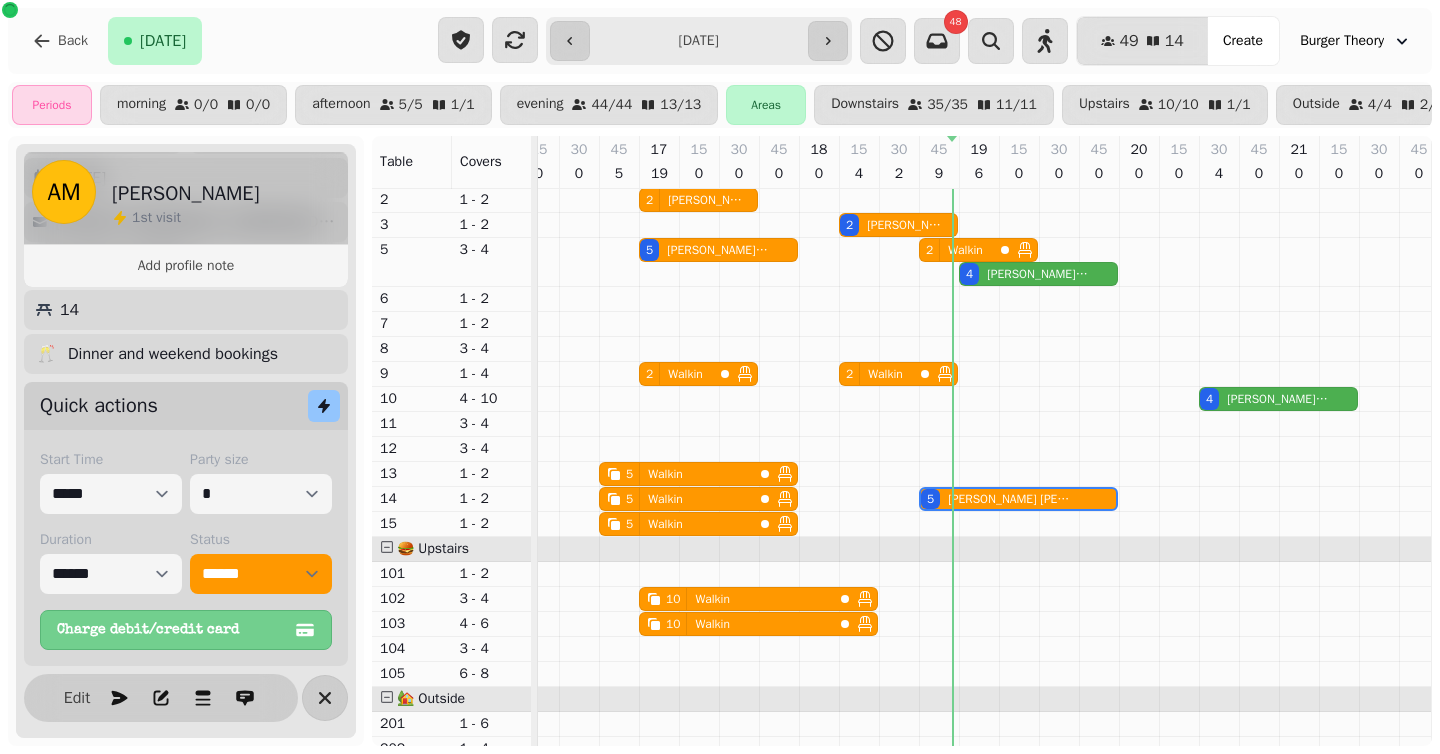 scroll, scrollTop: 0, scrollLeft: 699, axis: horizontal 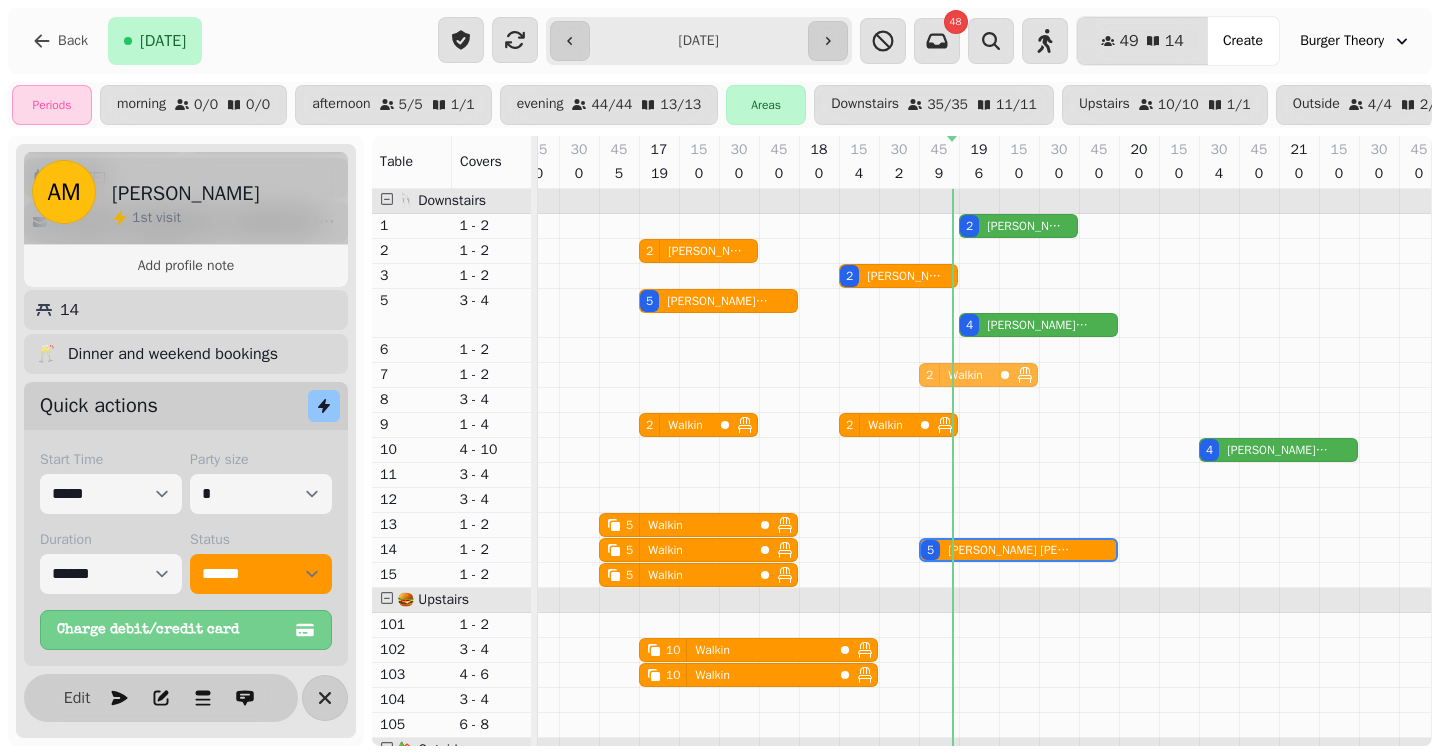 drag, startPoint x: 980, startPoint y: 299, endPoint x: 971, endPoint y: 376, distance: 77.52419 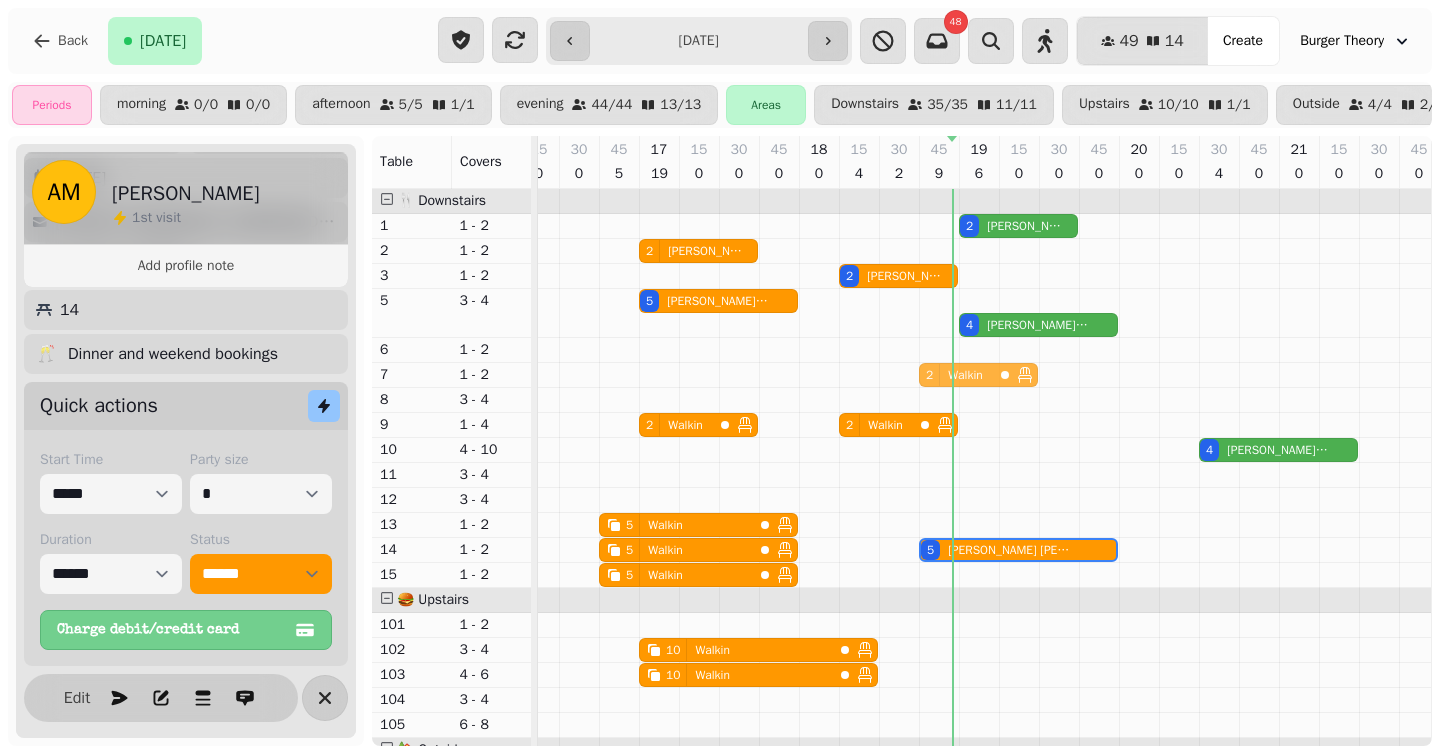 click on "2 [PERSON_NAME] 2 [PERSON_NAME] FT   2 [PERSON_NAME] 5 [PERSON_NAME] 2 Walkin   4 [PERSON_NAME] 2 Walkin   2 Walkin   2 Walkin   4 [PERSON_NAME] 5 Walkin   5 Walkin   5 [PERSON_NAME] 5 Walkin   10 Walkin   10 Walkin   2 Walkin   2 [PERSON_NAME]" at bounding box center (679, 588) 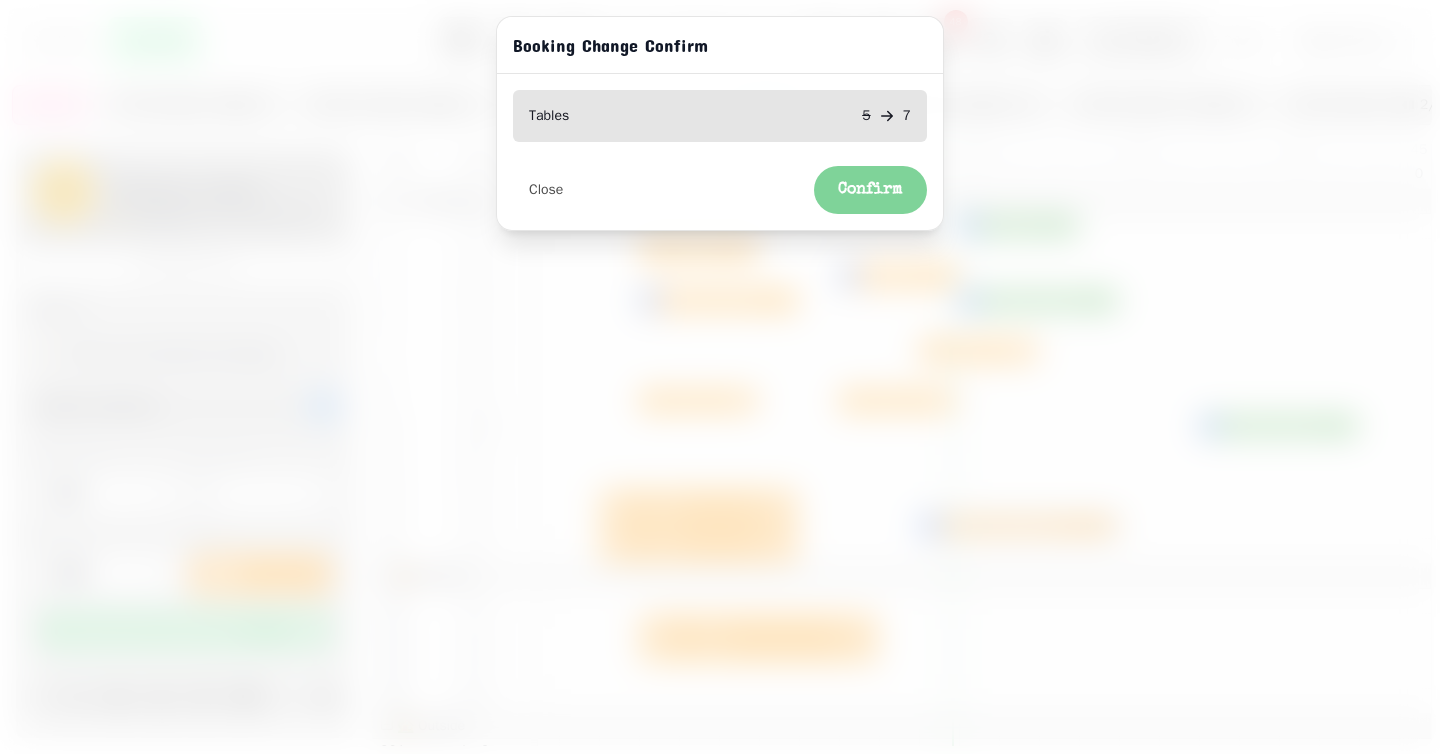 click on "Confirm" at bounding box center (870, 190) 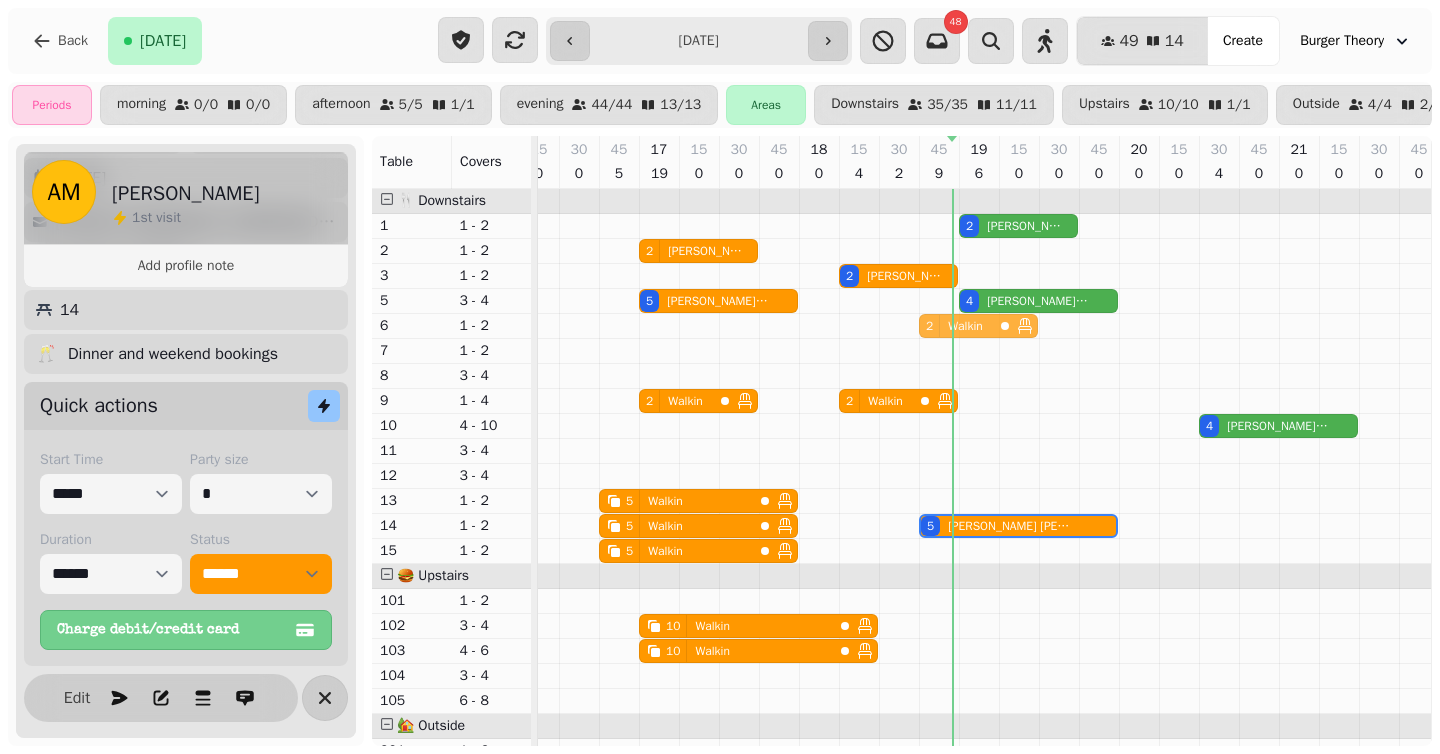 drag, startPoint x: 962, startPoint y: 344, endPoint x: 961, endPoint y: 315, distance: 29.017237 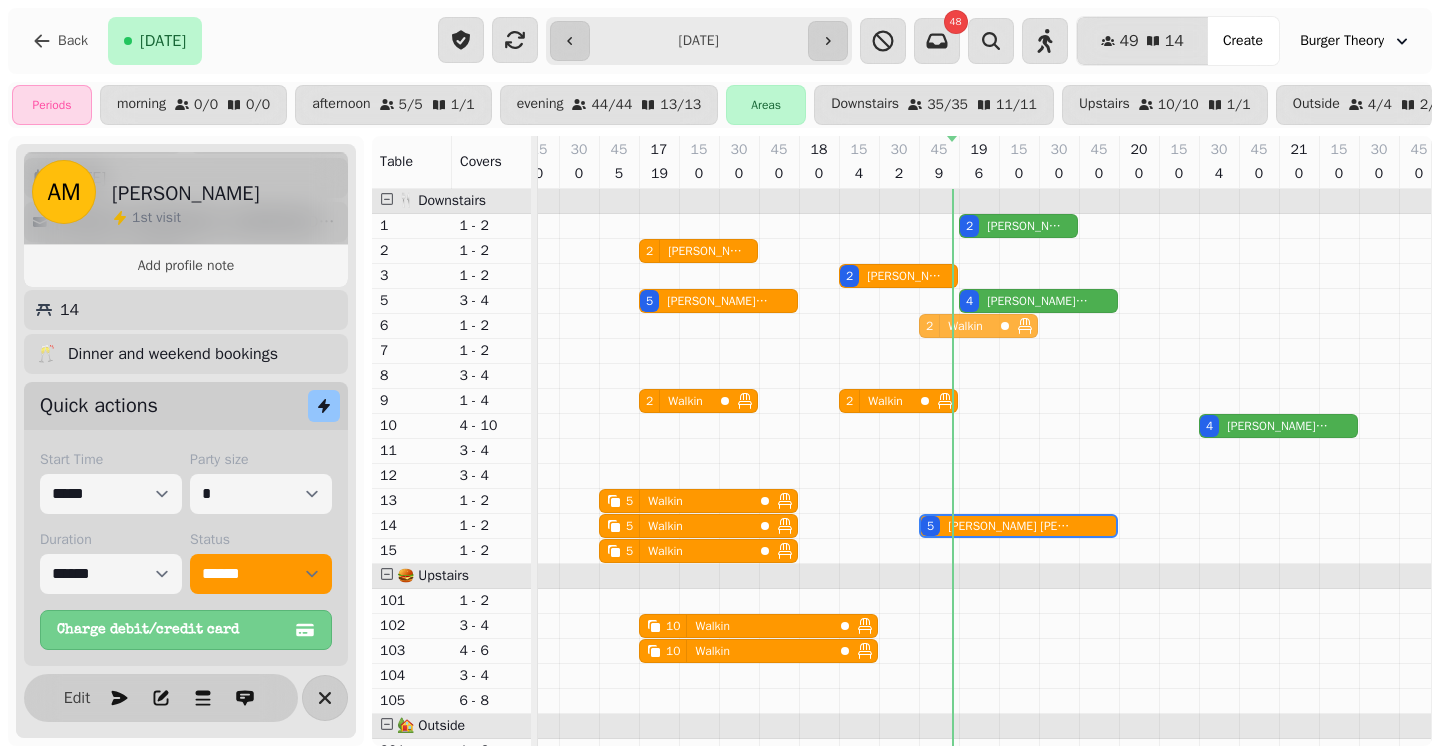 click on "2 [PERSON_NAME] 2 [PERSON_NAME] FT   2 [PERSON_NAME] 5 [PERSON_NAME] 4 [PERSON_NAME] 2 Walkin   2 Walkin   2 Walkin   2 Walkin   4 [PERSON_NAME] 5 Walkin   5 Walkin   5 [PERSON_NAME] 5 Walkin   10 Walkin   10 Walkin   2 Walkin   2 [PERSON_NAME]" at bounding box center (679, 576) 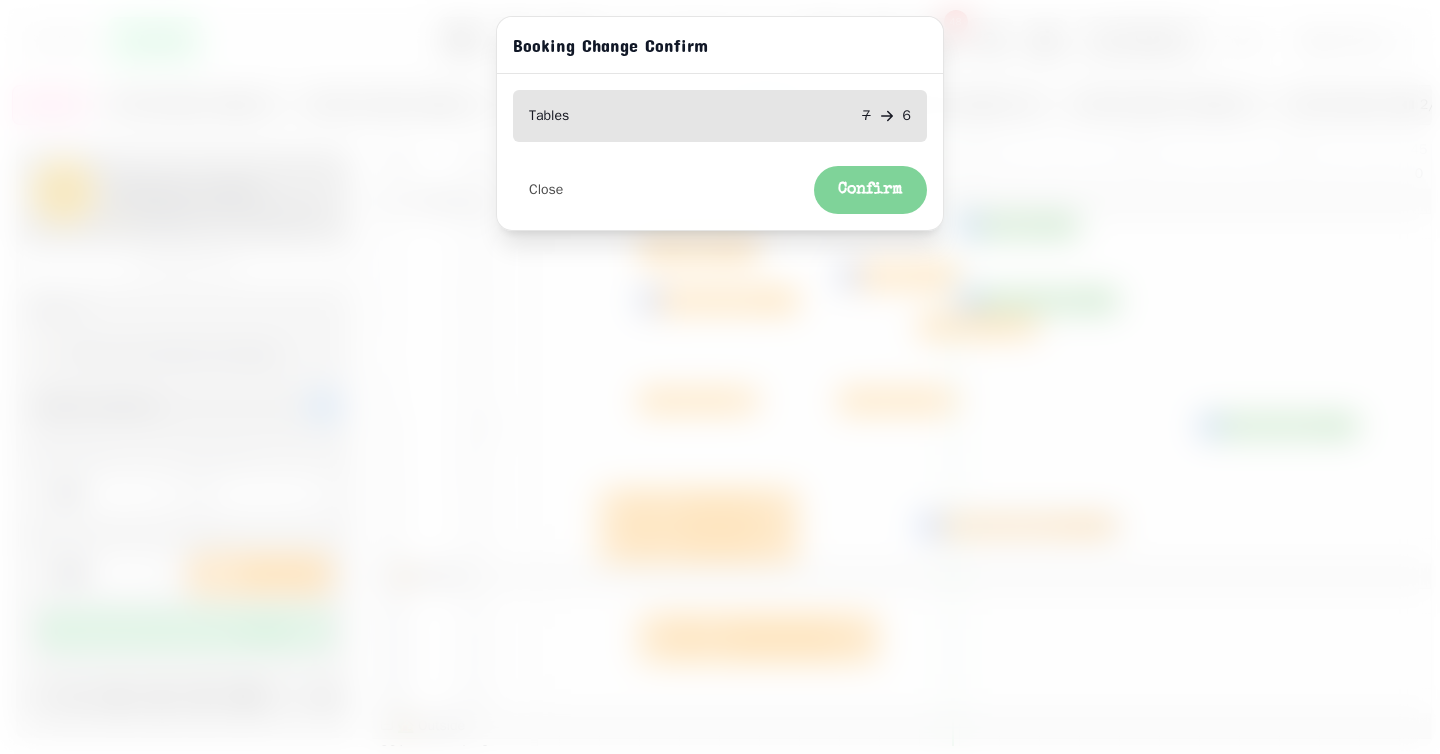 click on "Confirm" at bounding box center [870, 190] 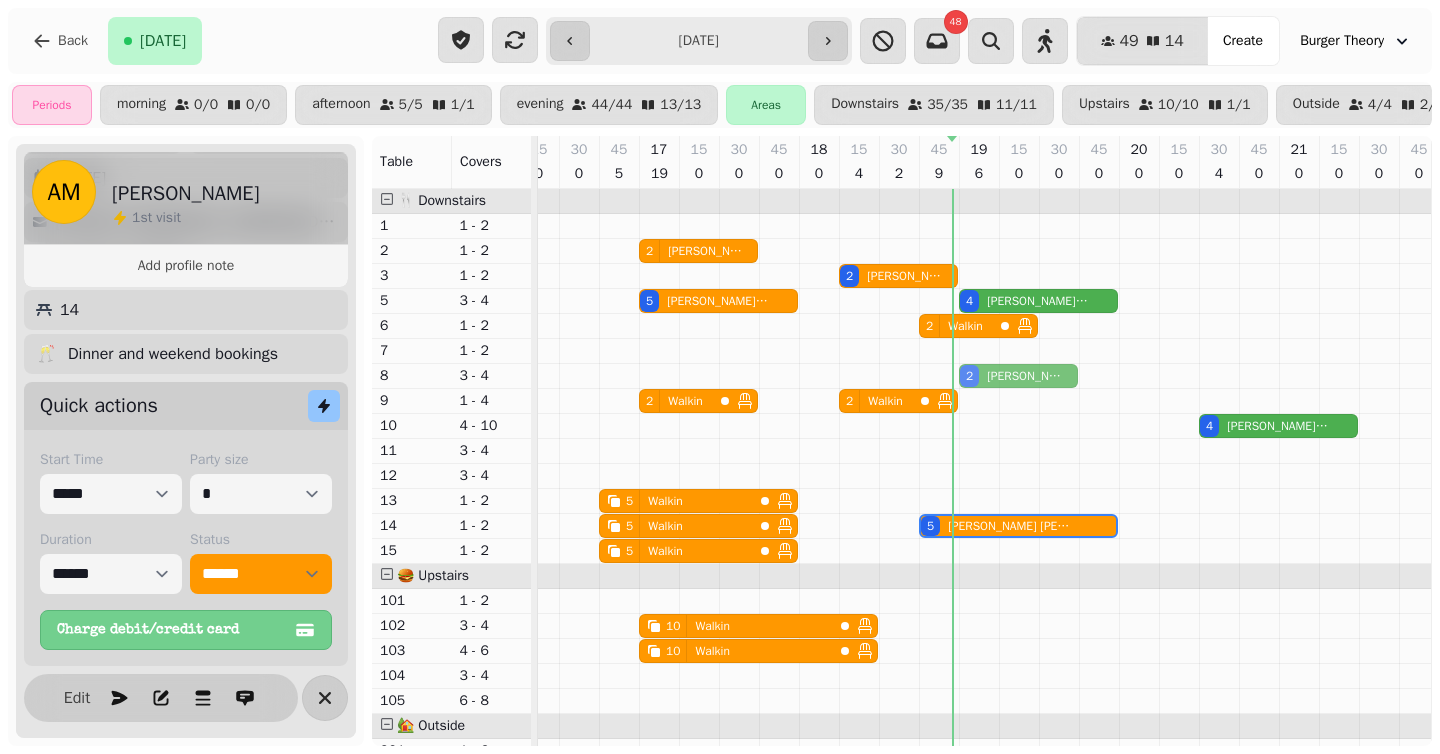 drag, startPoint x: 1002, startPoint y: 223, endPoint x: 985, endPoint y: 364, distance: 142.02112 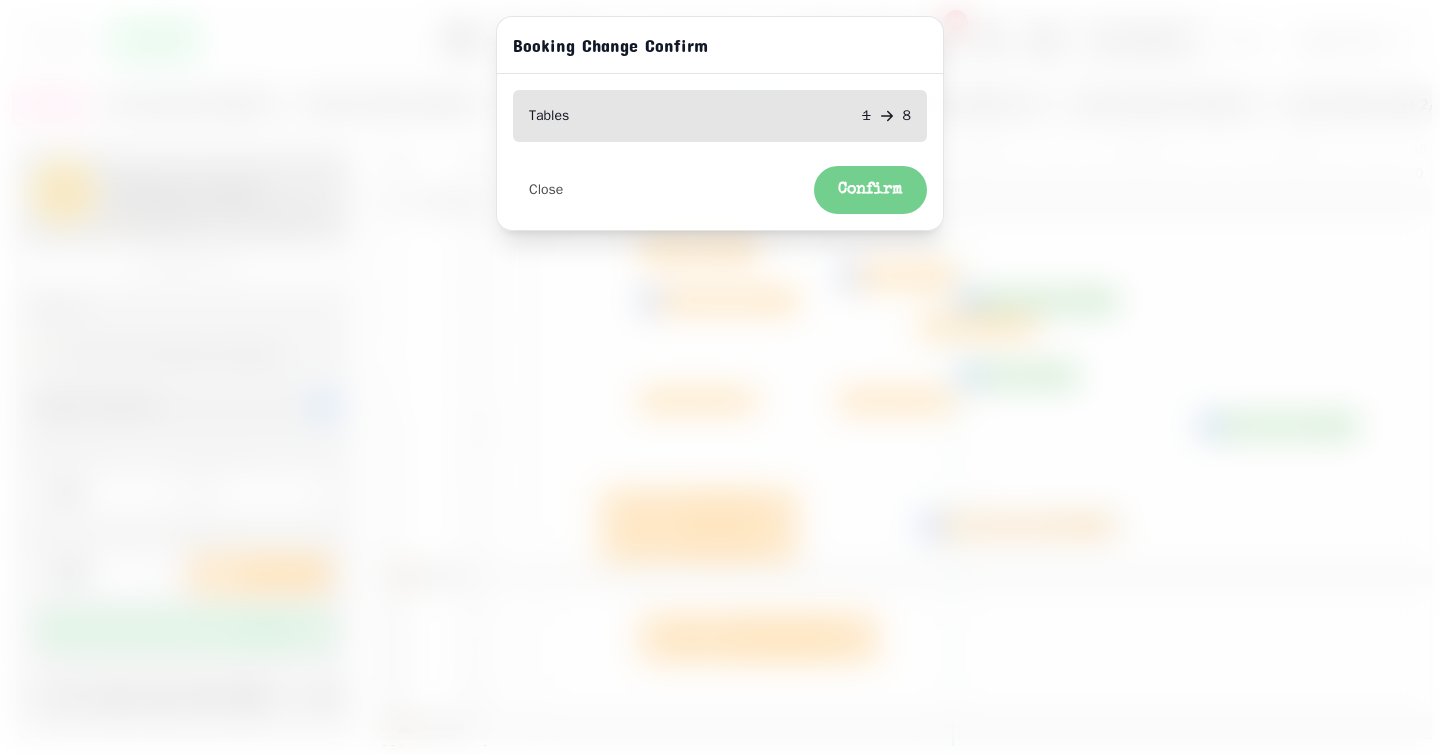 click on "Close Confirm" at bounding box center (720, 182) 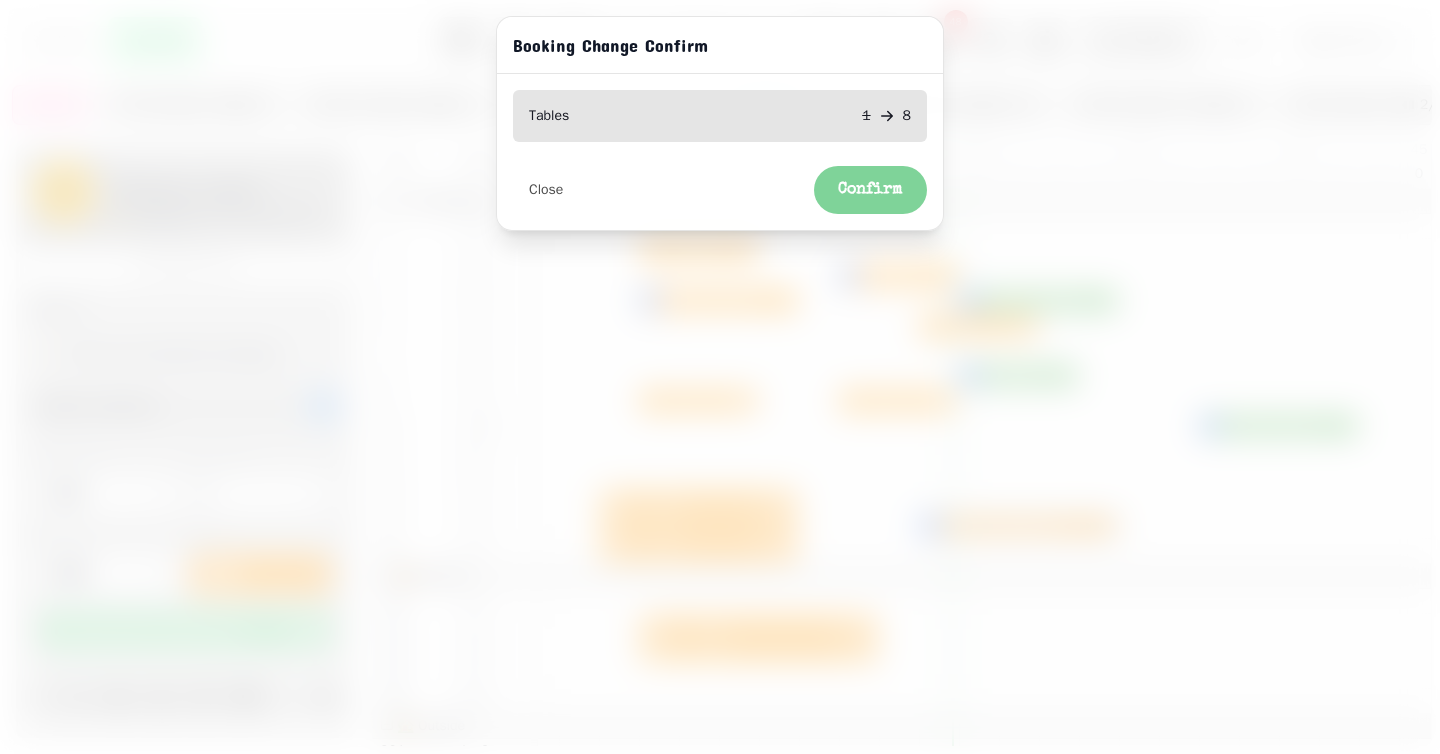 click on "Confirm" at bounding box center (870, 190) 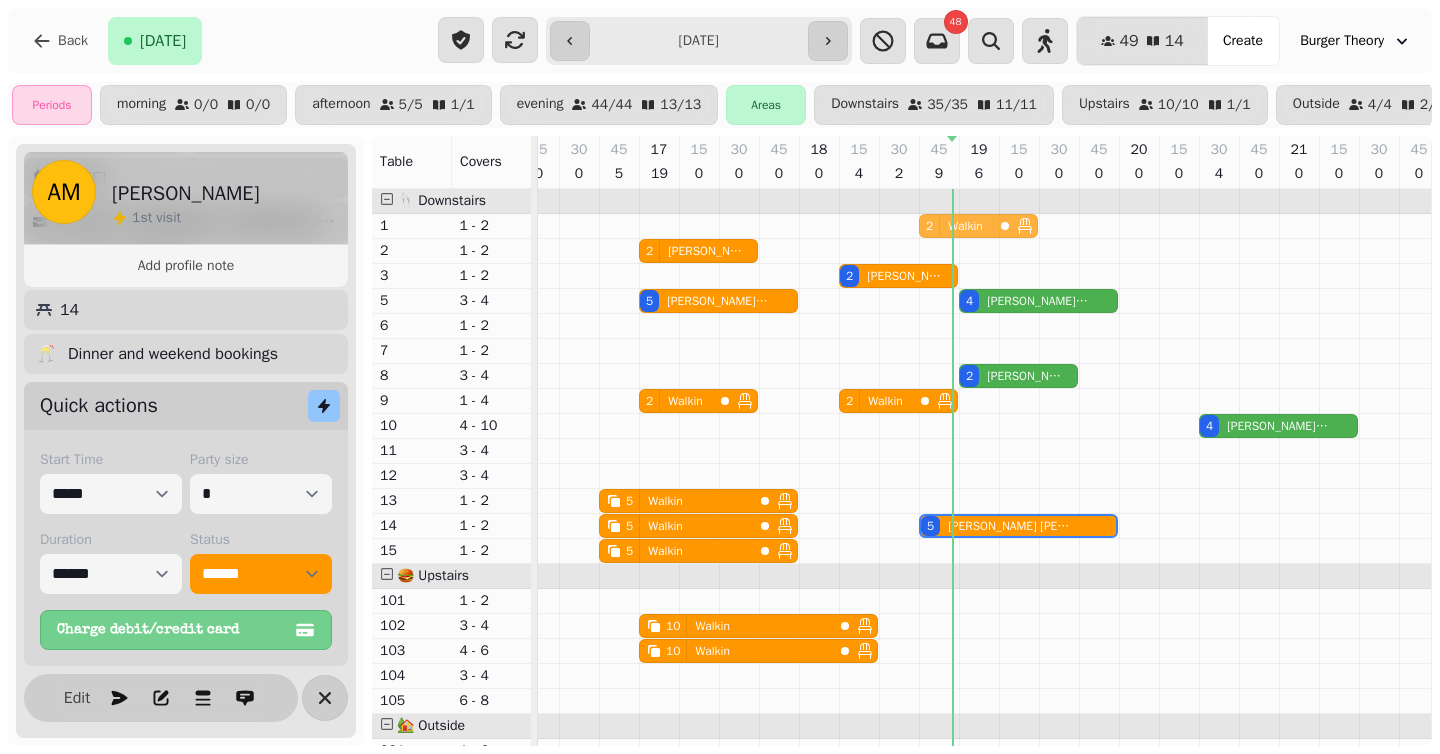 drag, startPoint x: 946, startPoint y: 332, endPoint x: 948, endPoint y: 220, distance: 112.01785 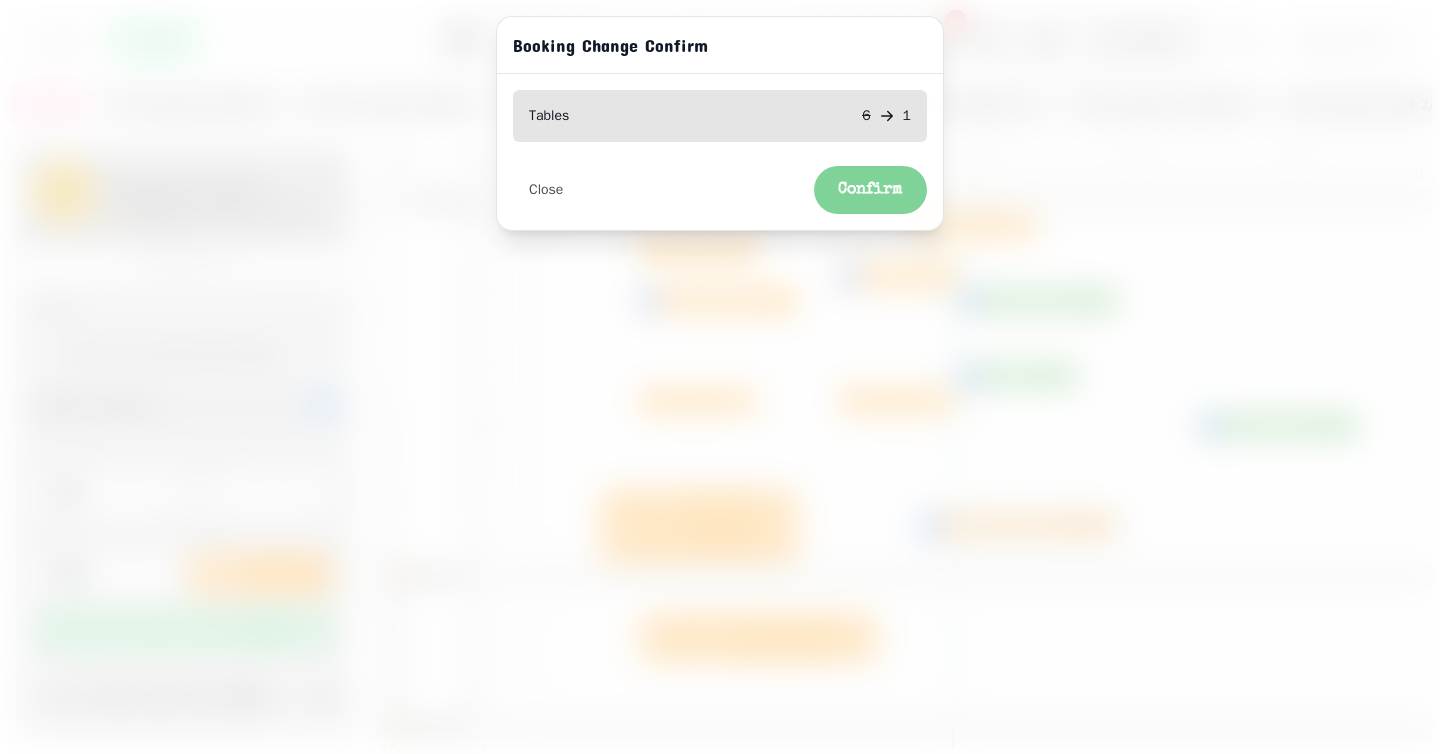click on "Confirm" at bounding box center [870, 190] 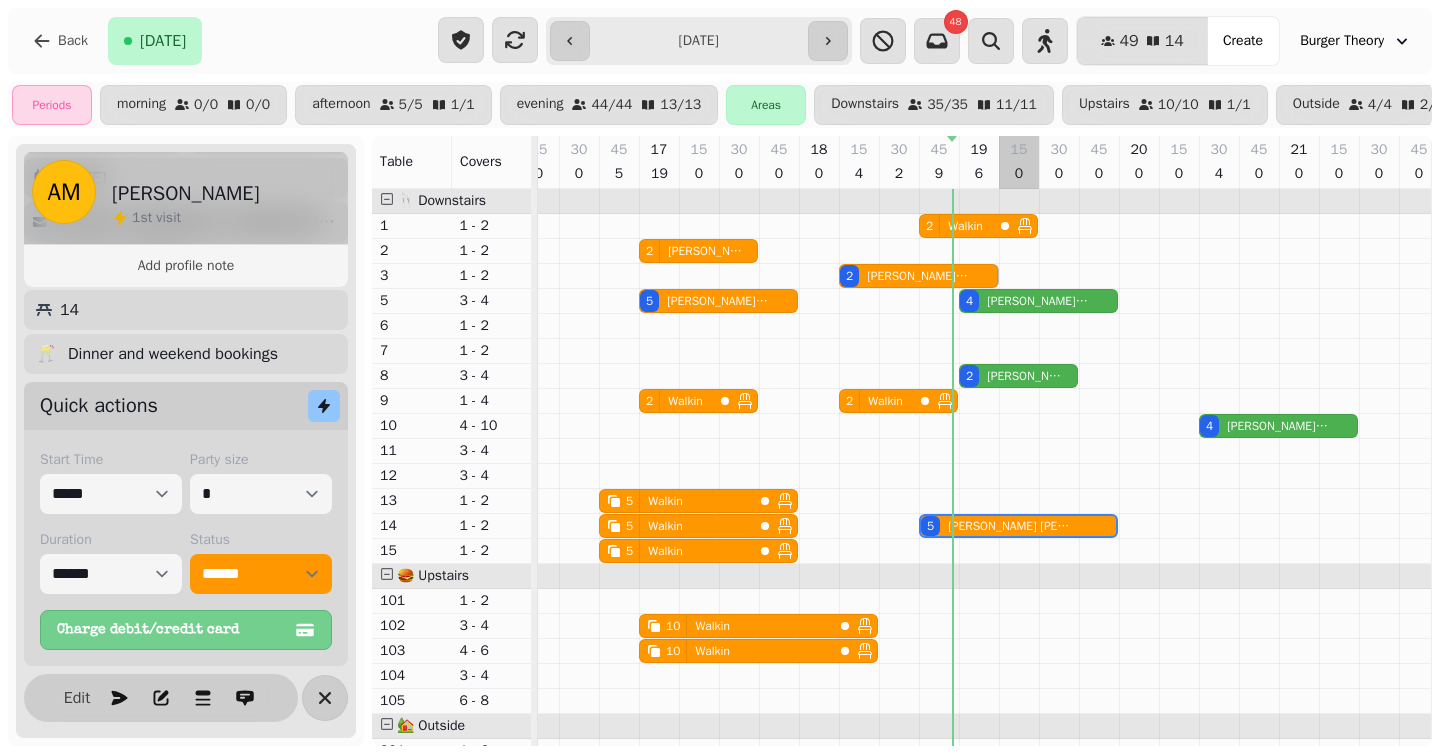 drag, startPoint x: 960, startPoint y: 276, endPoint x: 1023, endPoint y: 269, distance: 63.387695 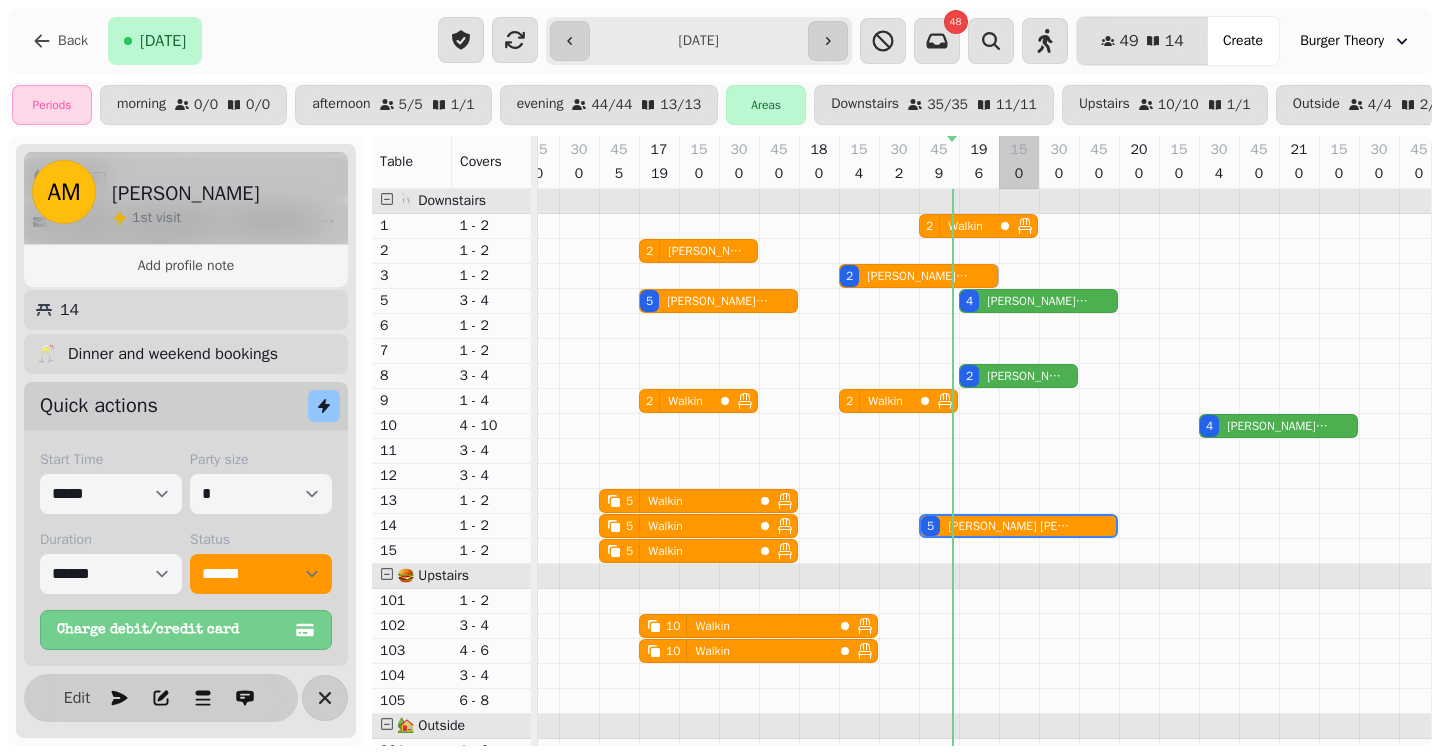 click on "2 Walkin   2 [PERSON_NAME] FT   2 [PERSON_NAME] 2 [PERSON_NAME] 5 [PERSON_NAME] 4 [PERSON_NAME] 2 [PERSON_NAME] 2 Walkin   2 Walkin   4 [PERSON_NAME] 5 Walkin   5 Walkin   5 [PERSON_NAME] 5 Walkin   10 Walkin   10 Walkin   2 Walkin   2 [PERSON_NAME]" at bounding box center [679, 576] 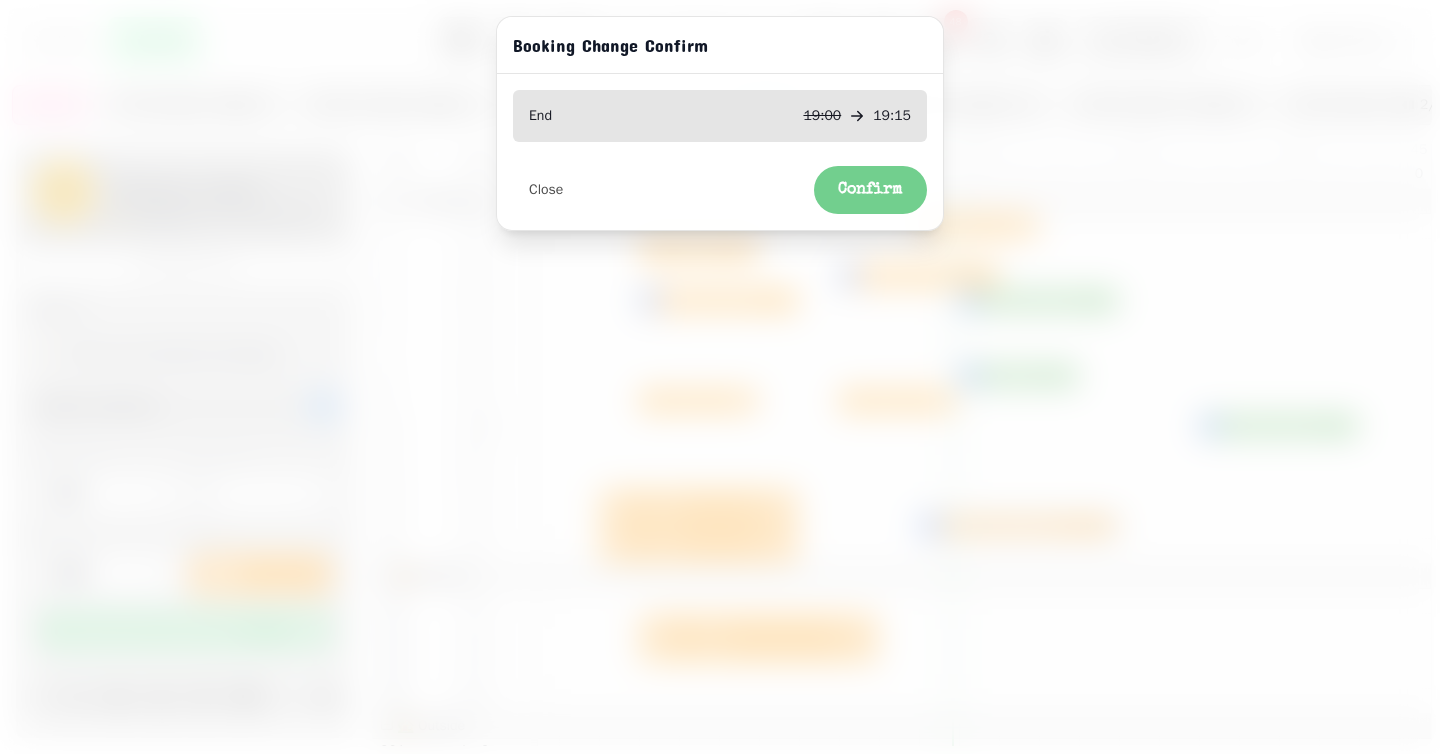 click on "Close Confirm" at bounding box center (720, 182) 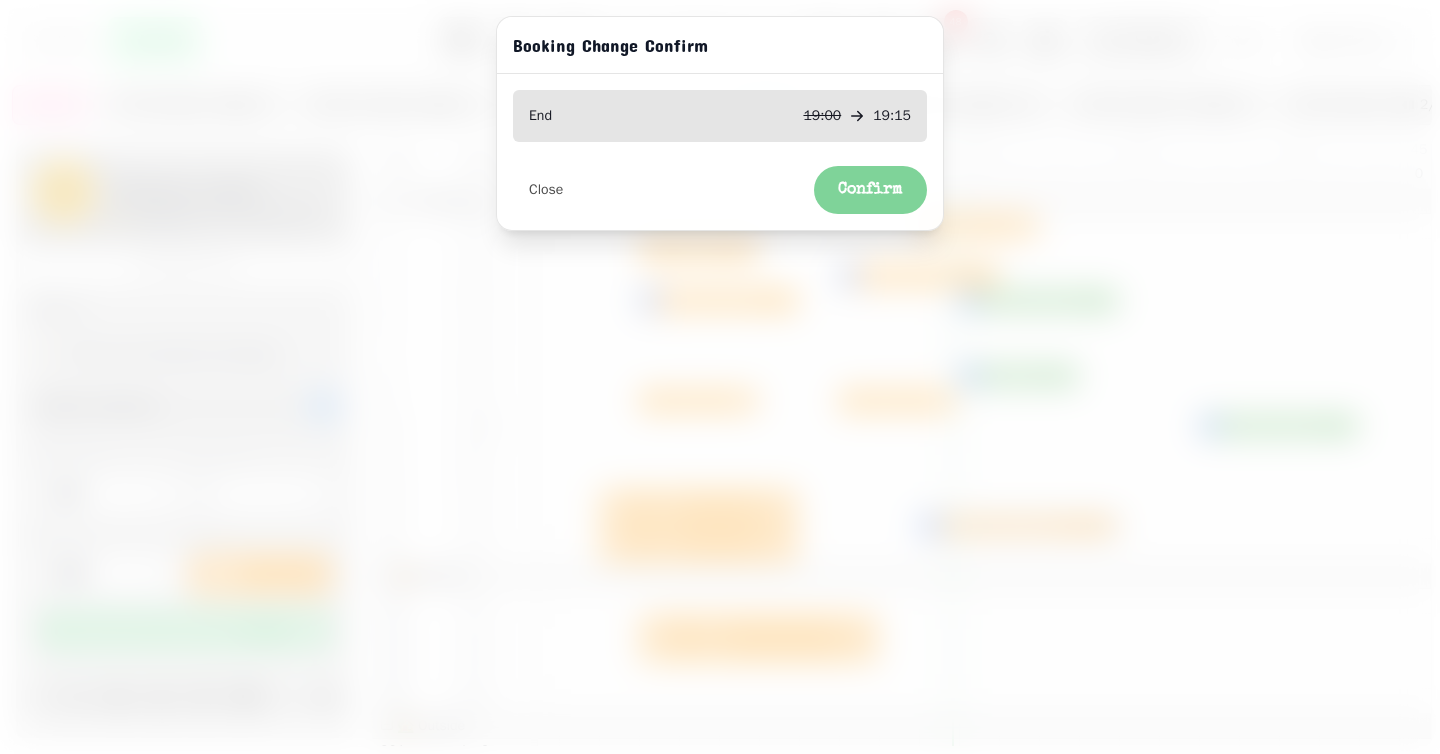 click on "Confirm" at bounding box center [870, 190] 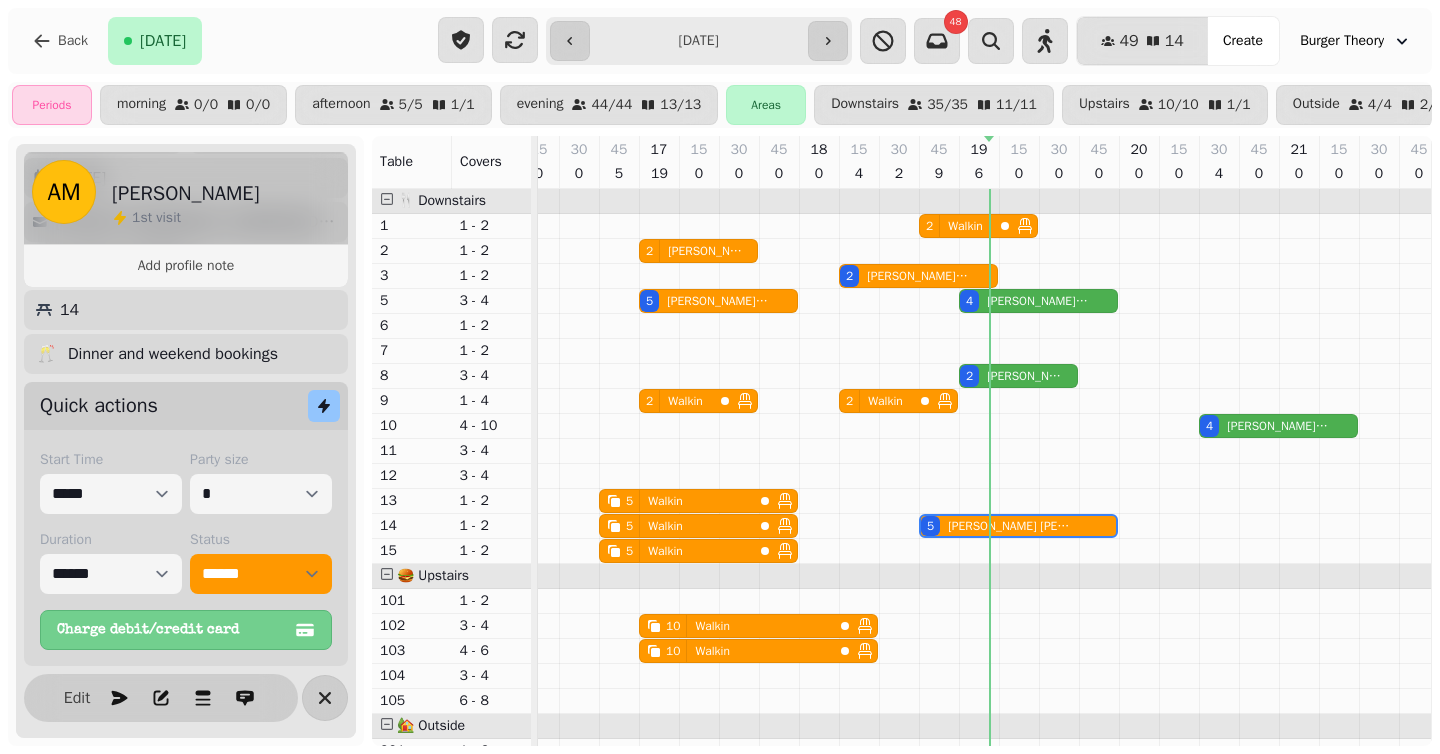 click on "[PERSON_NAME]" at bounding box center (1024, 376) 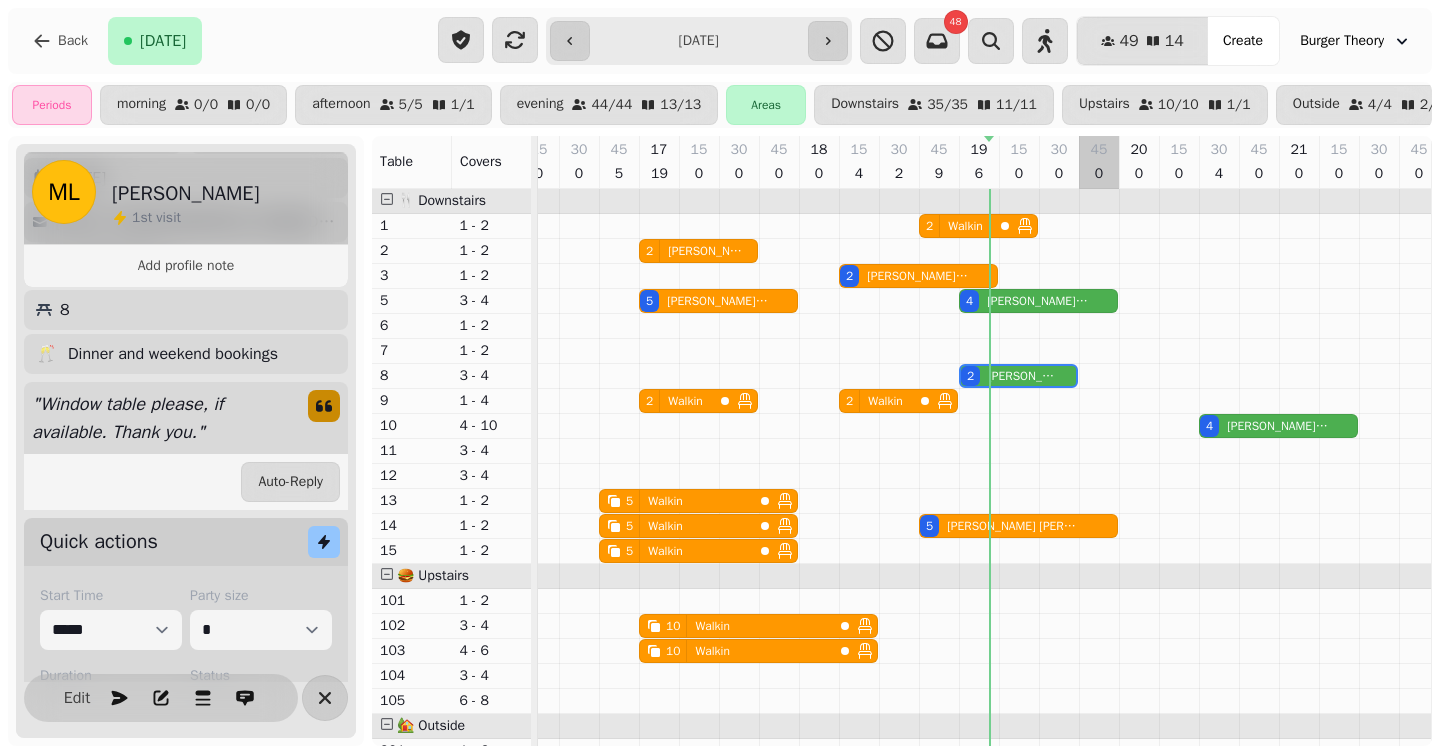 scroll, scrollTop: 0, scrollLeft: 787, axis: horizontal 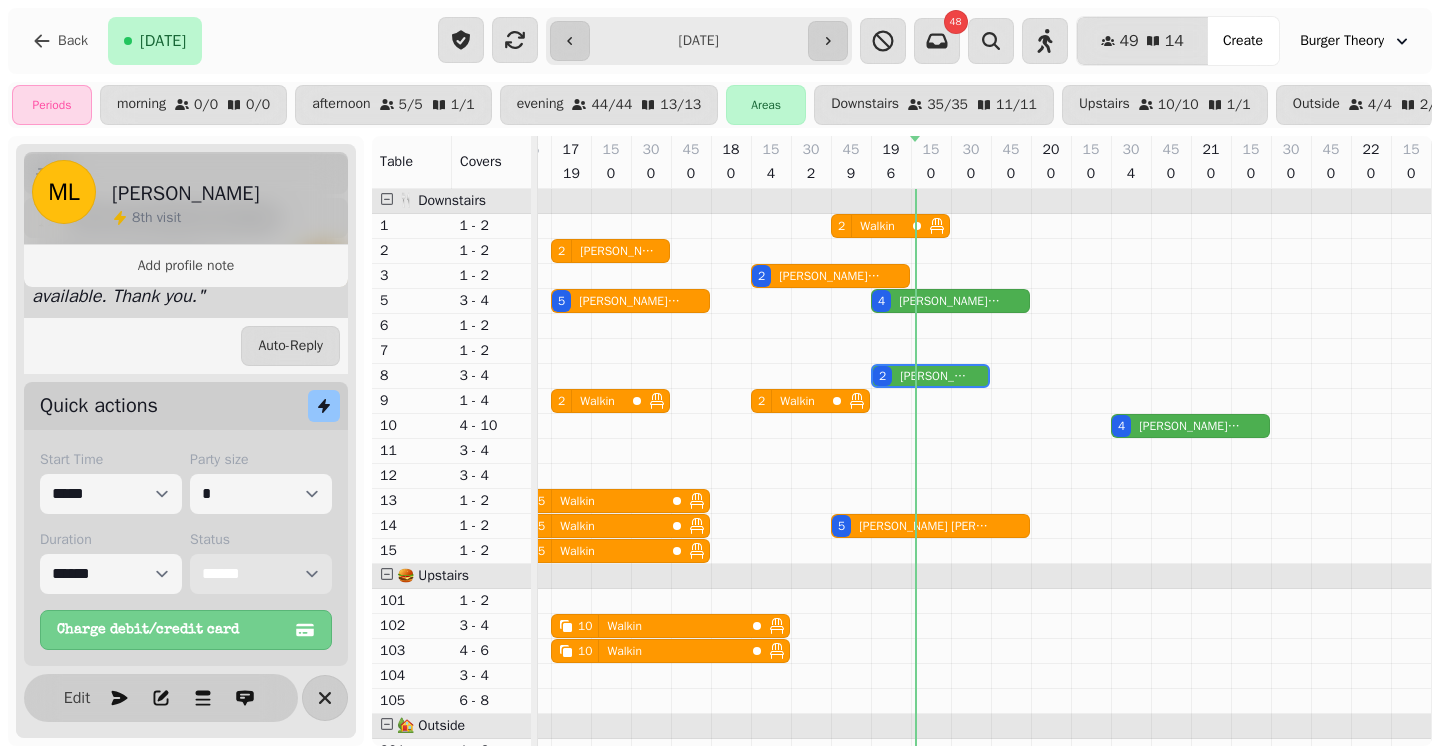 click on "**********" at bounding box center [261, 574] 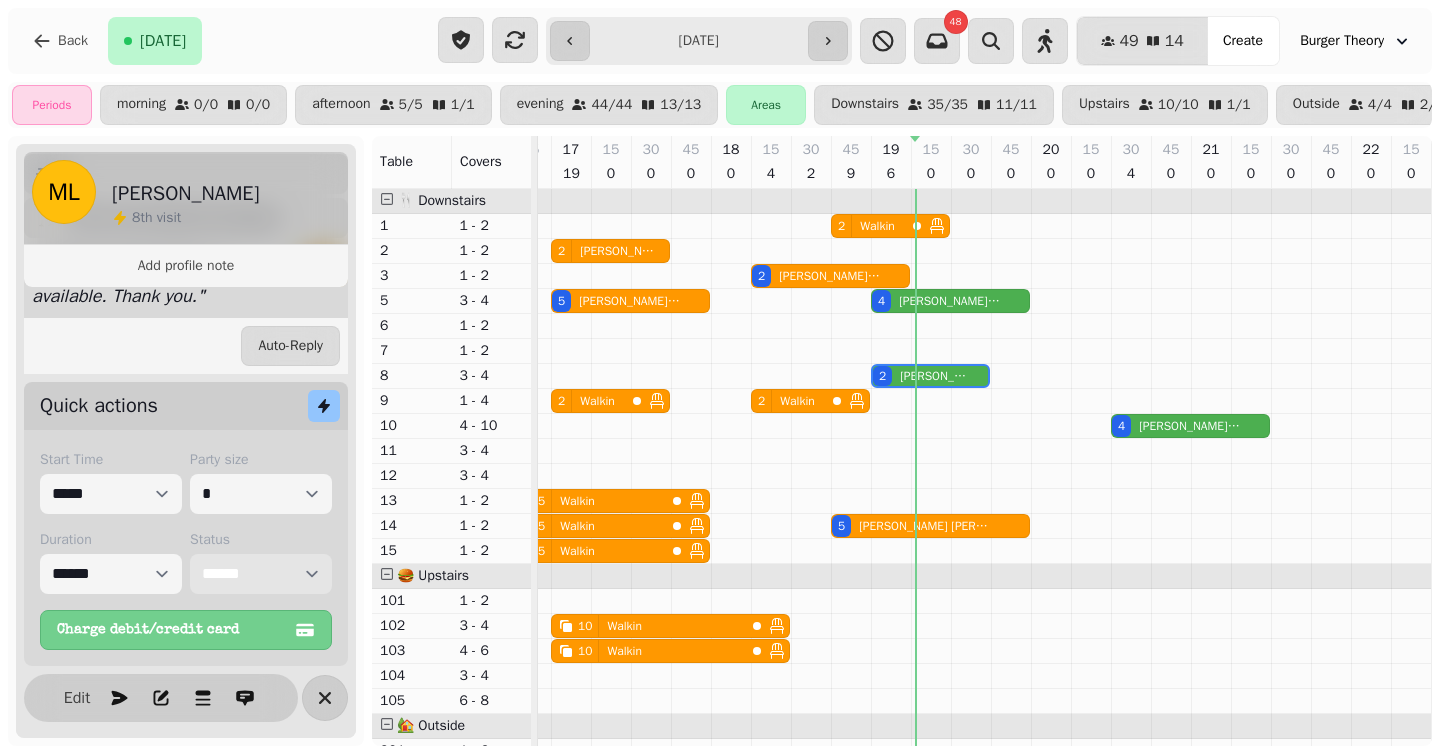 select on "******" 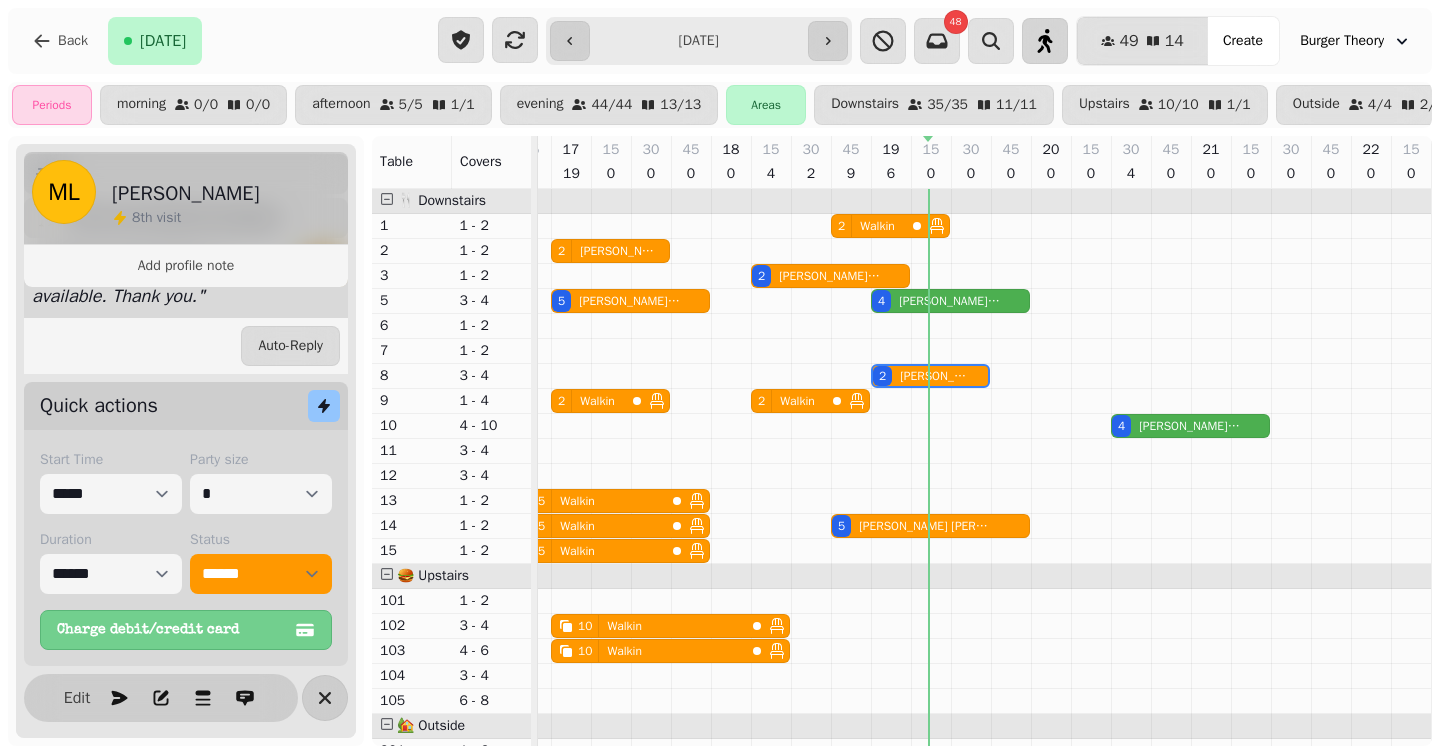 click 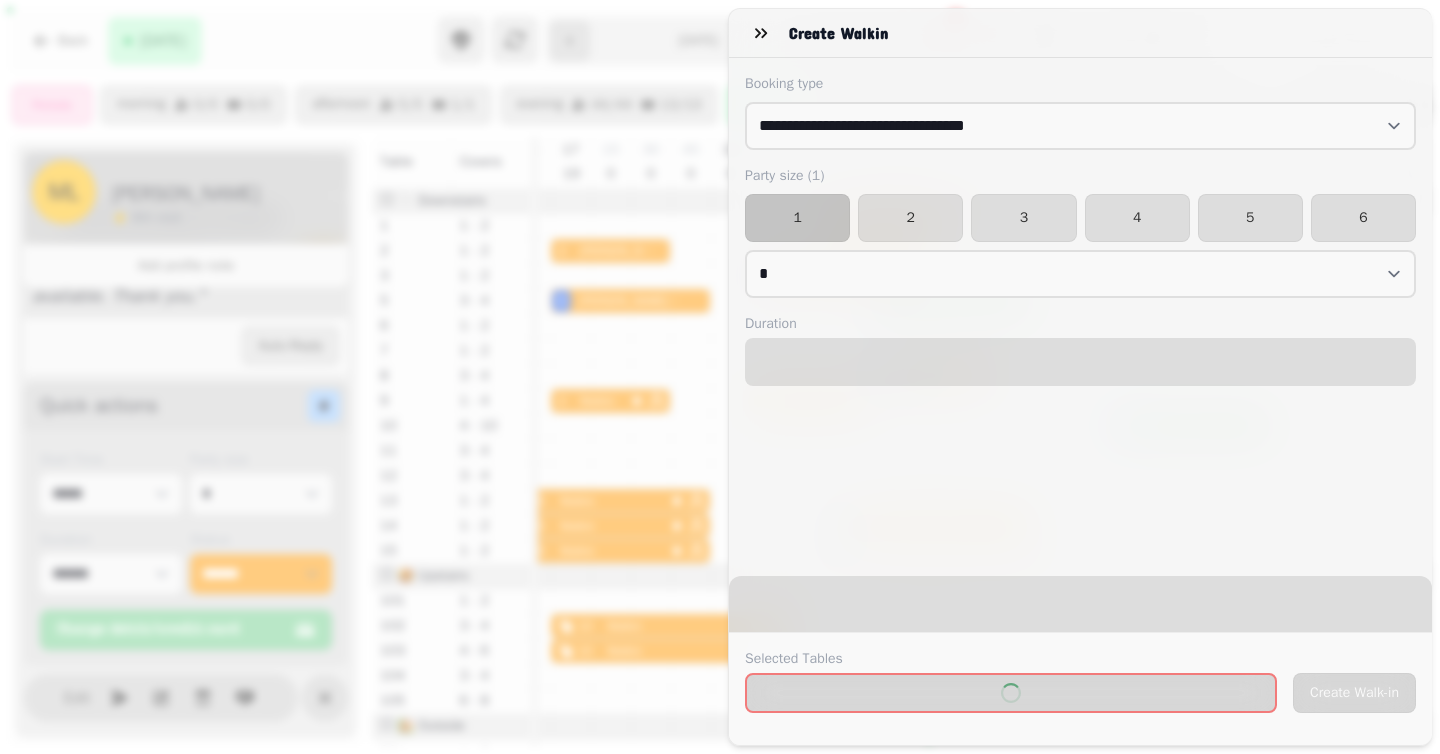 select on "****" 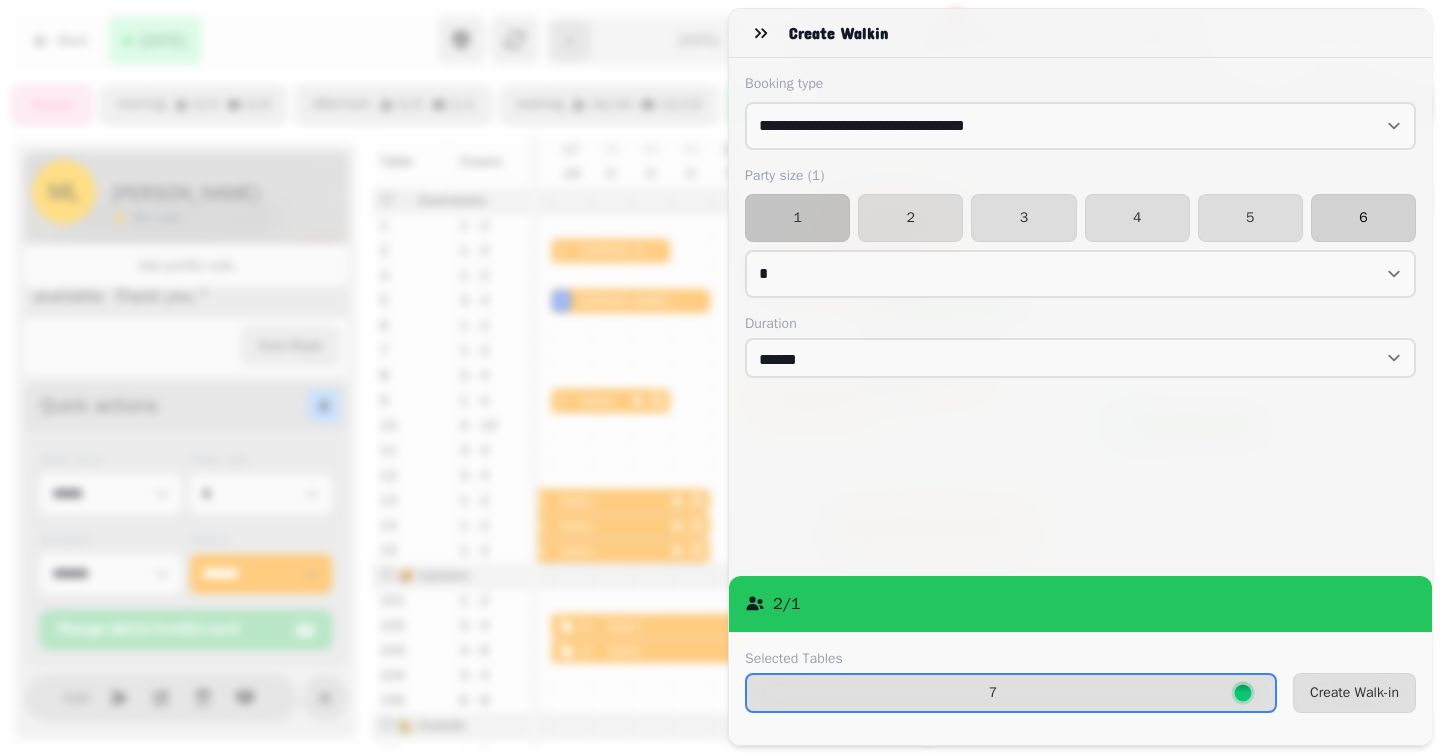 click on "6" at bounding box center (1363, 218) 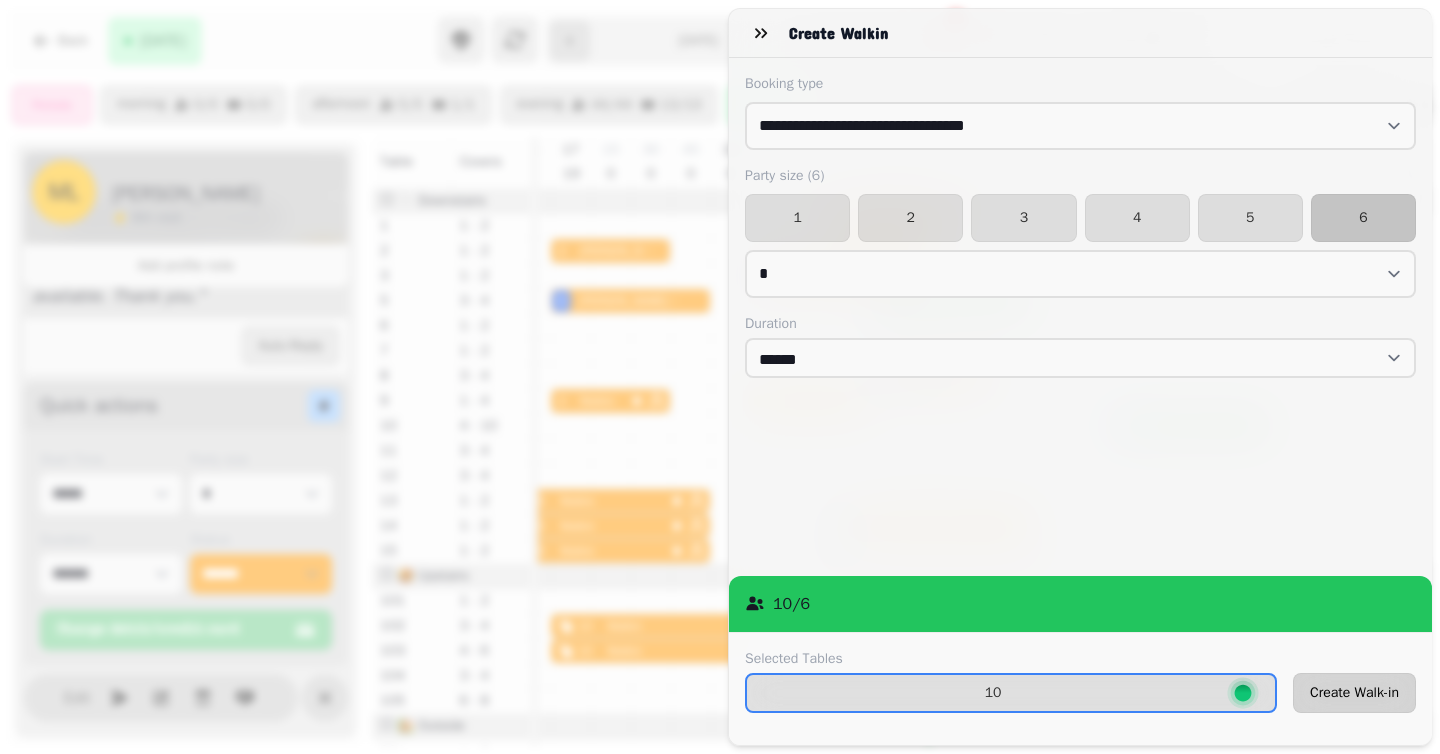 select on "****" 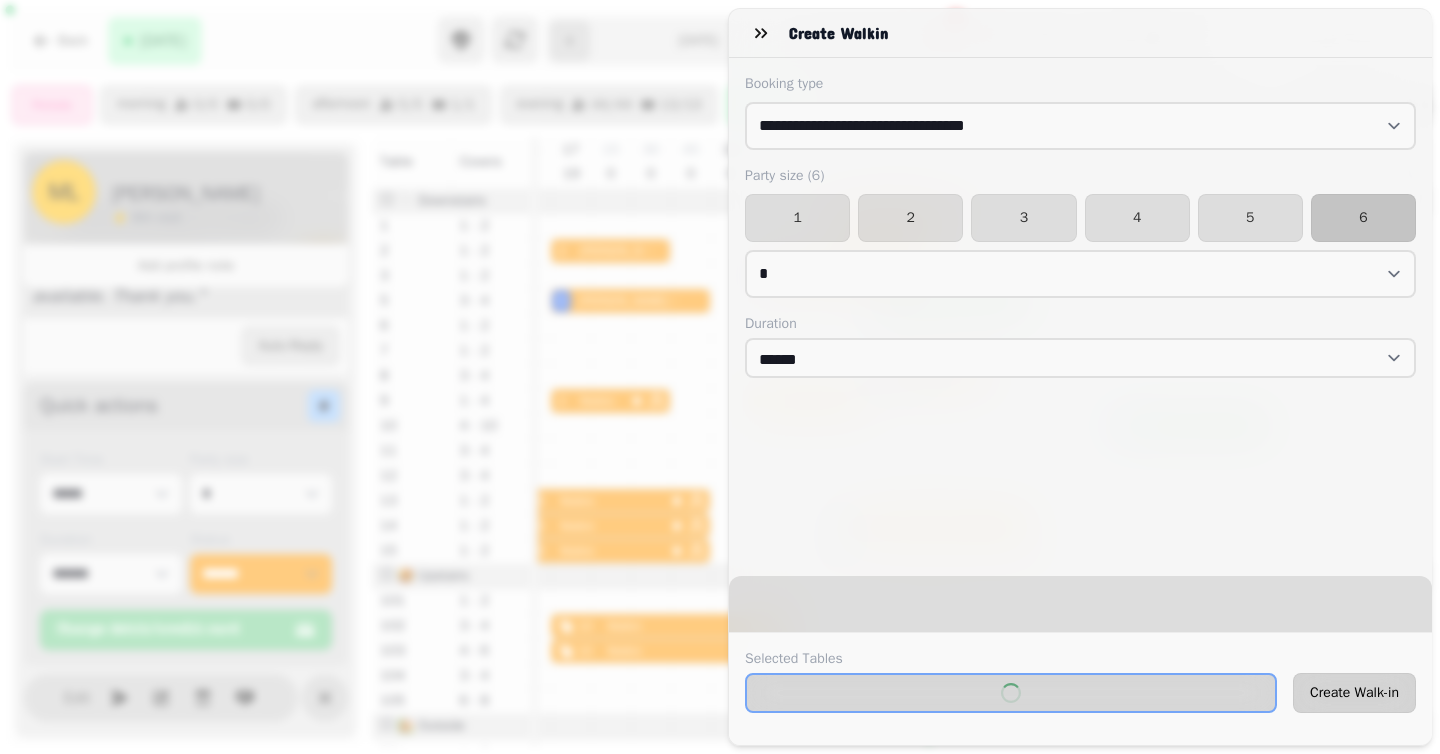 click on "Create Walk-in" at bounding box center [1354, 693] 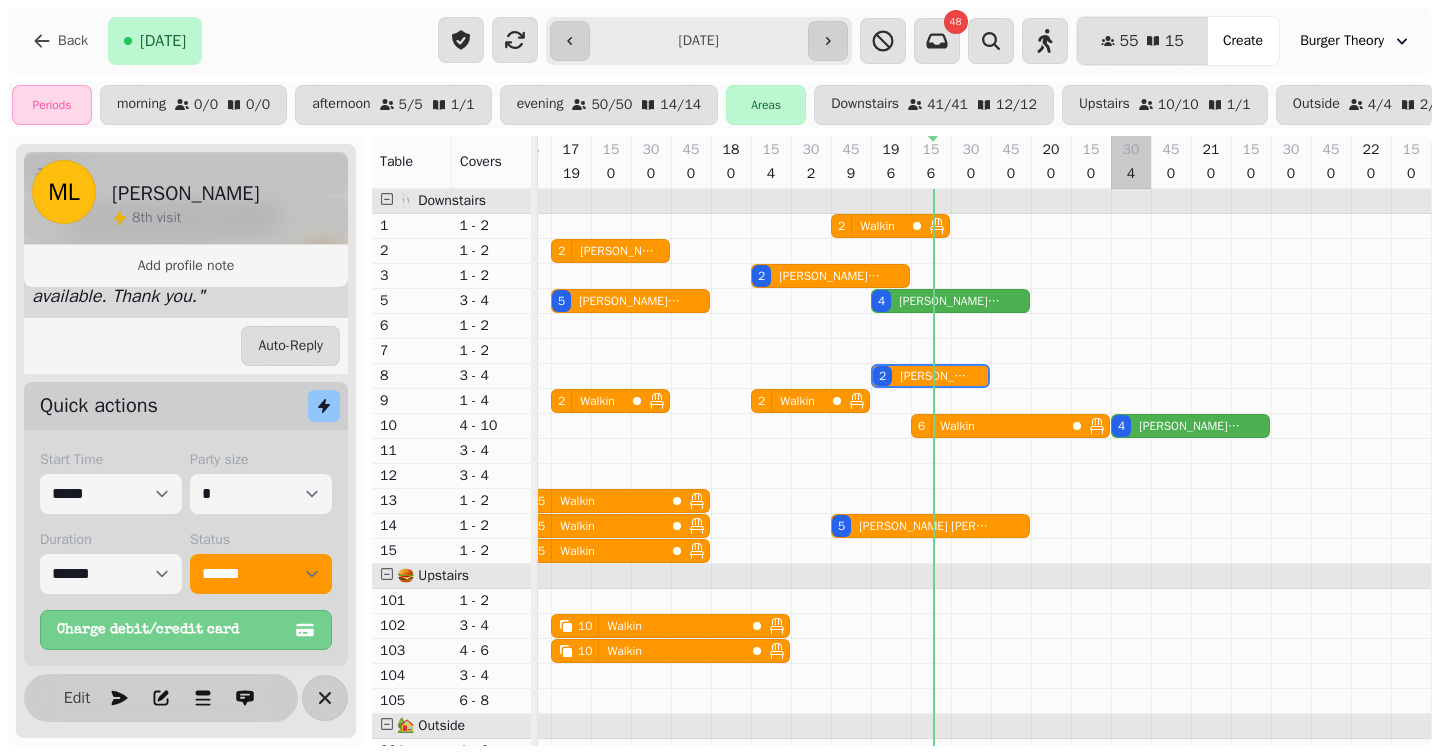scroll, scrollTop: 161, scrollLeft: 787, axis: both 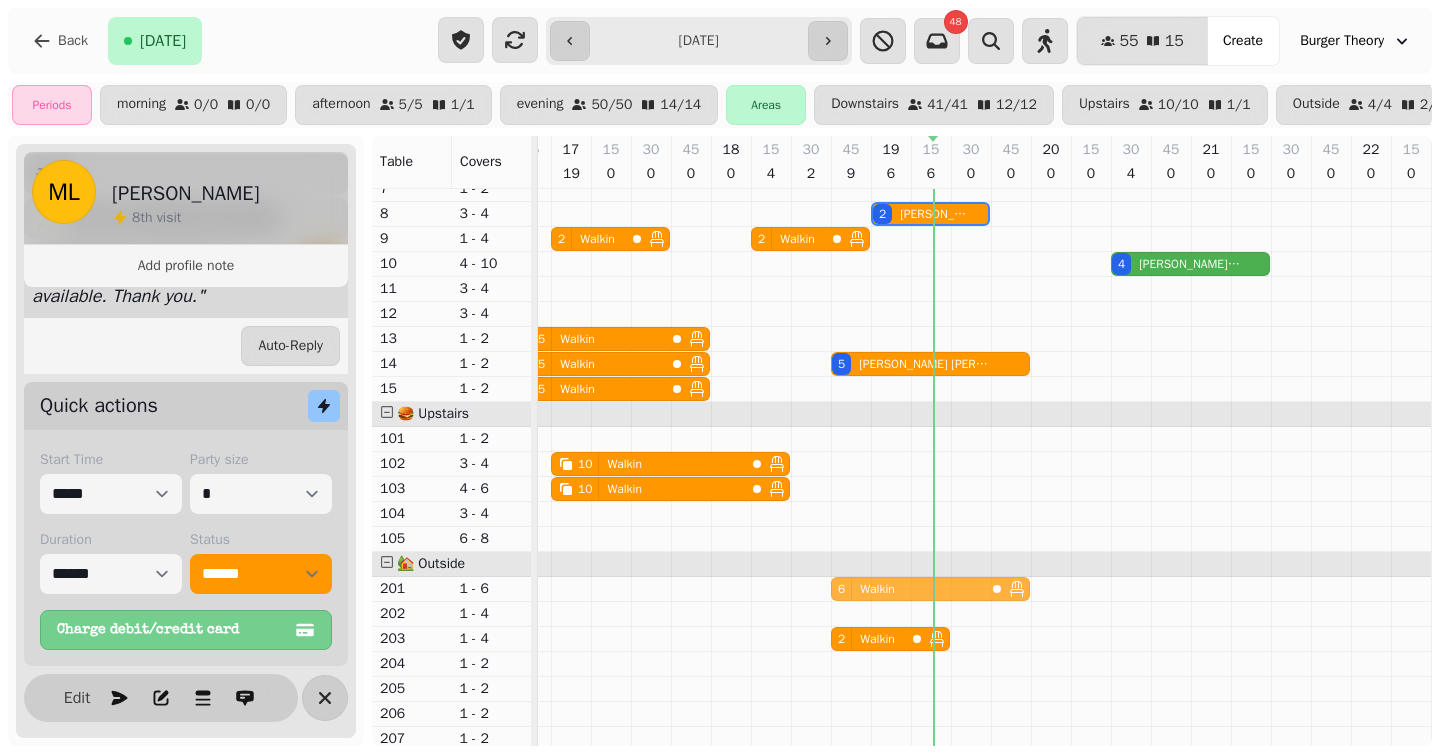 drag, startPoint x: 1022, startPoint y: 260, endPoint x: 930, endPoint y: 581, distance: 333.92365 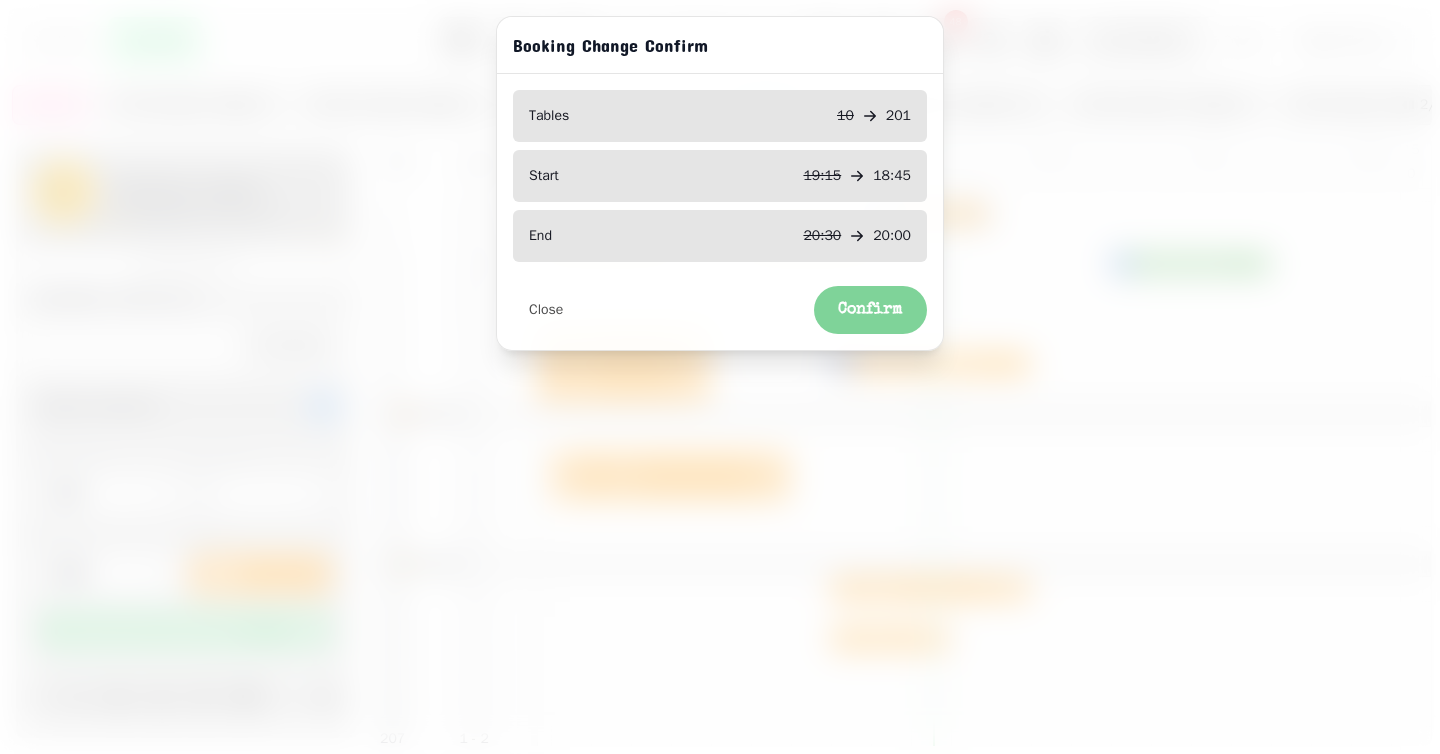 click on "Confirm" at bounding box center [870, 310] 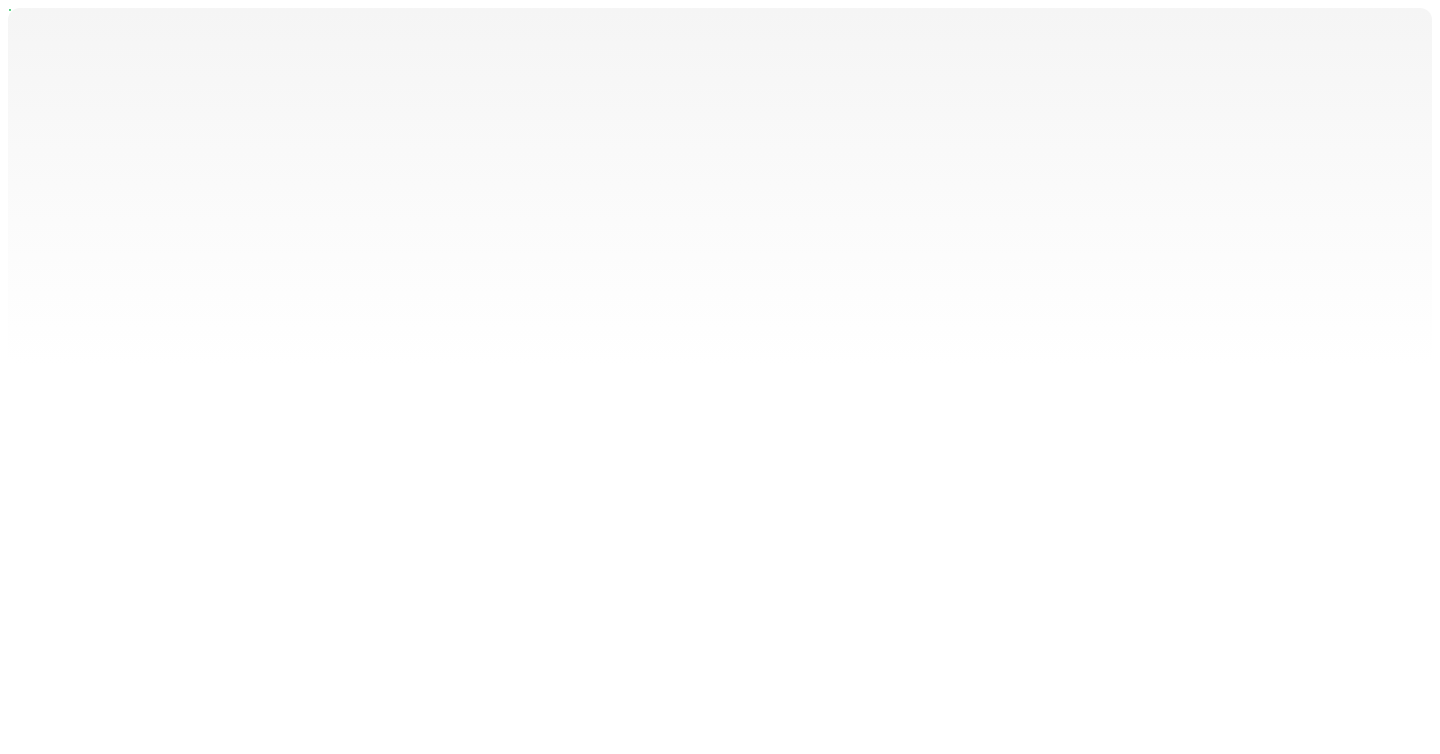 scroll, scrollTop: 0, scrollLeft: 0, axis: both 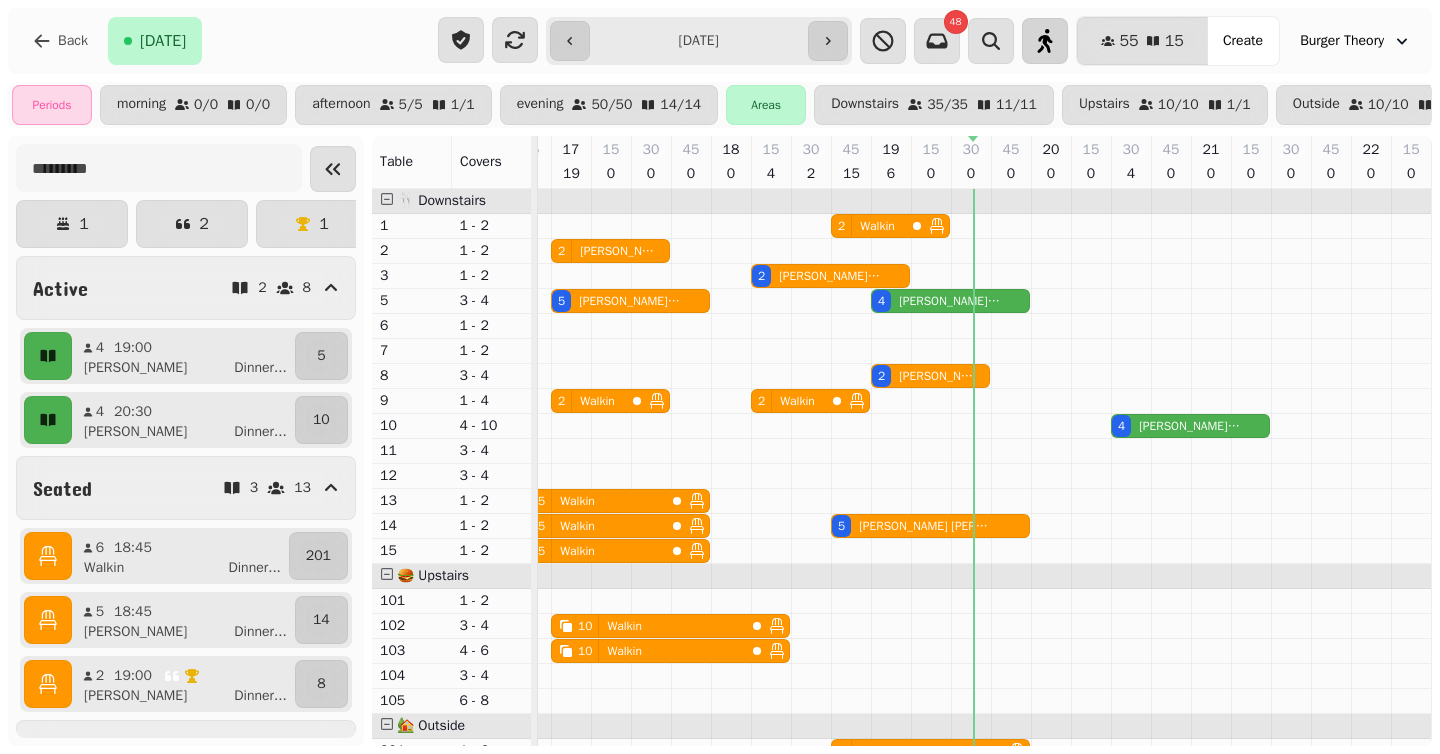 click 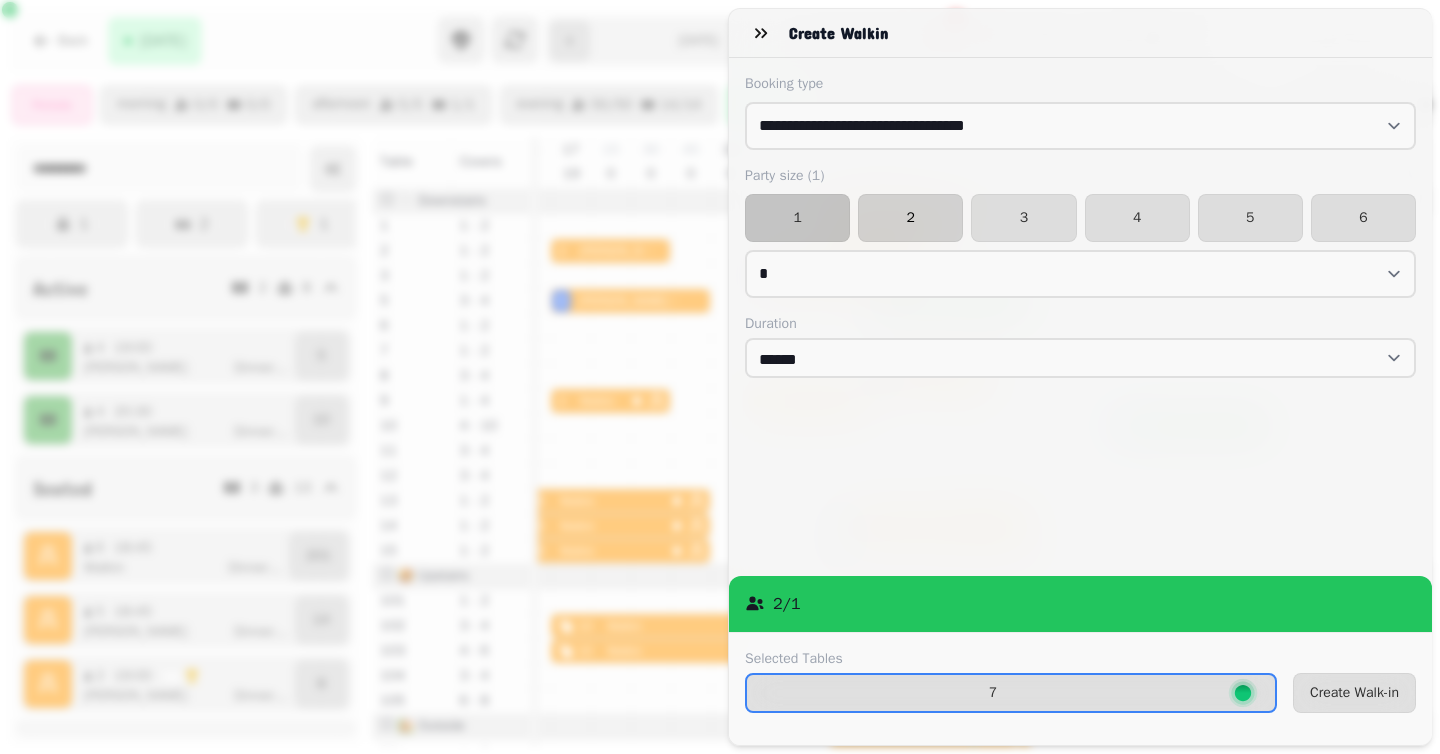 click on "2" at bounding box center (910, 218) 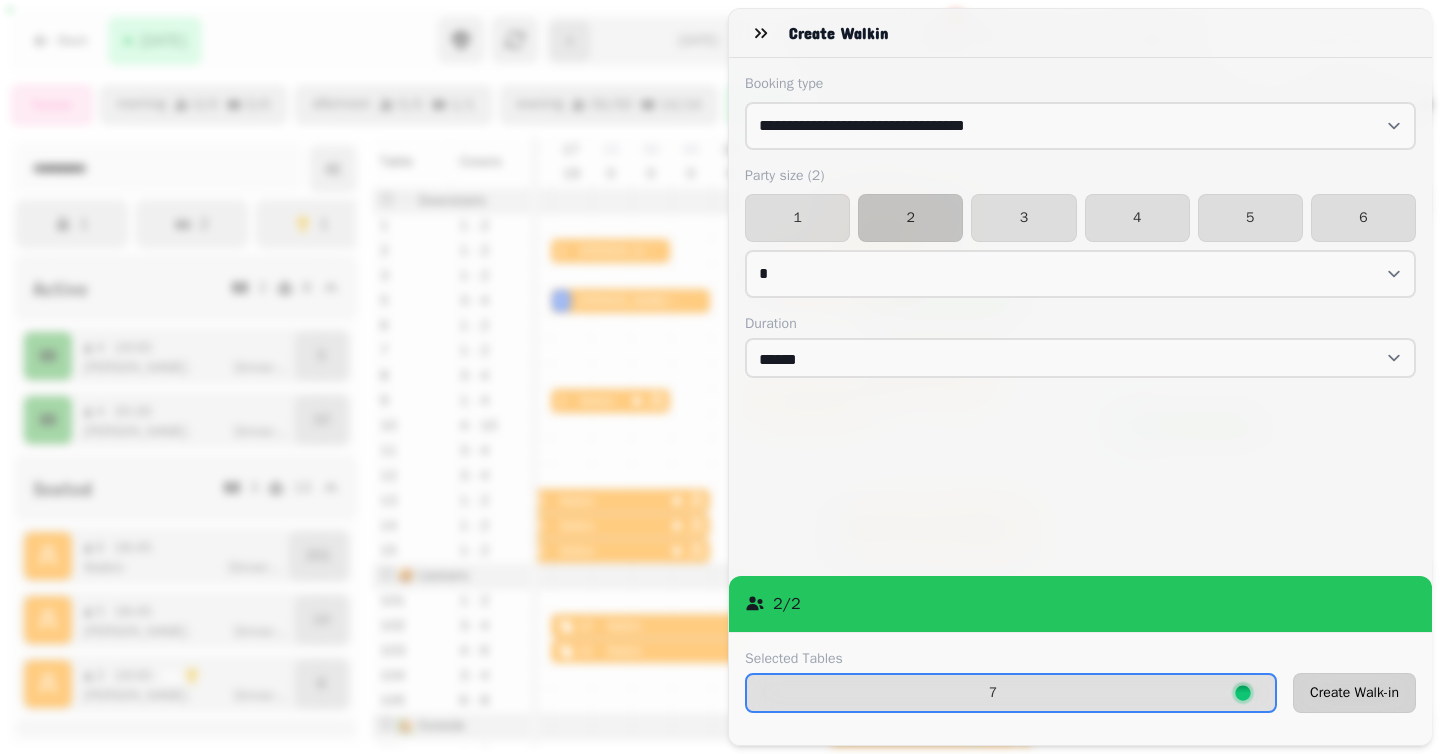 click on "Create Walk-in" at bounding box center [1354, 693] 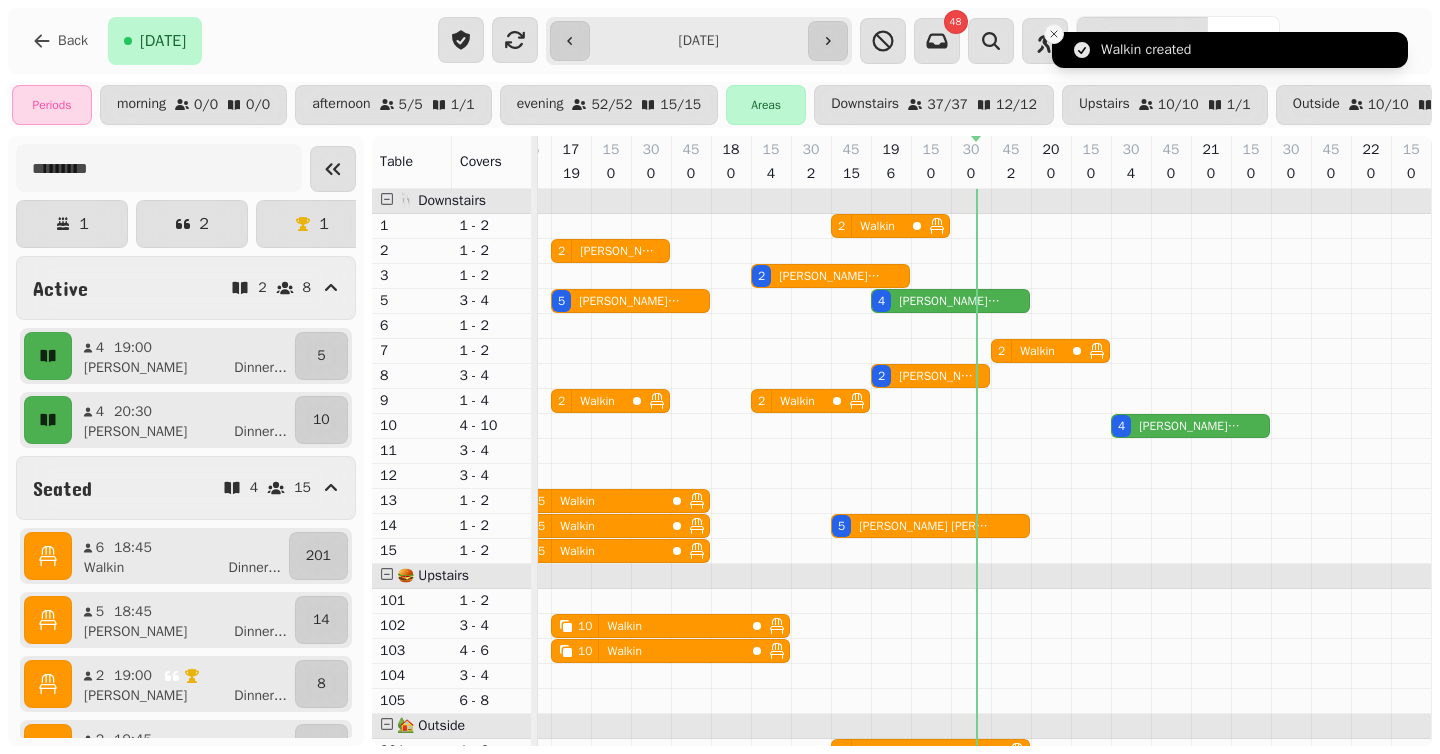 click 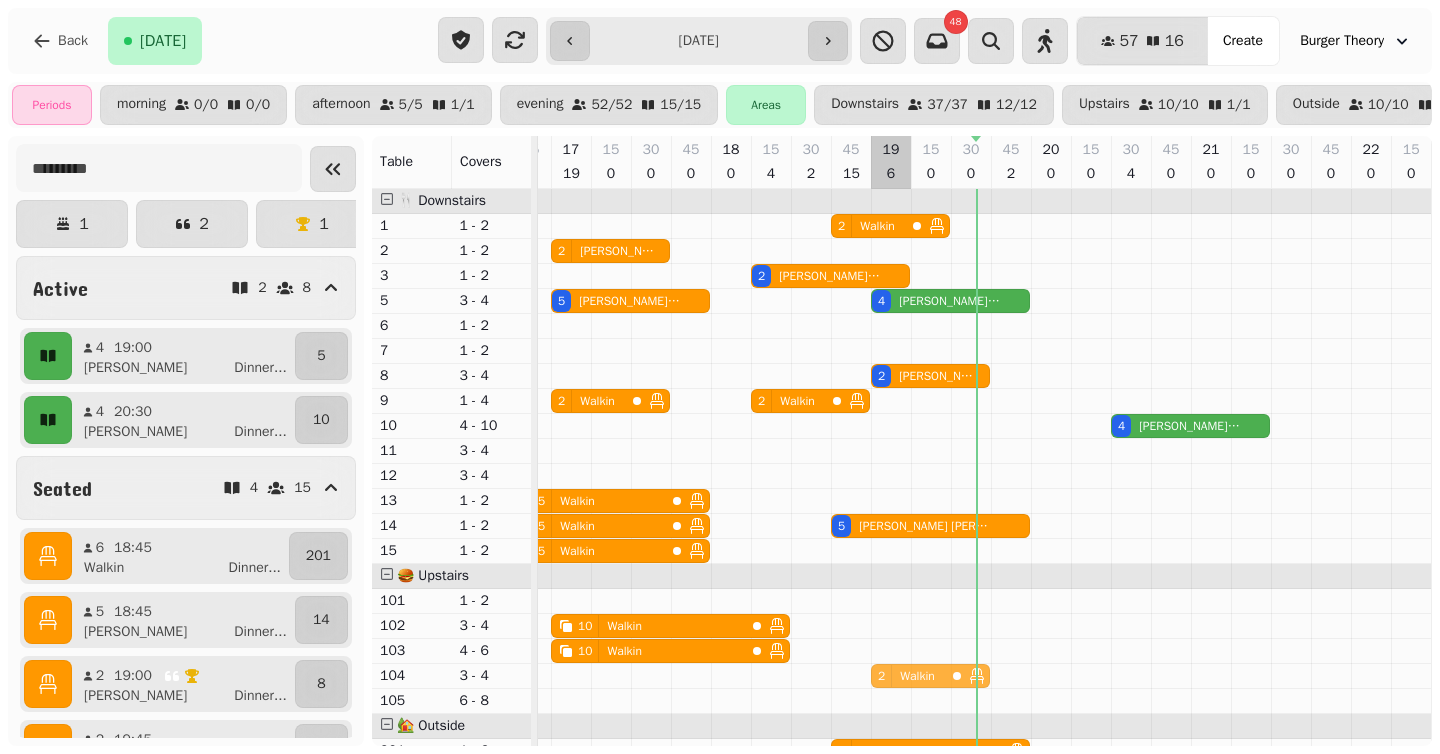 scroll, scrollTop: 10, scrollLeft: 787, axis: both 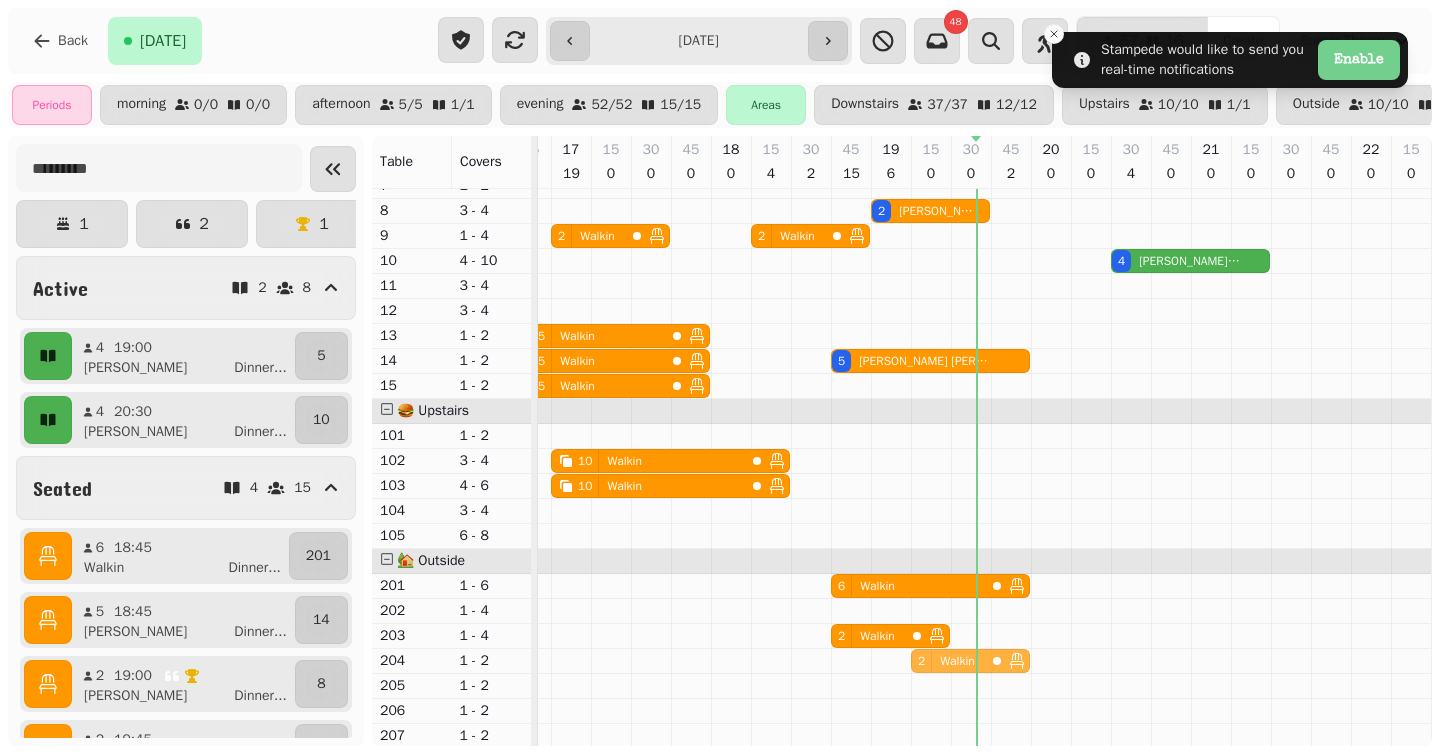drag, startPoint x: 1027, startPoint y: 349, endPoint x: 936, endPoint y: 670, distance: 333.6495 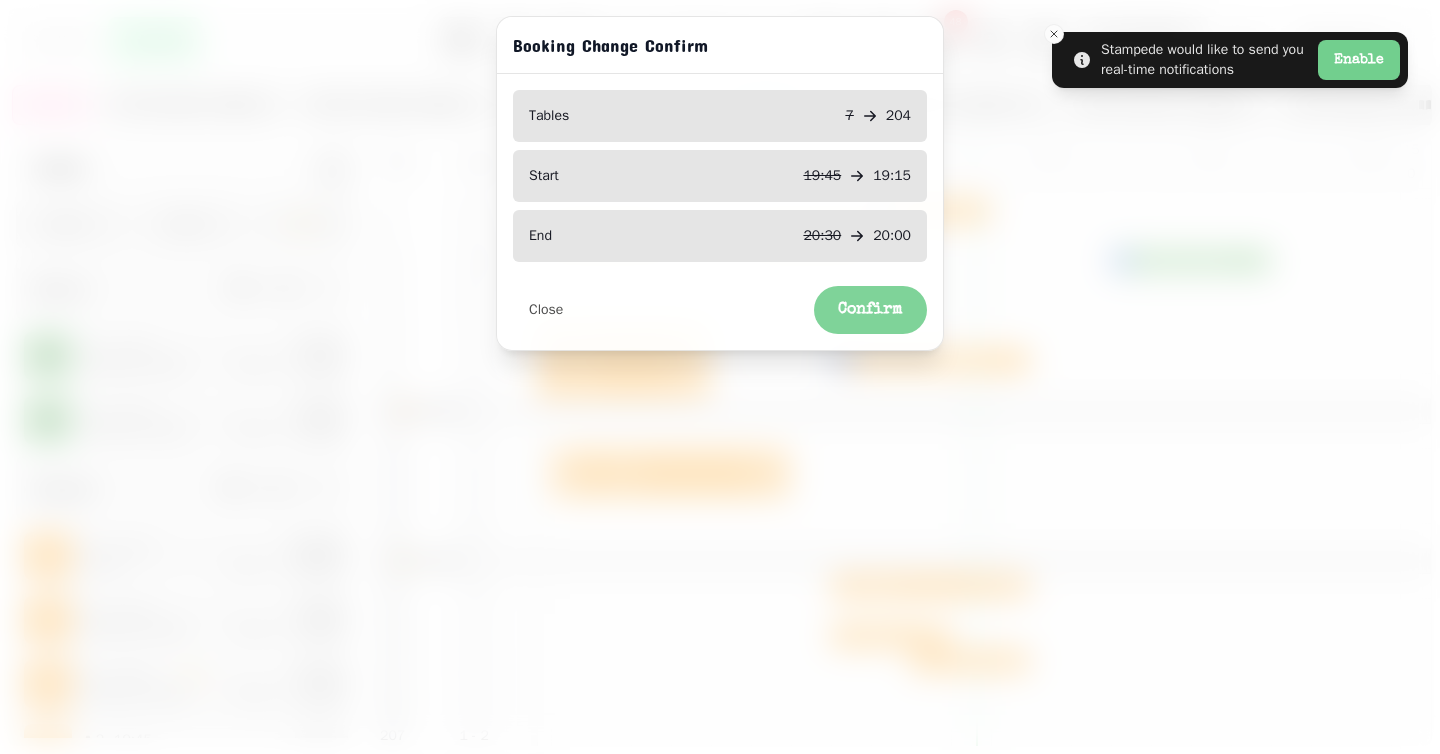 click on "Confirm" at bounding box center (870, 310) 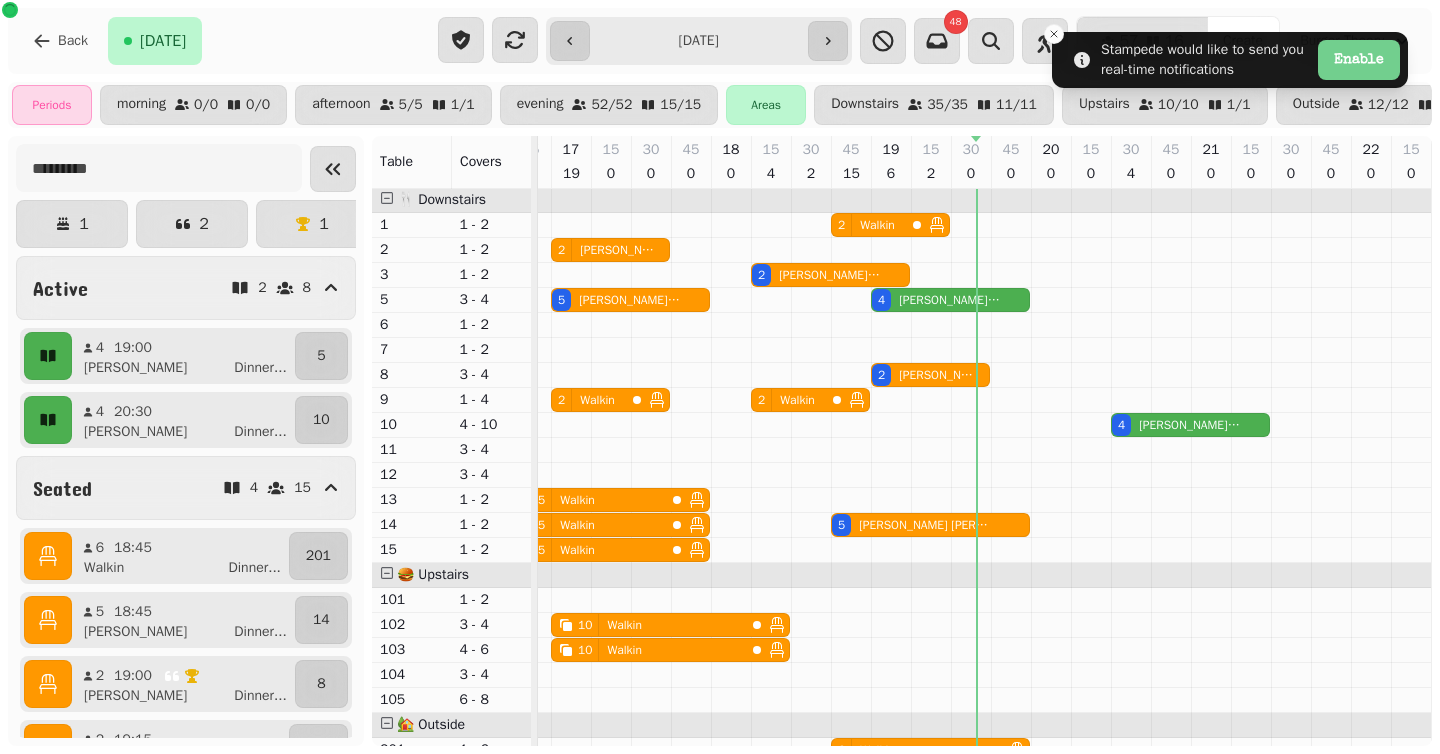 click on "Simone   Woodcock" at bounding box center (950, 300) 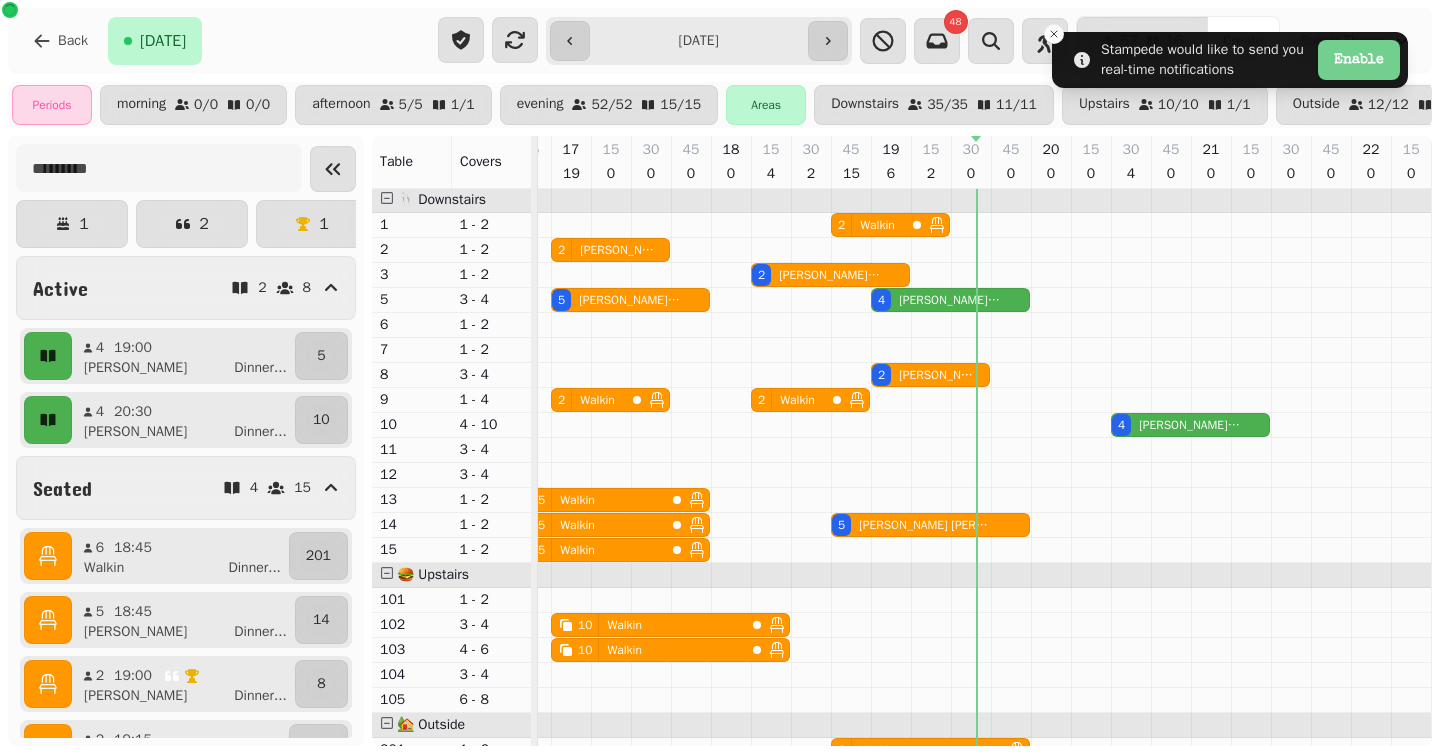 select on "*" 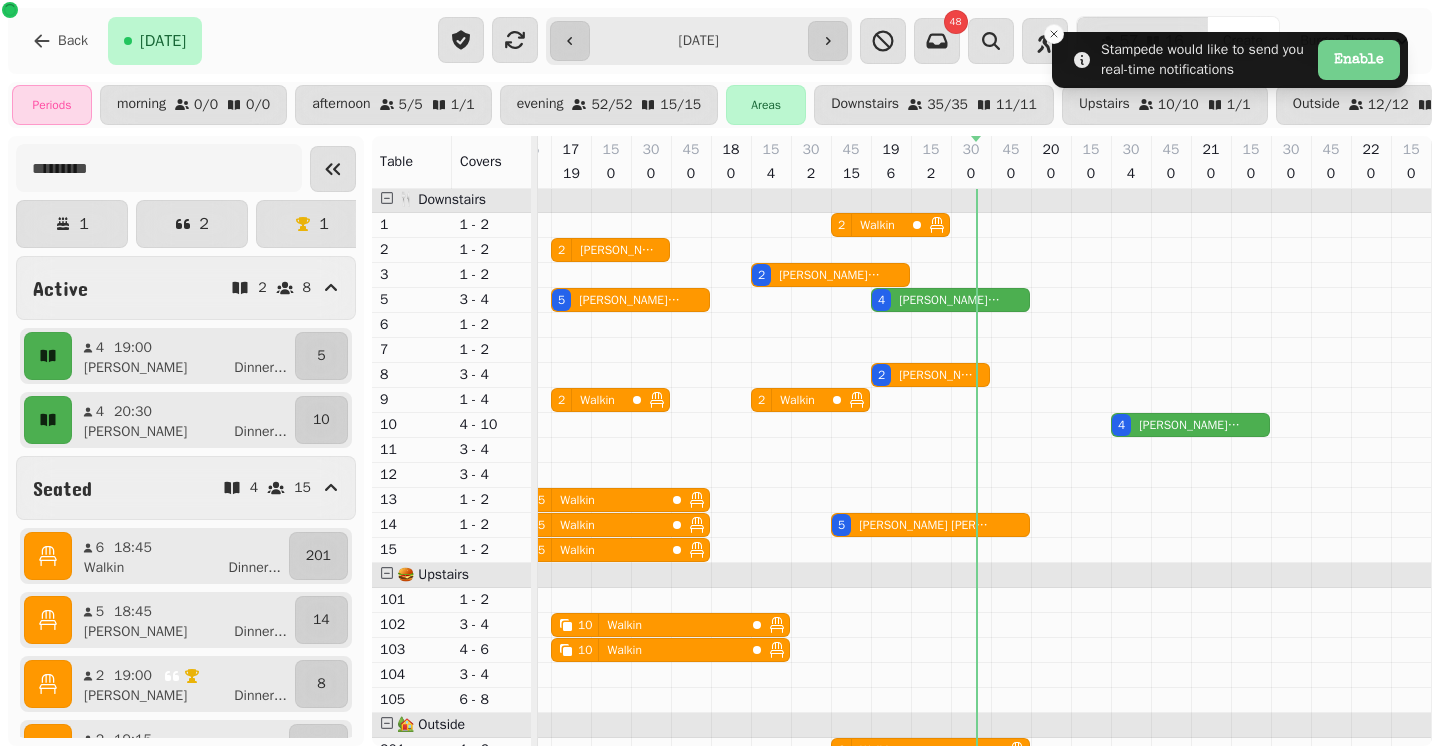 select on "****" 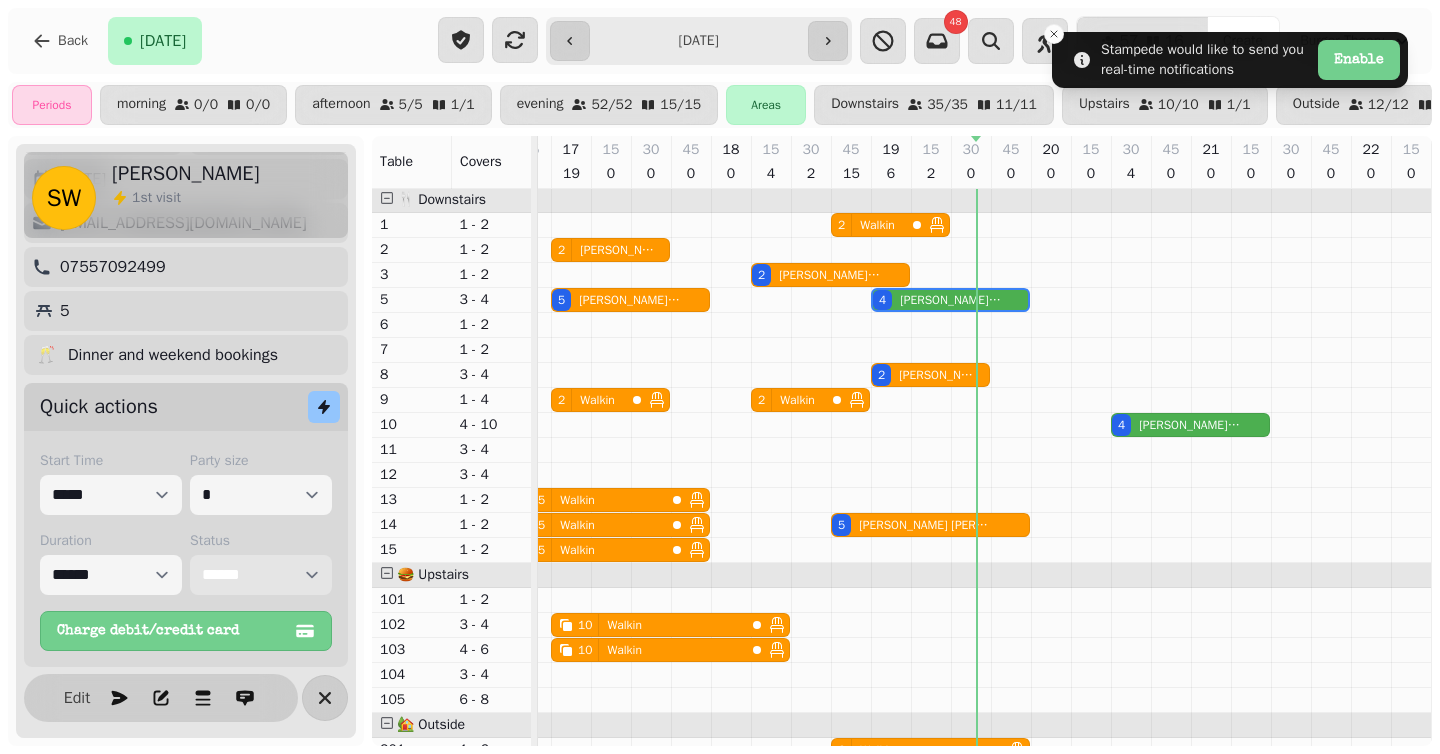 click on "**********" at bounding box center (261, 575) 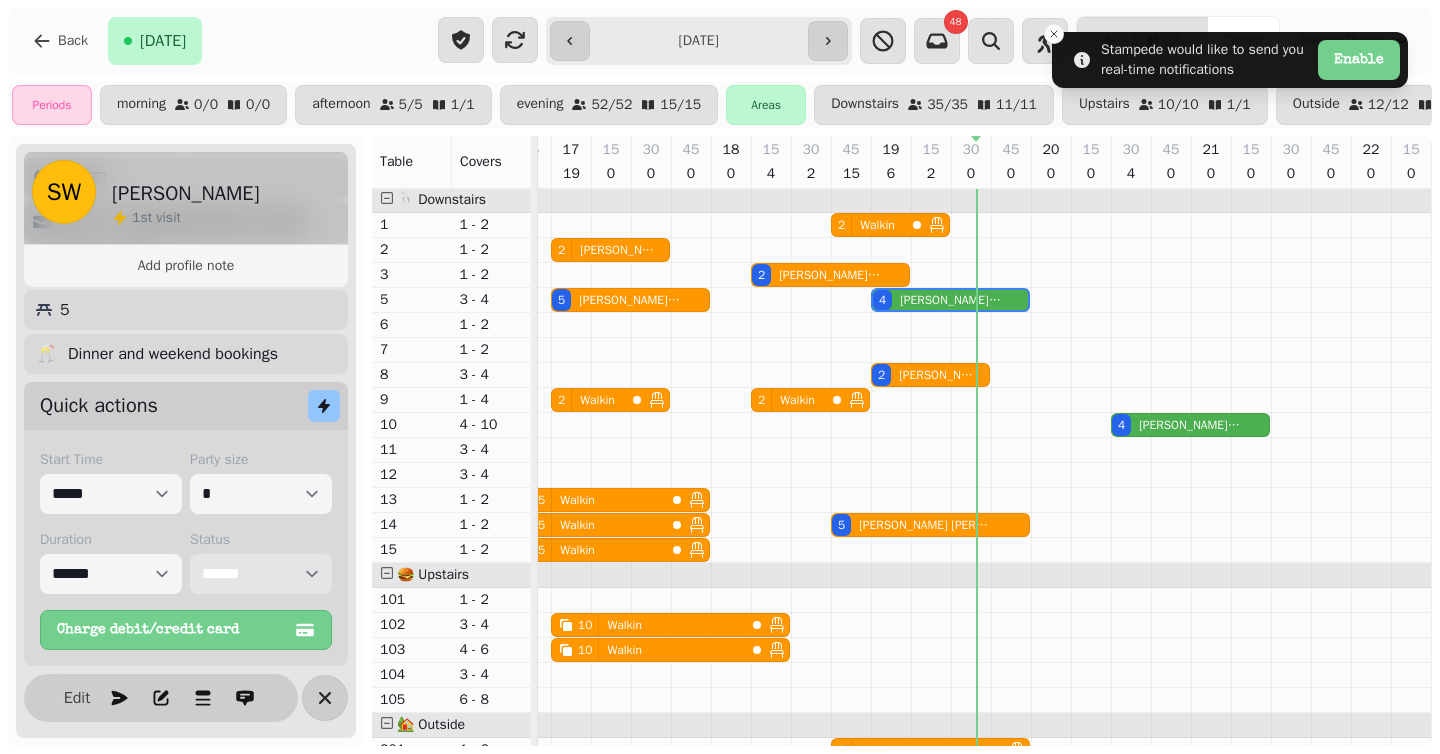select on "*******" 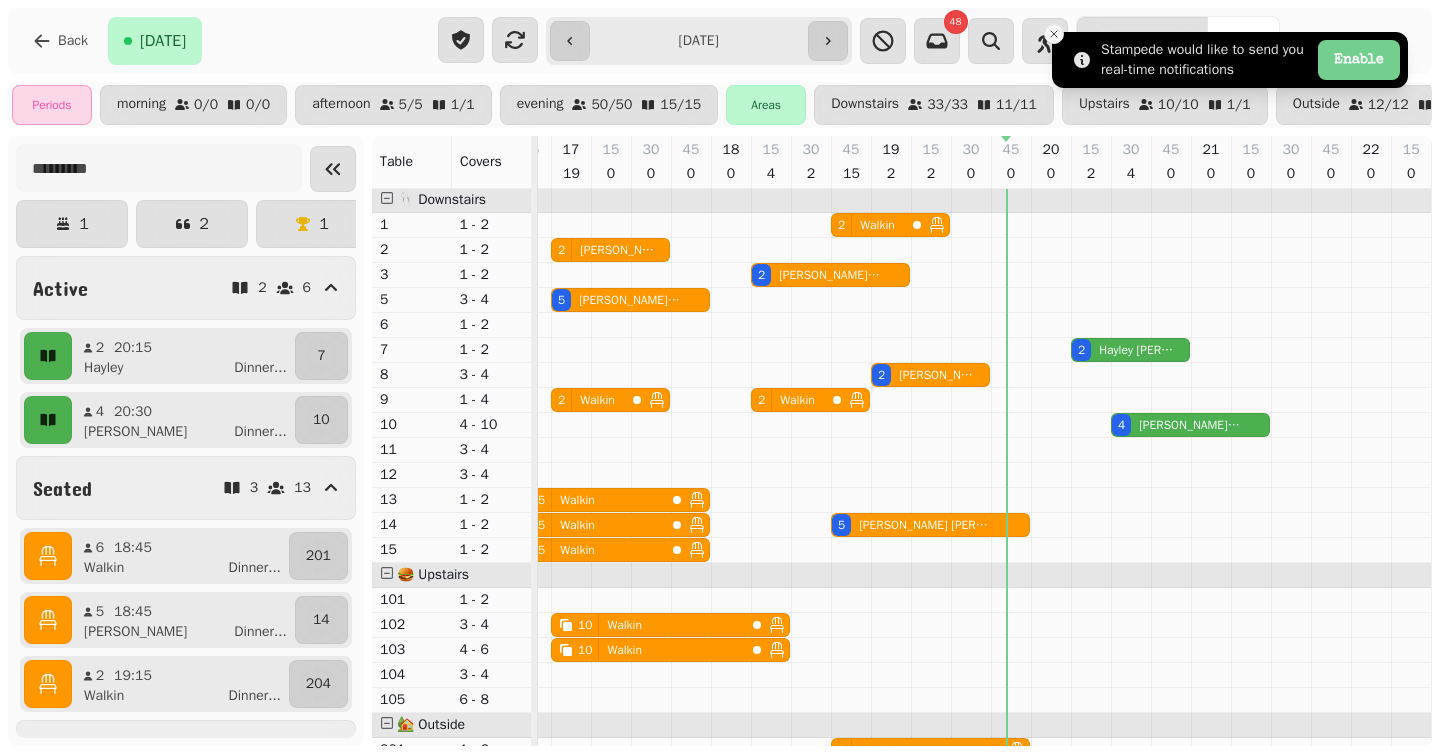 click 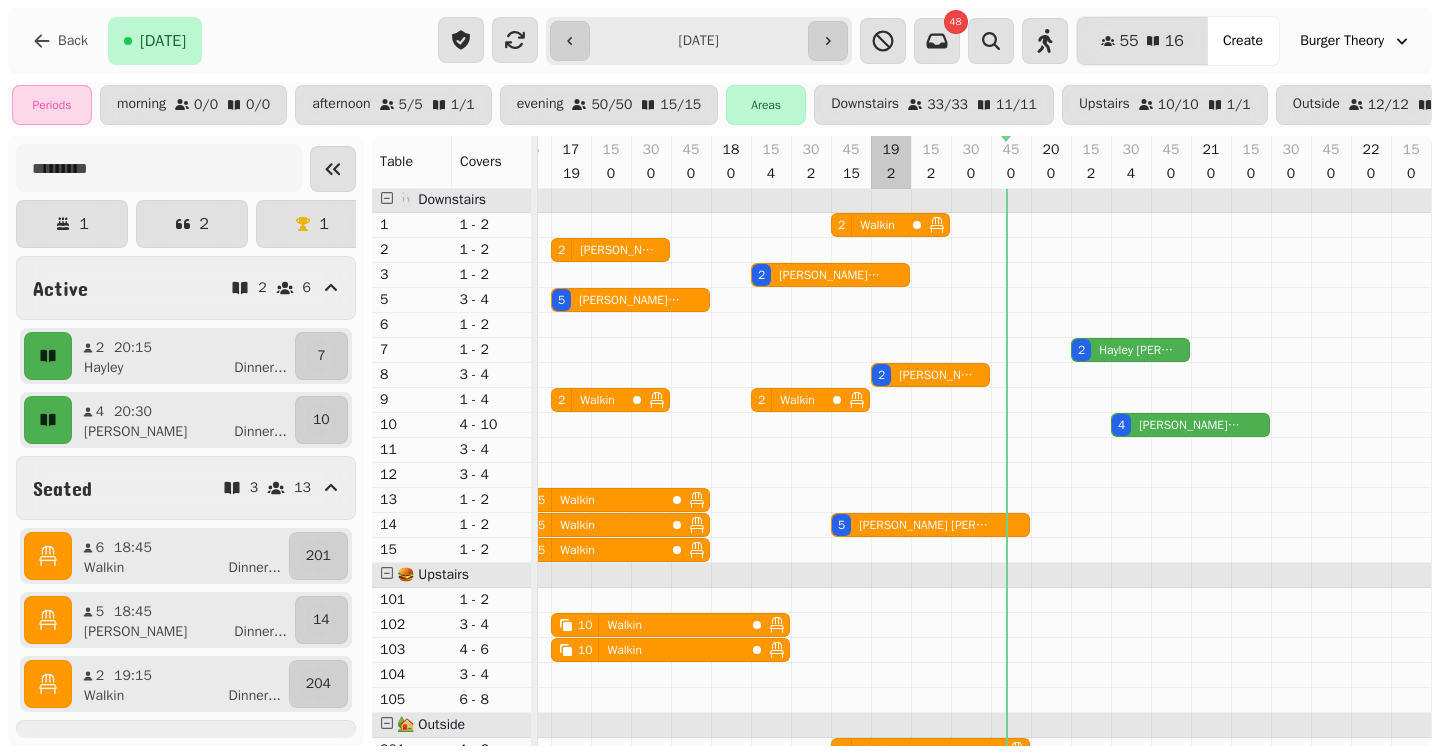 scroll, scrollTop: 217, scrollLeft: 787, axis: both 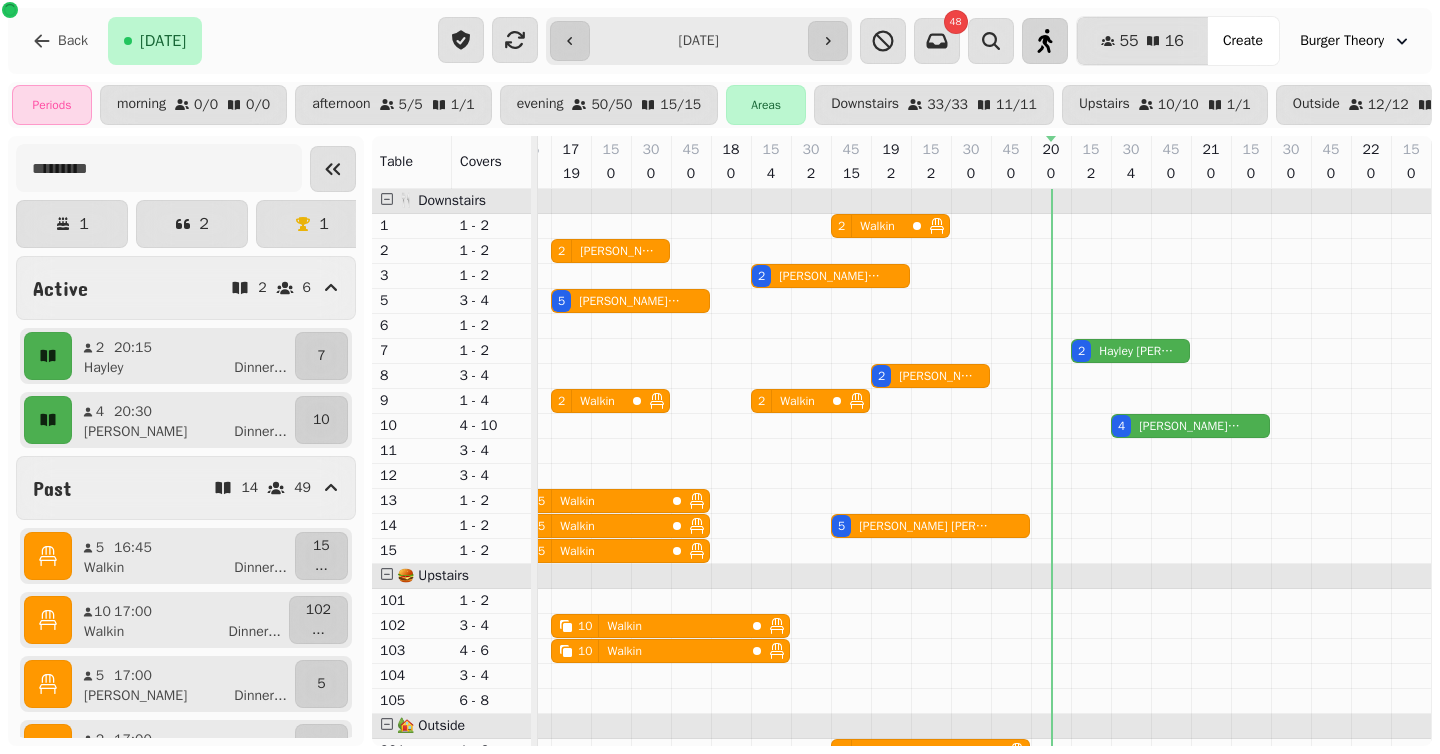 click 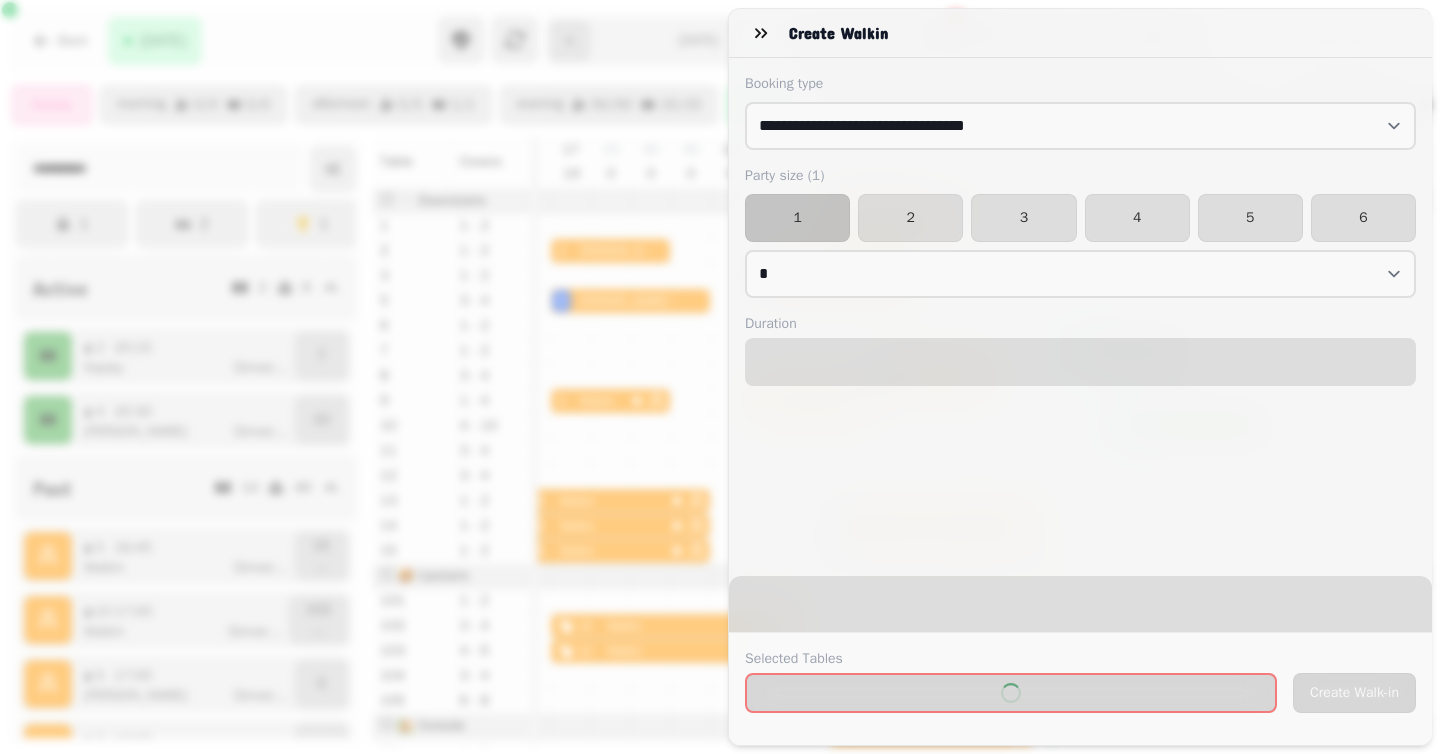 select on "****" 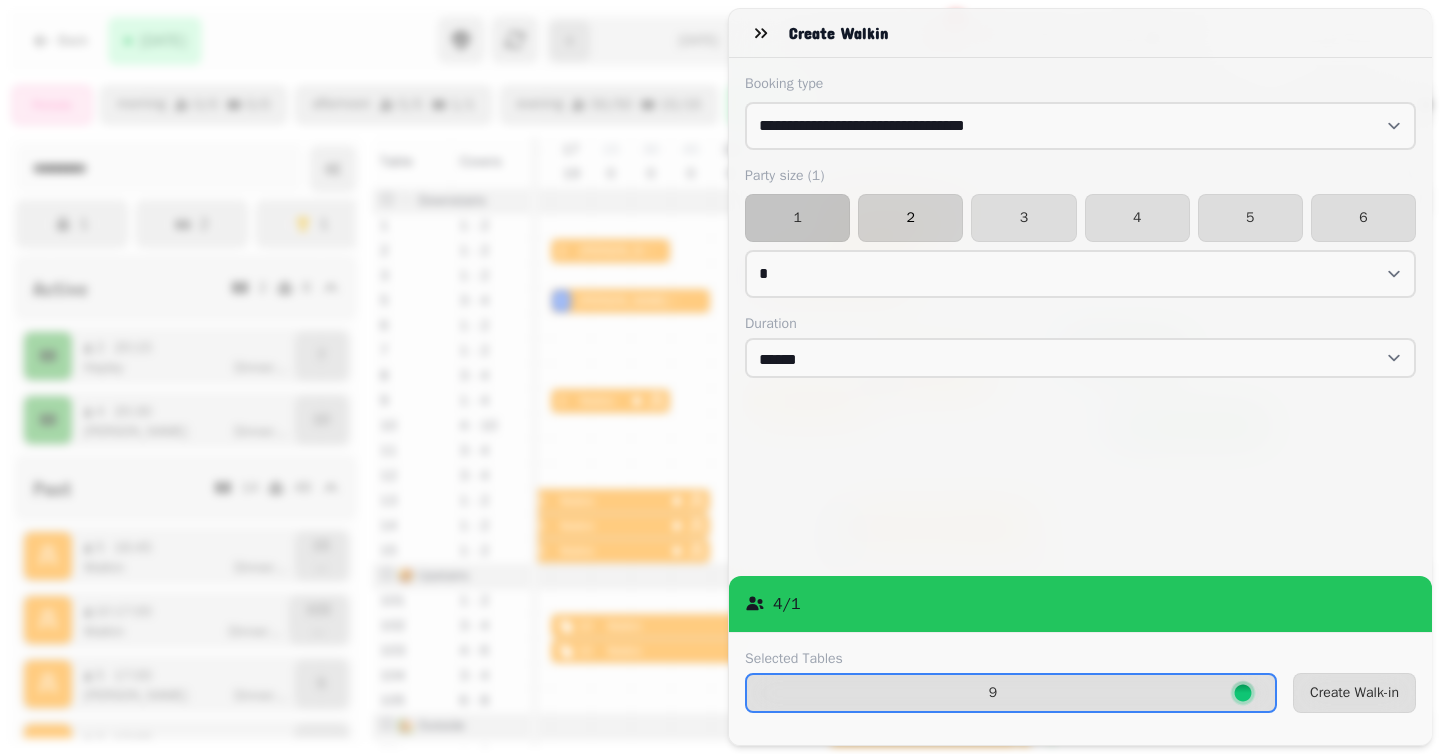 click on "2" at bounding box center (910, 218) 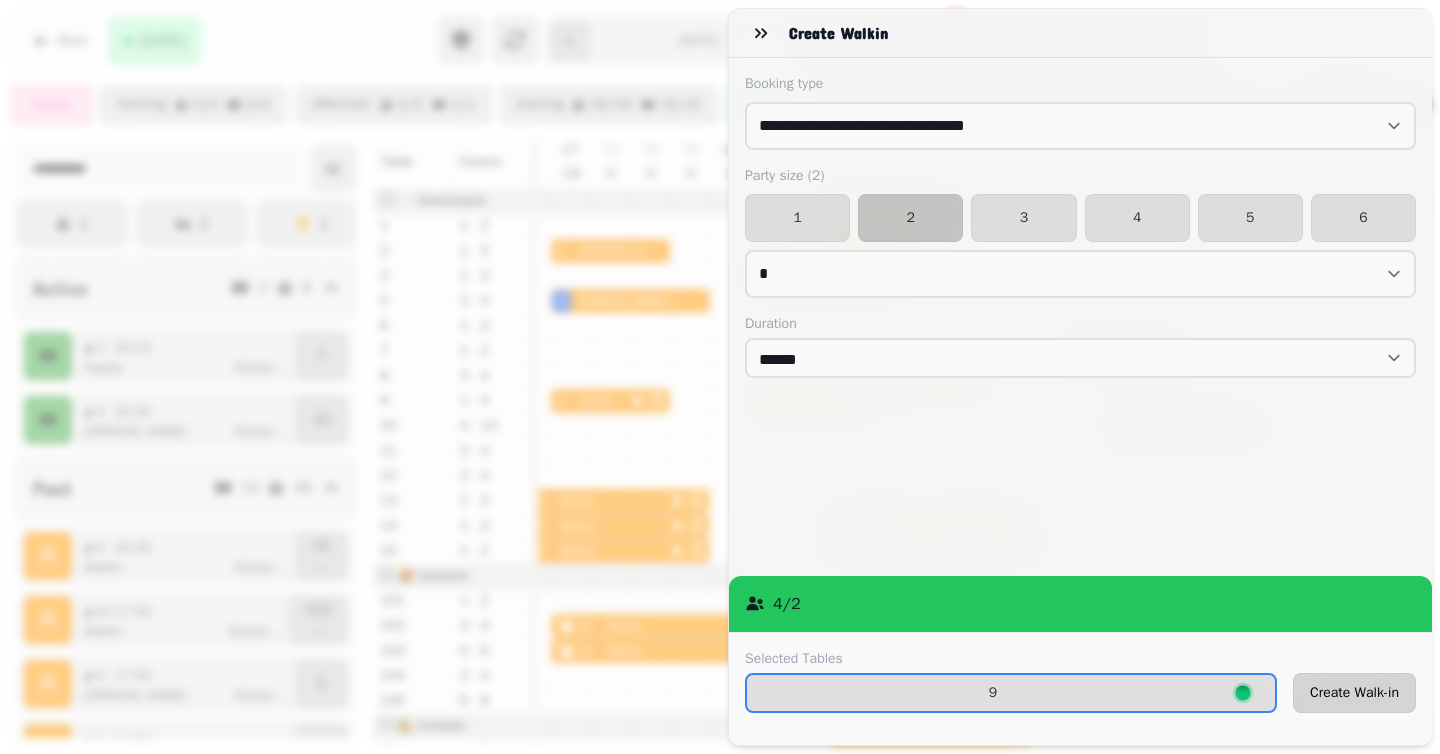 click on "Create Walk-in" at bounding box center [1354, 693] 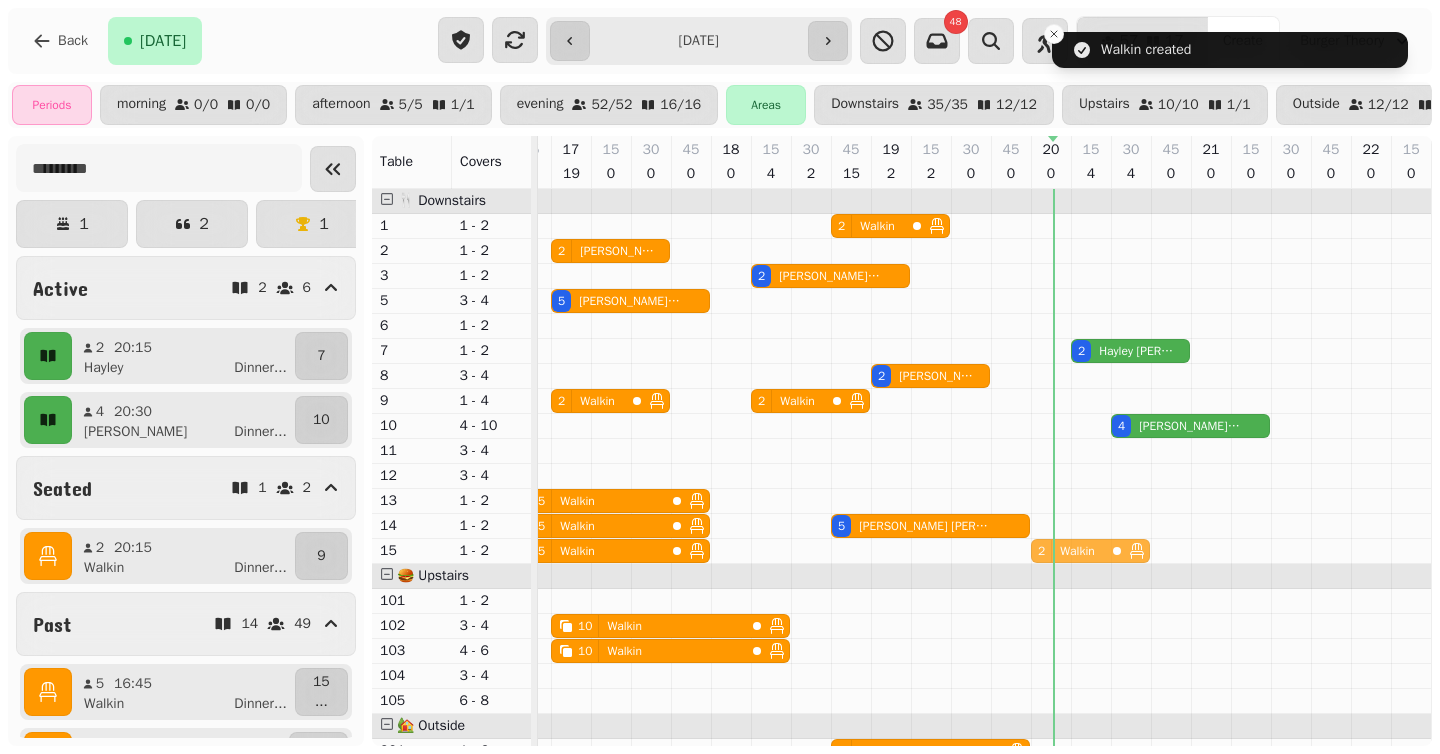 drag, startPoint x: 1095, startPoint y: 398, endPoint x: 1075, endPoint y: 538, distance: 141.42136 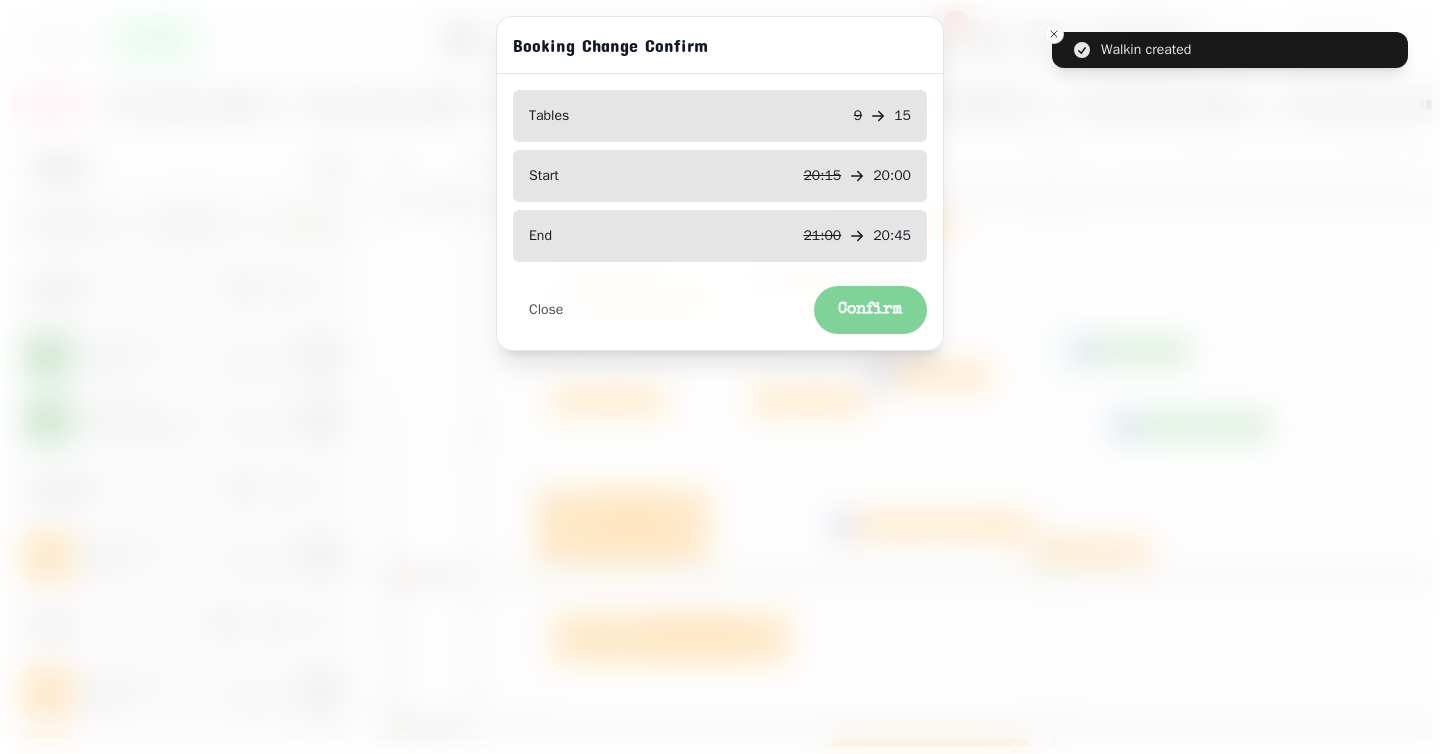click on "Confirm" at bounding box center [870, 310] 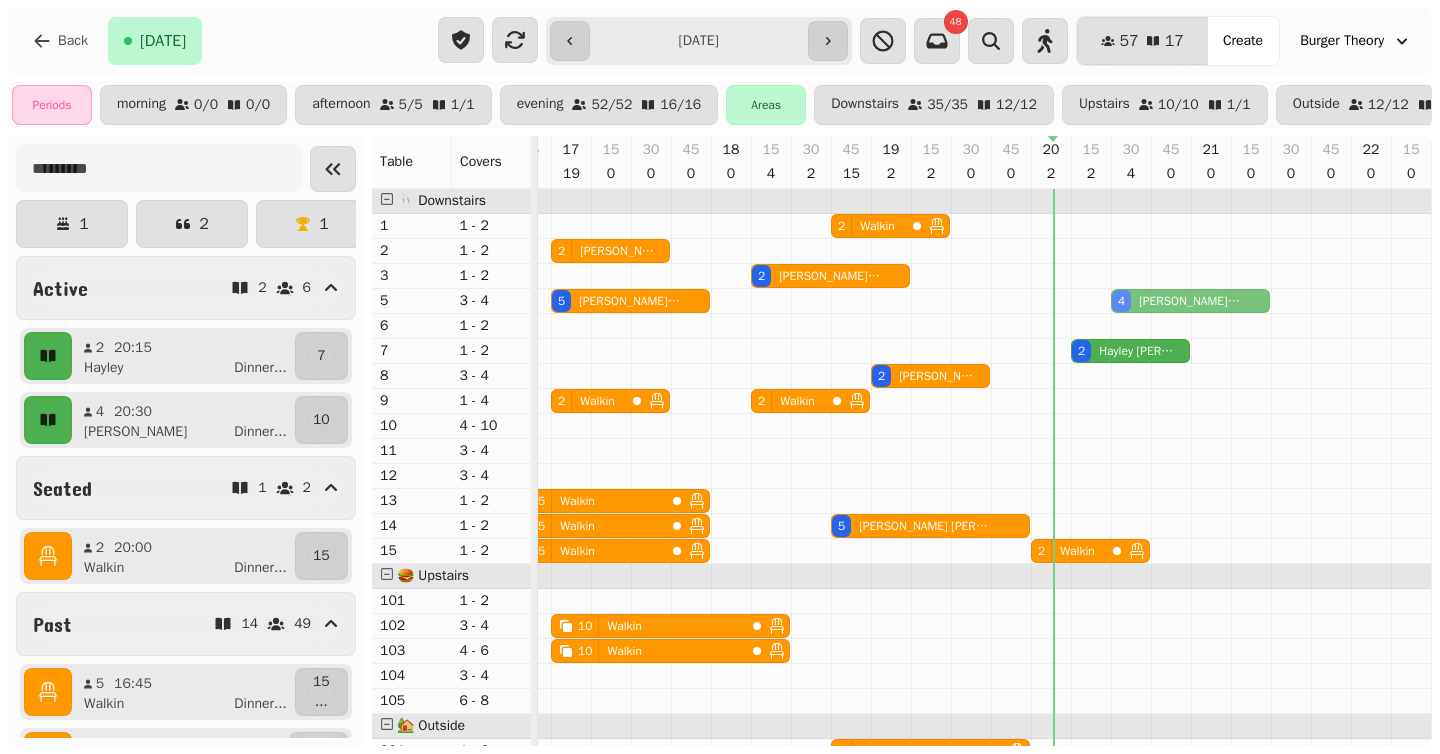 drag, startPoint x: 1165, startPoint y: 426, endPoint x: 1154, endPoint y: 303, distance: 123.49089 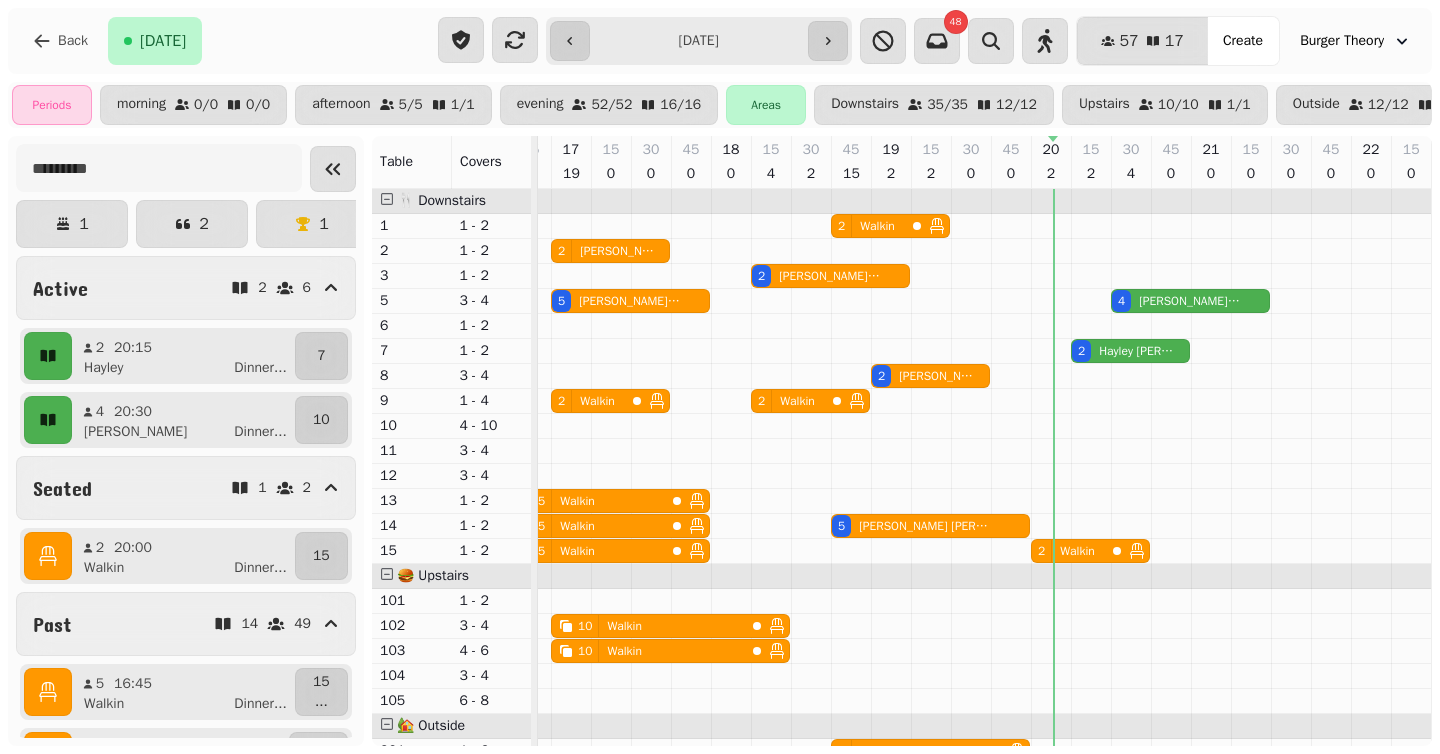 click on "Neil   MacDougall" at bounding box center [1186, 301] 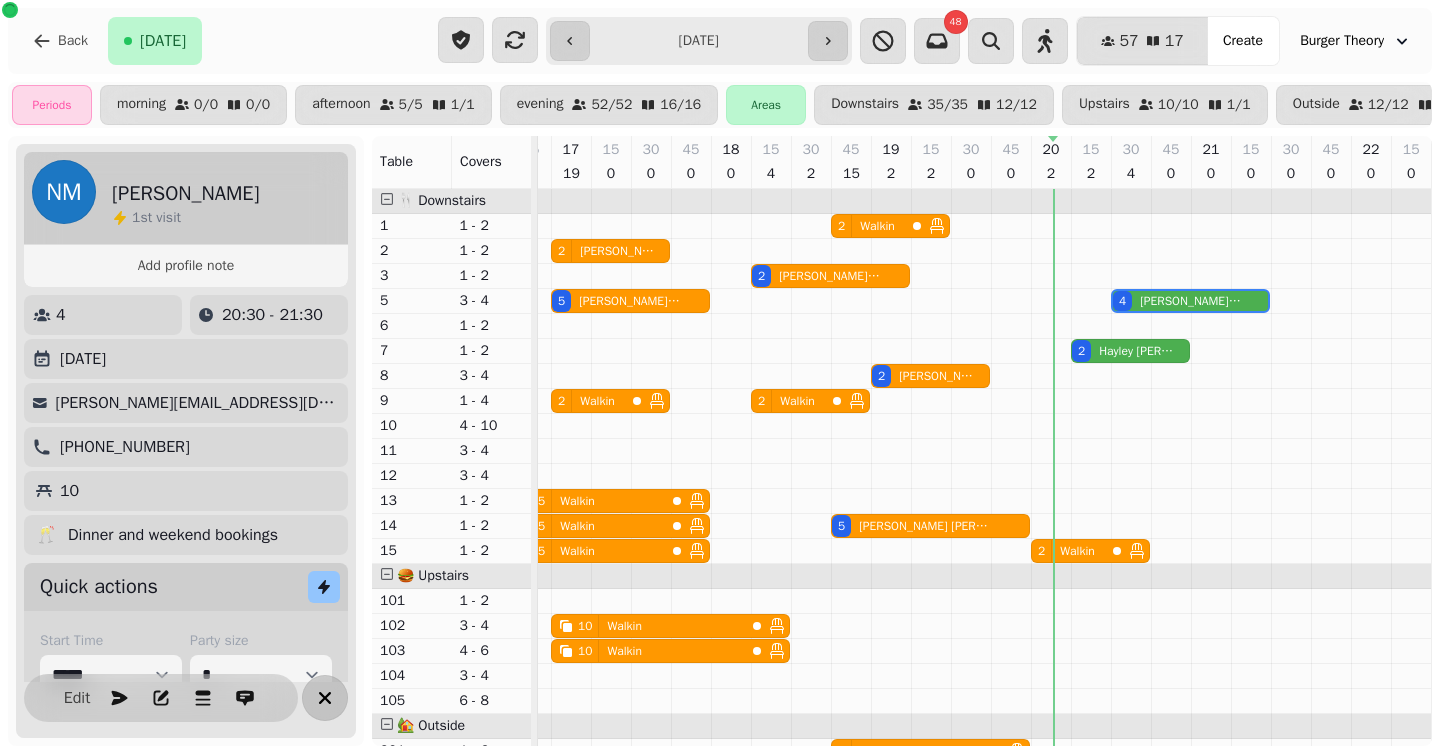 click 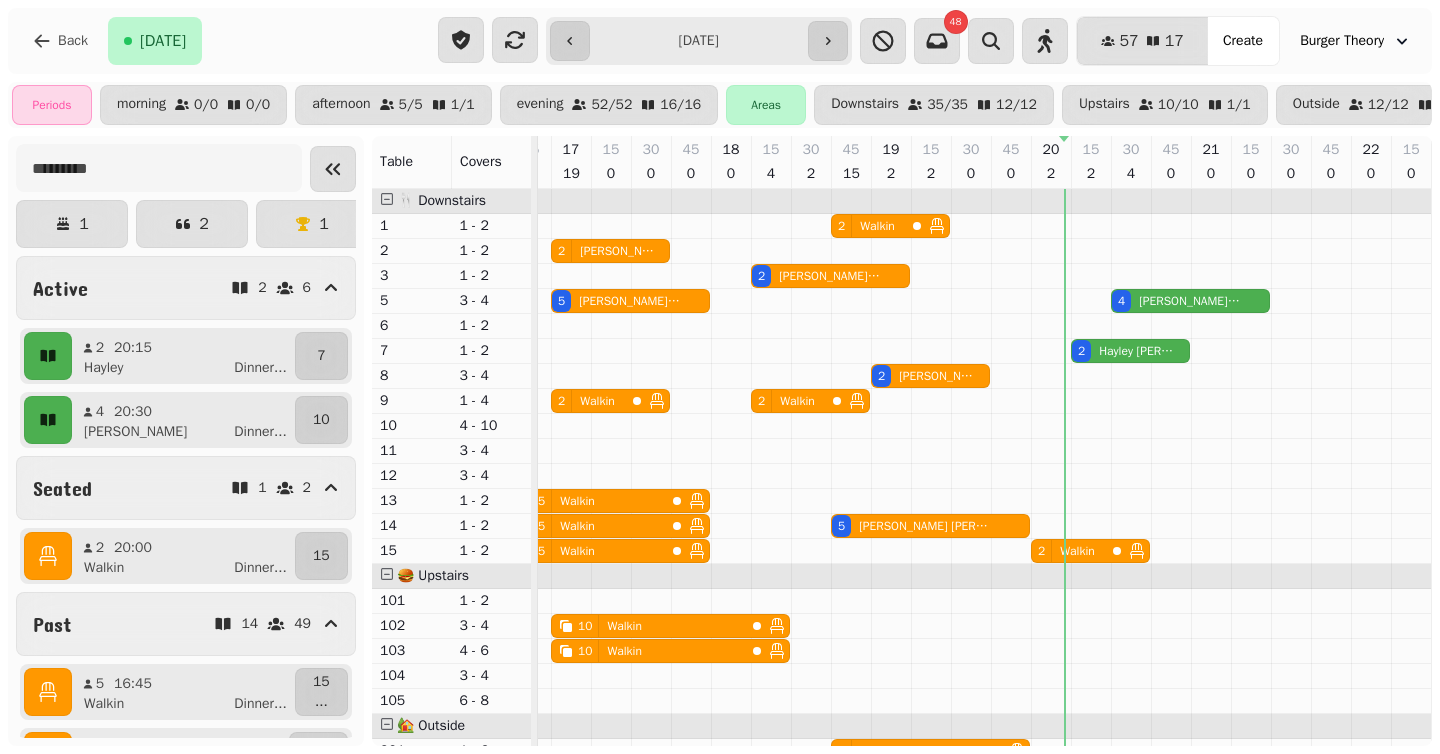 click on "Hayley   Marshall" at bounding box center [1136, 351] 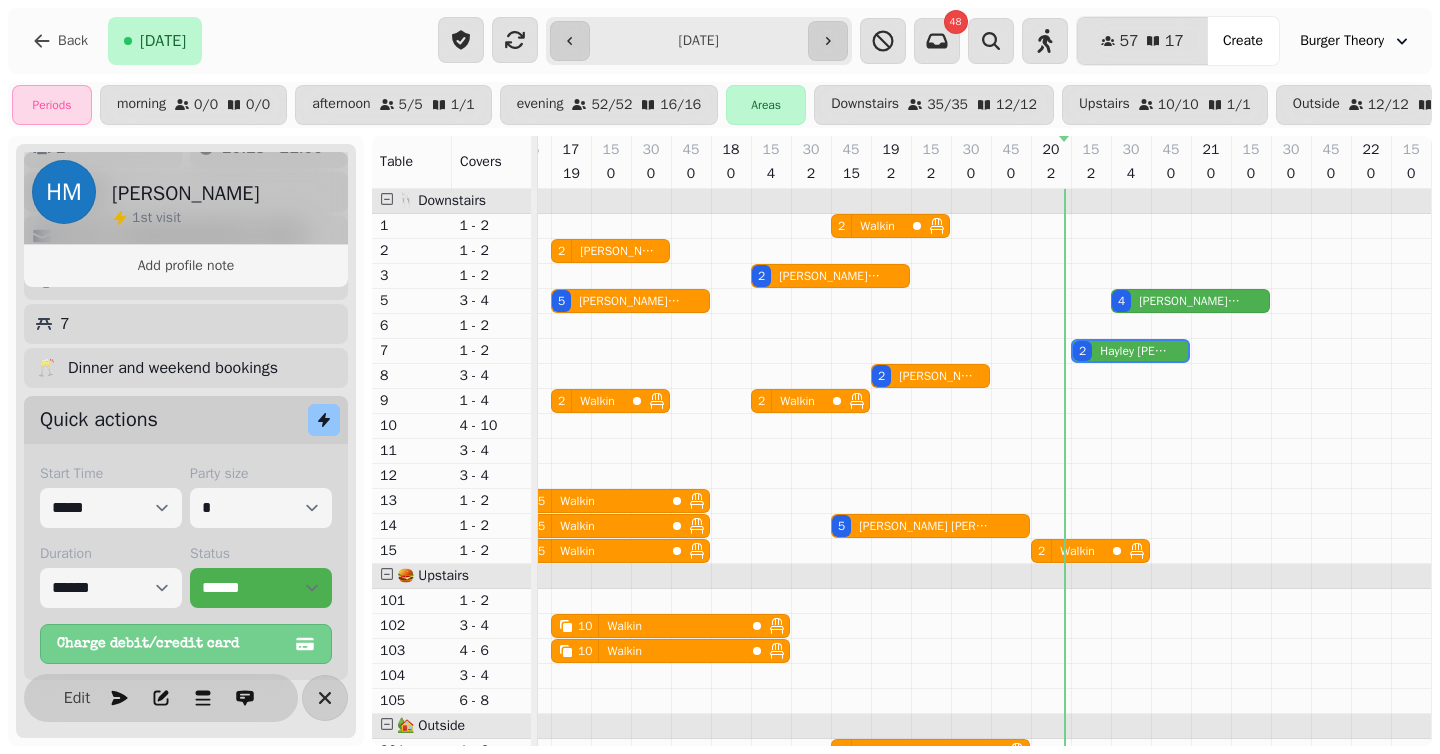 scroll, scrollTop: 181, scrollLeft: 0, axis: vertical 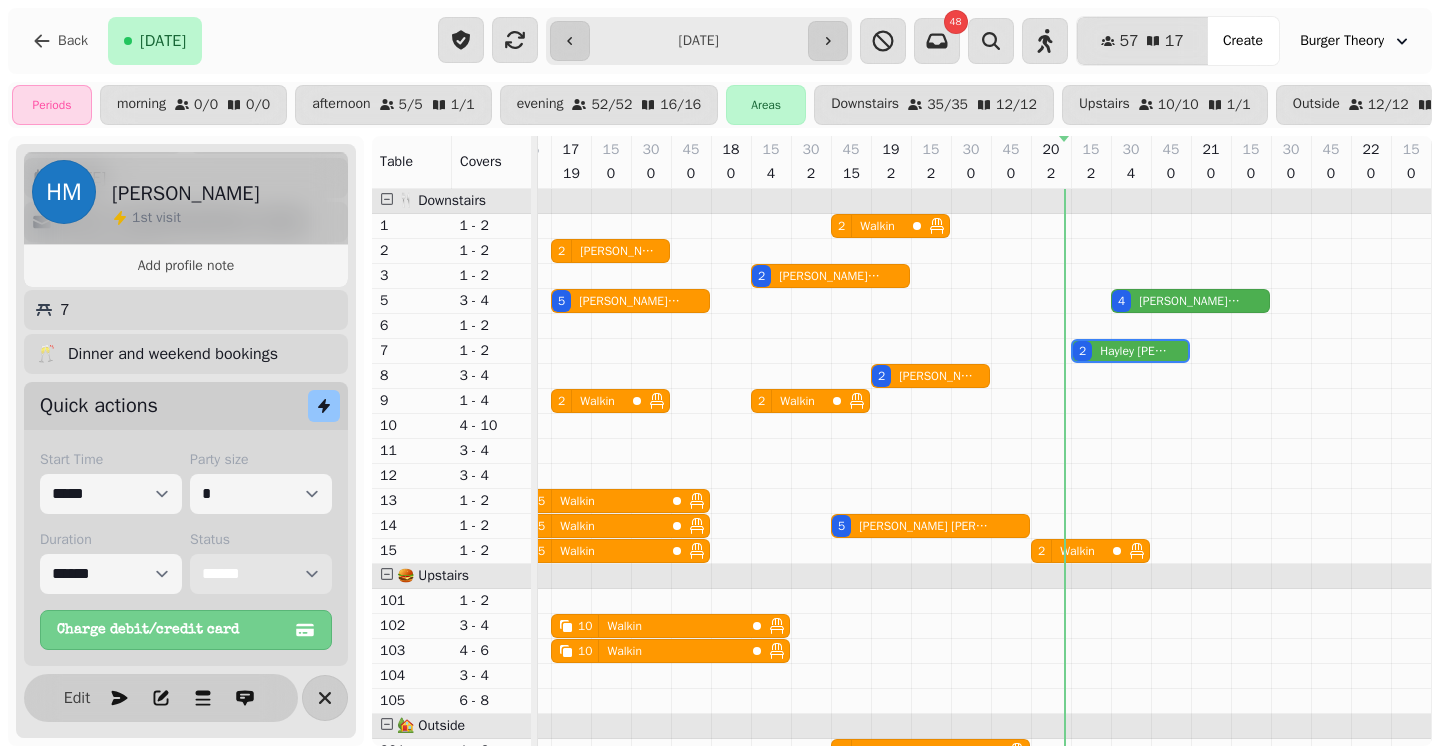 click on "**********" at bounding box center (261, 574) 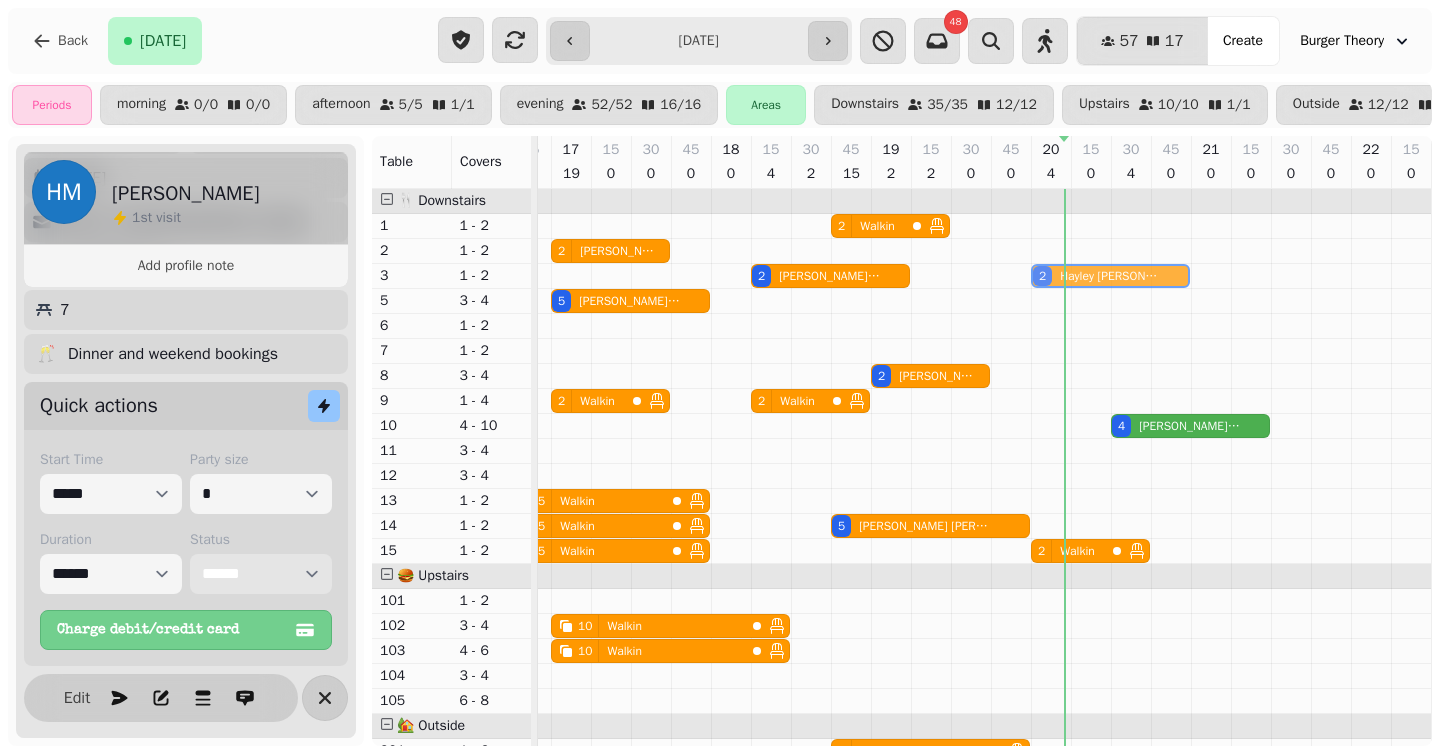 drag, startPoint x: 1113, startPoint y: 349, endPoint x: 1107, endPoint y: 278, distance: 71.25307 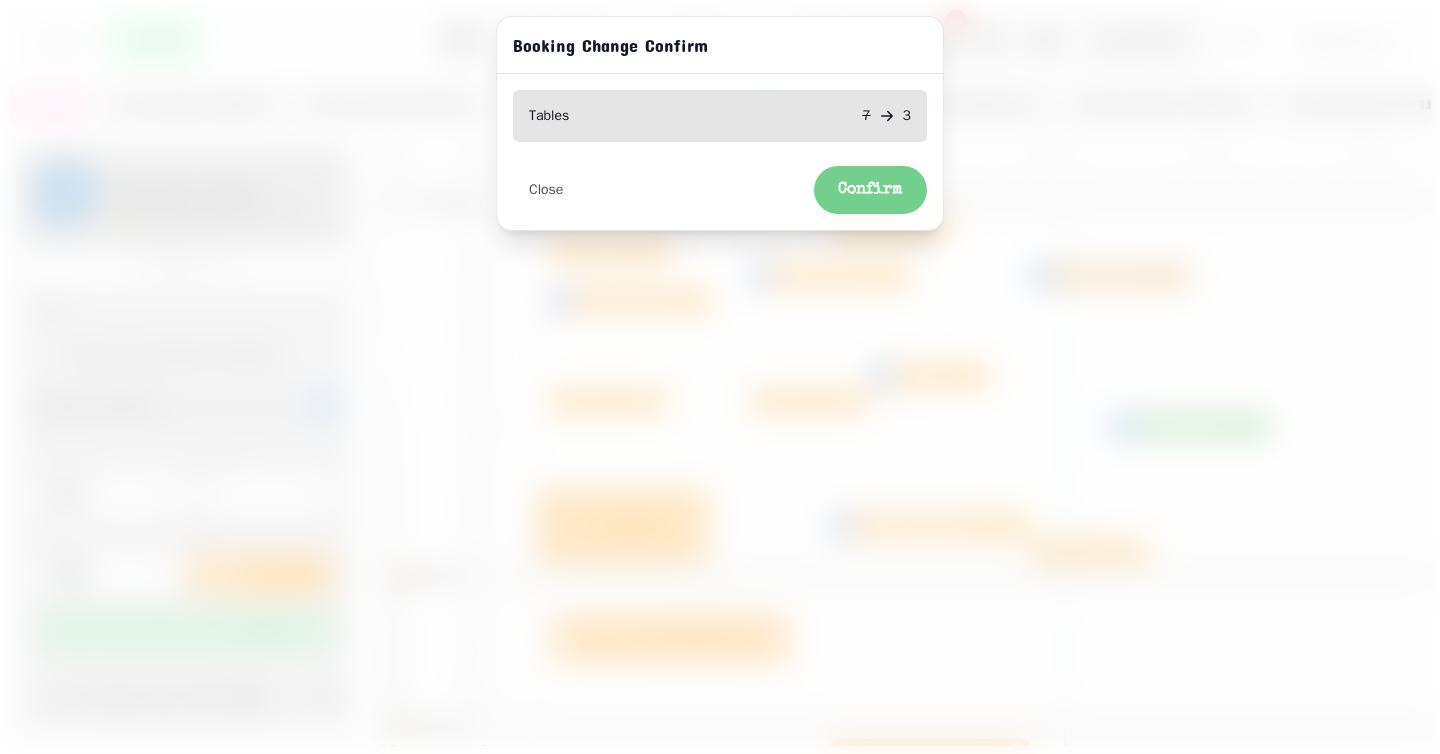 drag, startPoint x: 1107, startPoint y: 278, endPoint x: 1106, endPoint y: 266, distance: 12.0415945 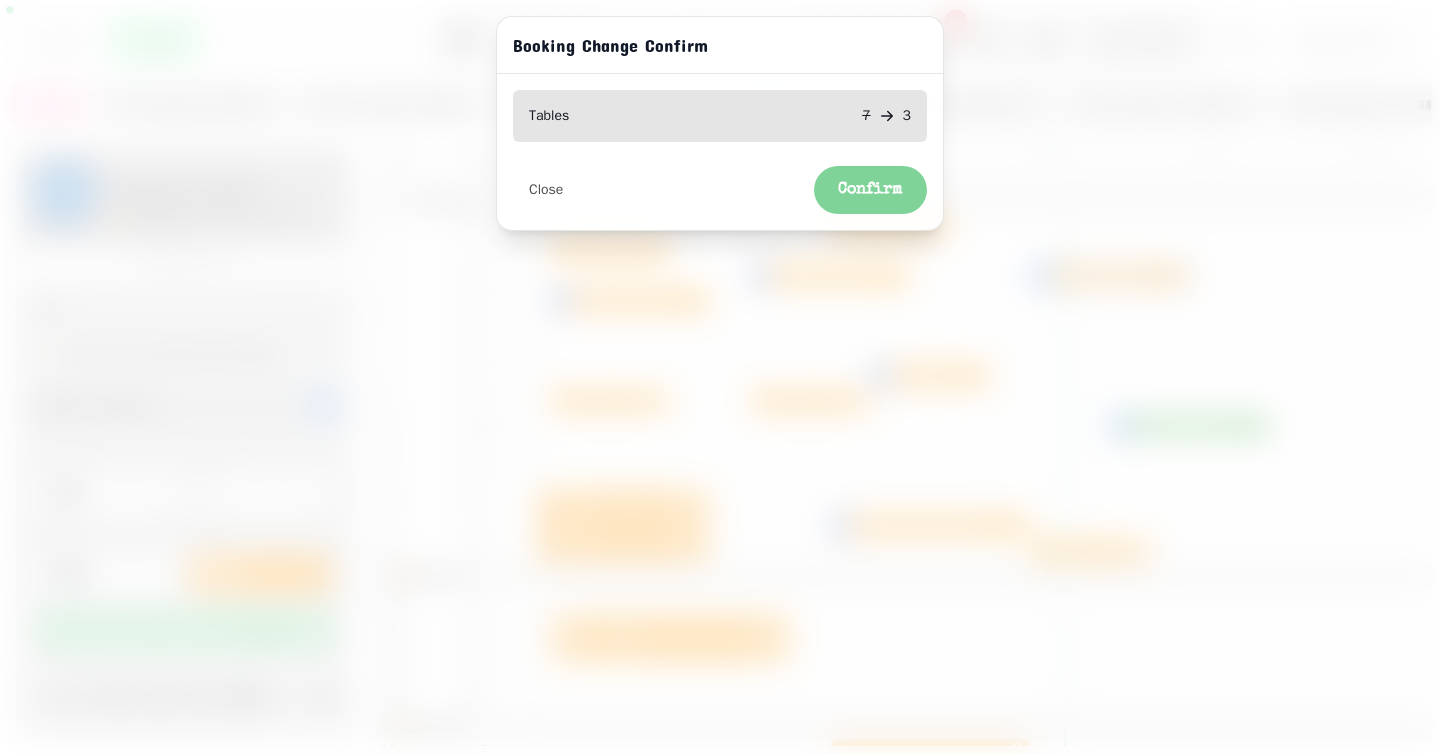 click on "Confirm" at bounding box center [870, 190] 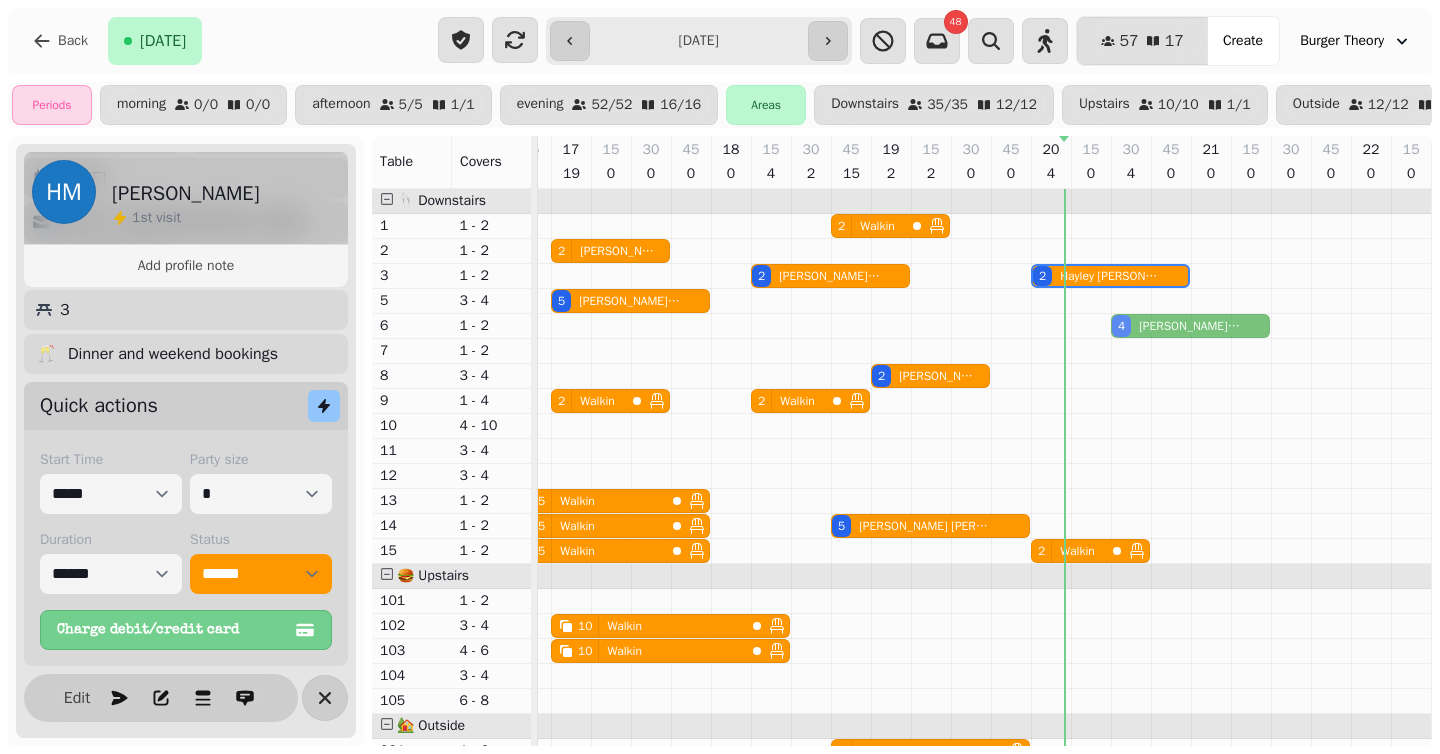drag, startPoint x: 1179, startPoint y: 425, endPoint x: 1161, endPoint y: 334, distance: 92.76314 